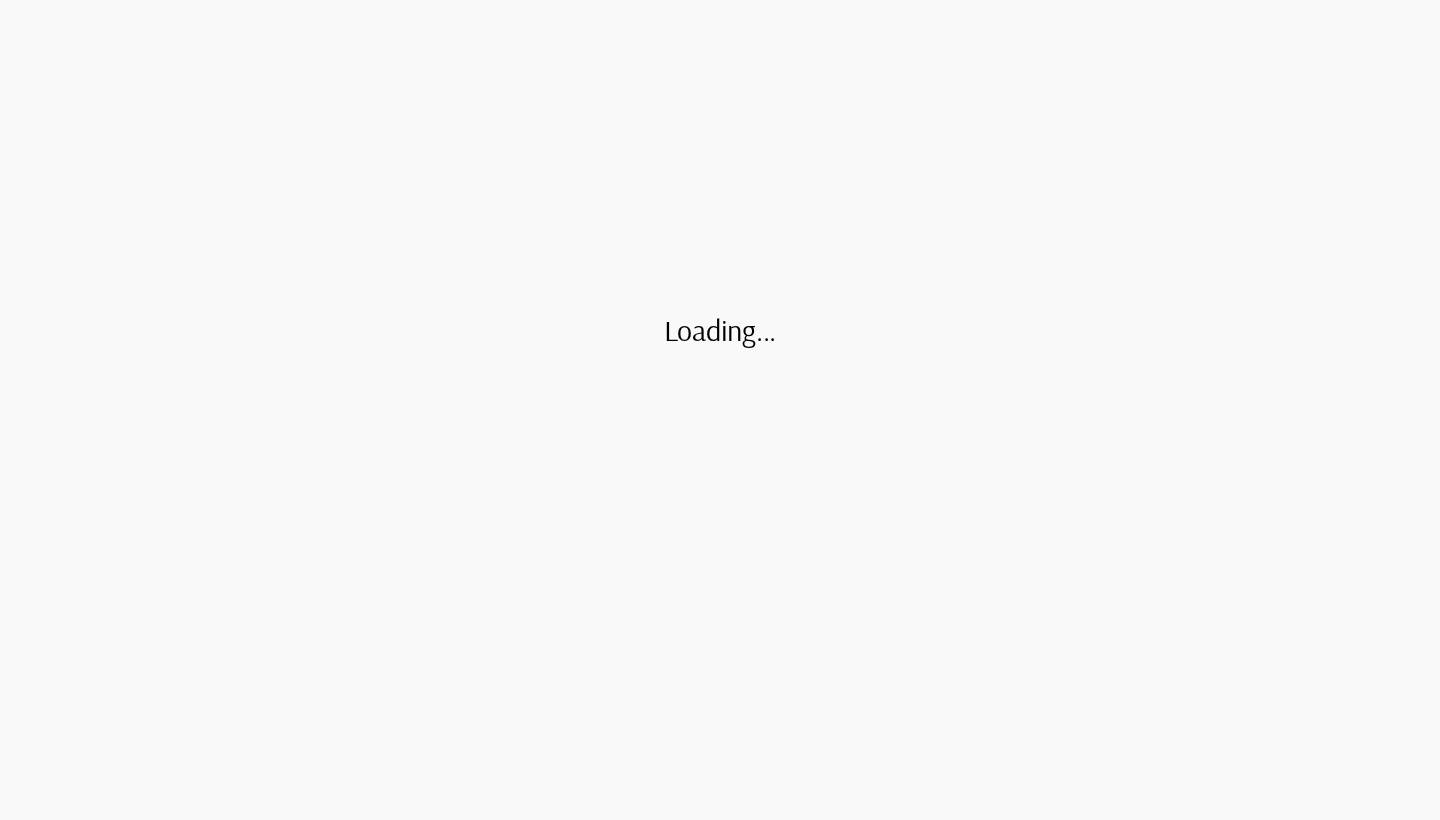 scroll, scrollTop: 0, scrollLeft: 0, axis: both 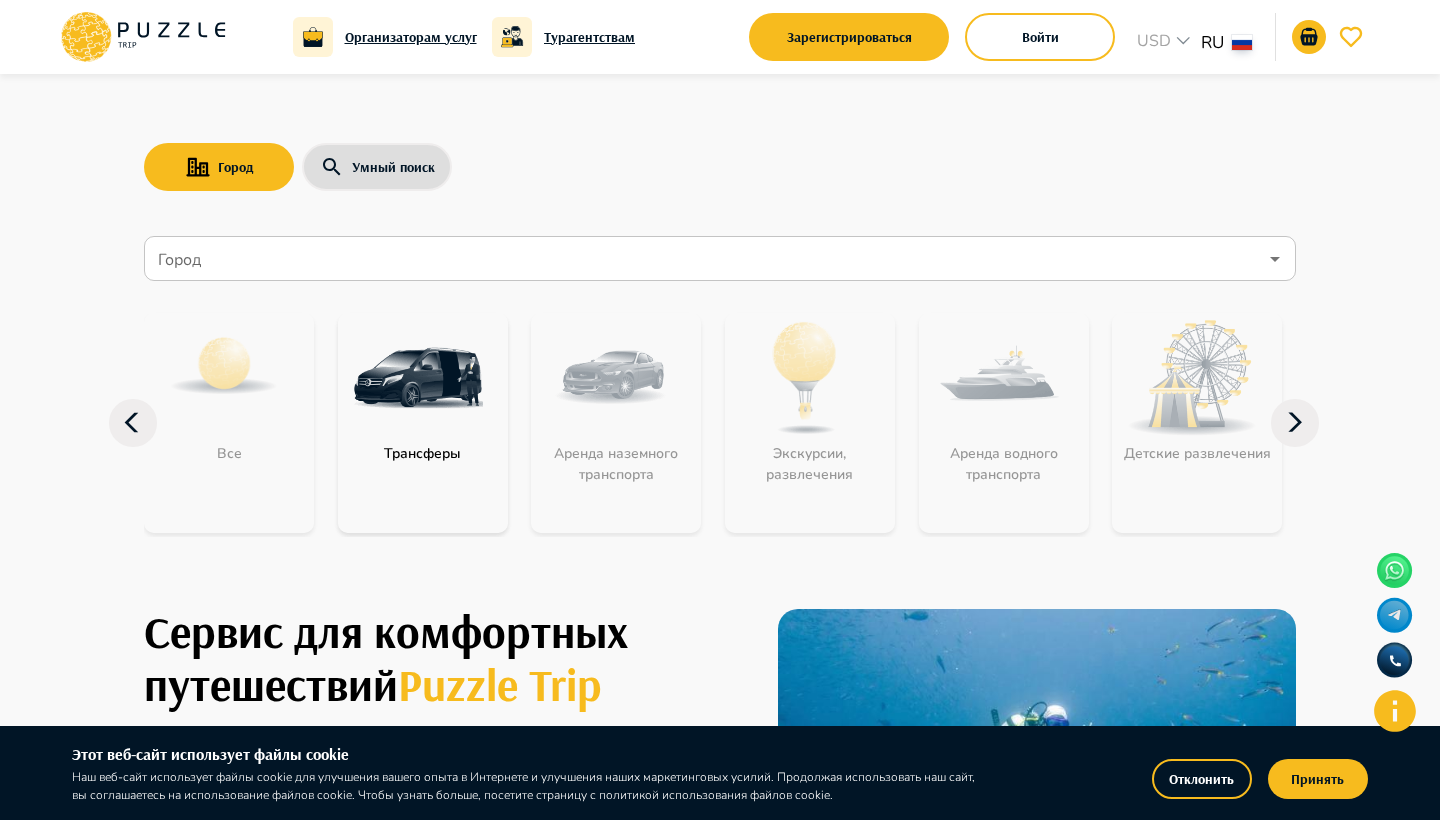 click on "Трансферы" at bounding box center [423, 423] 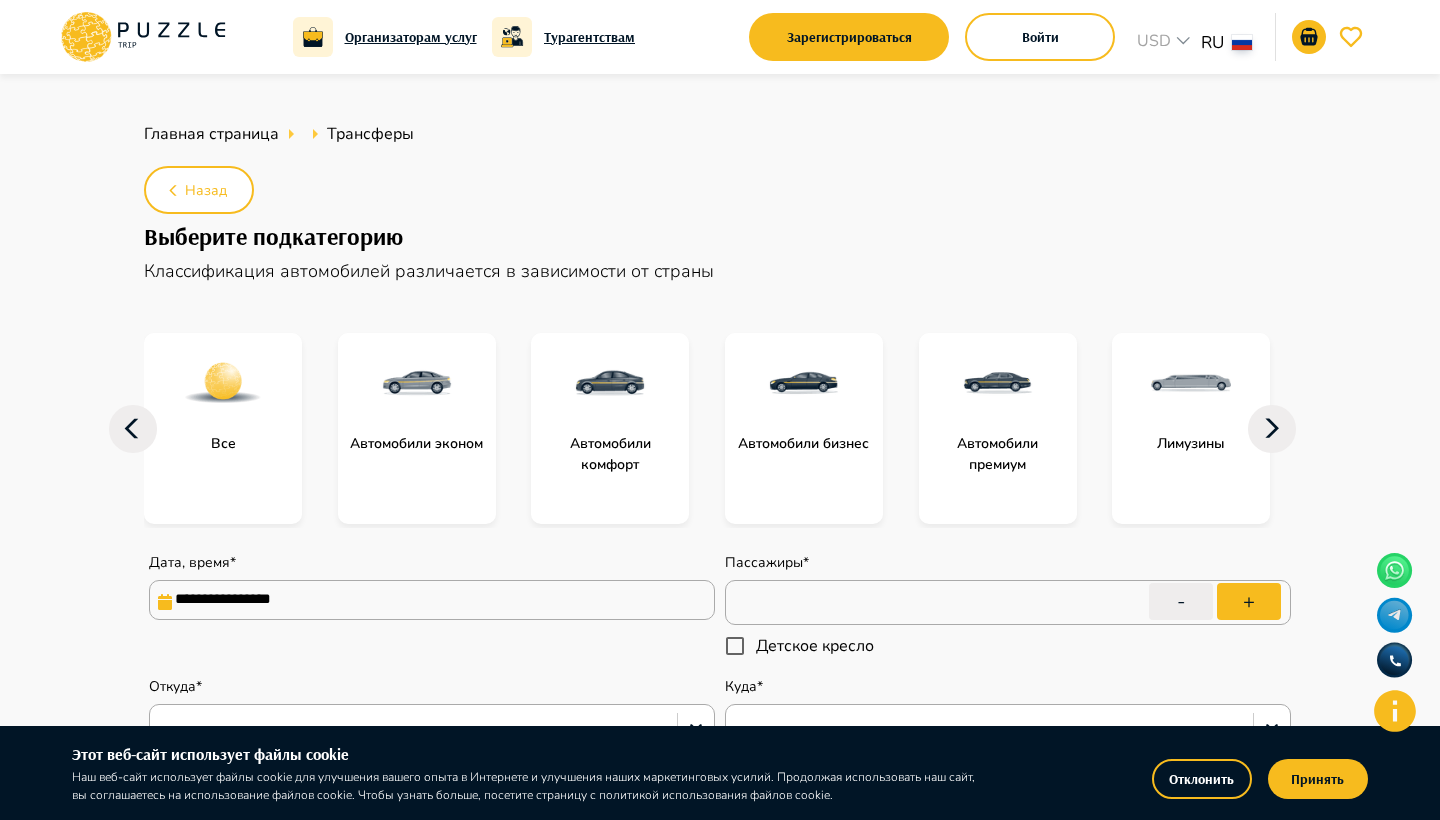 type on "*" 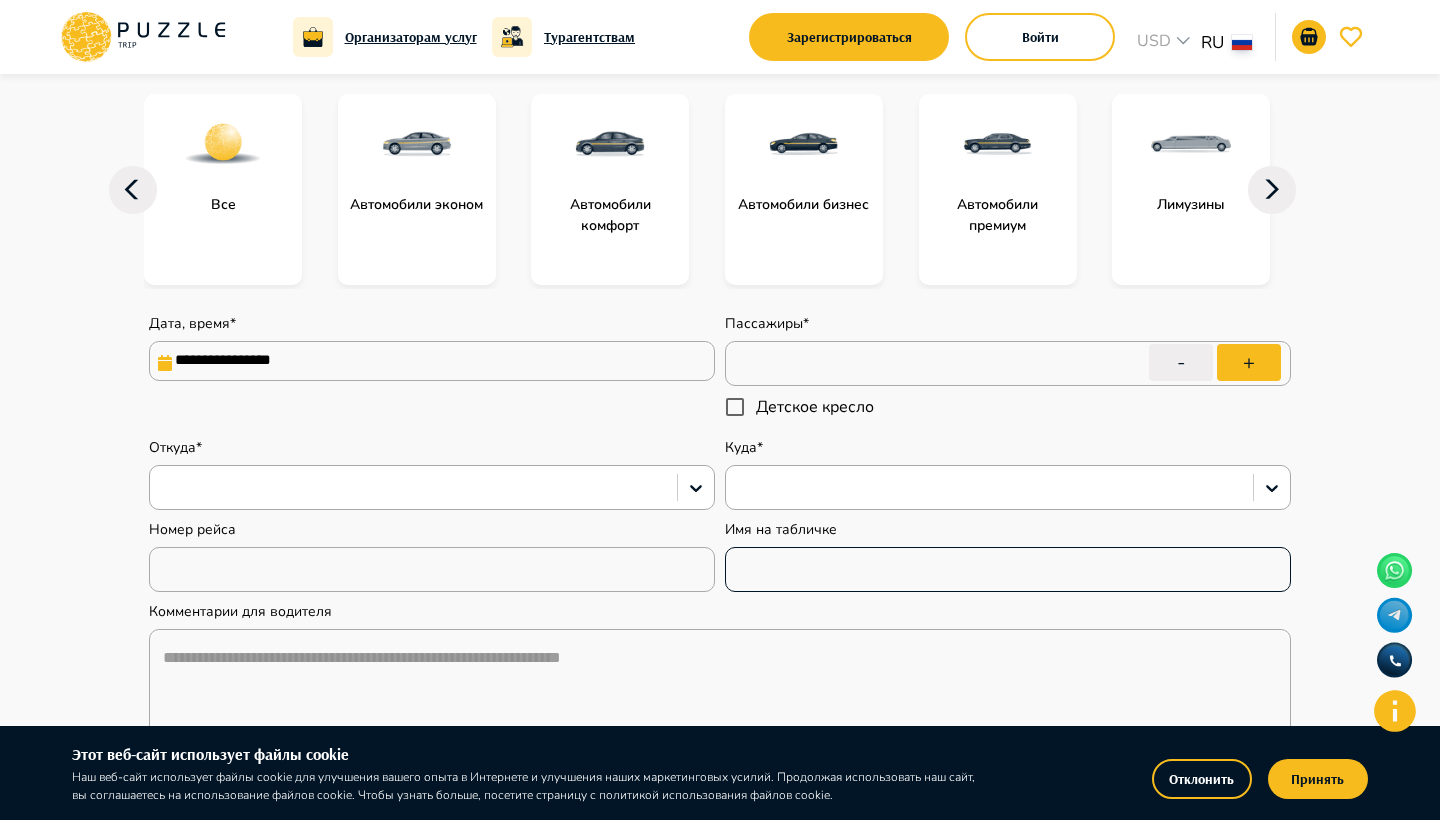 scroll, scrollTop: 235, scrollLeft: 0, axis: vertical 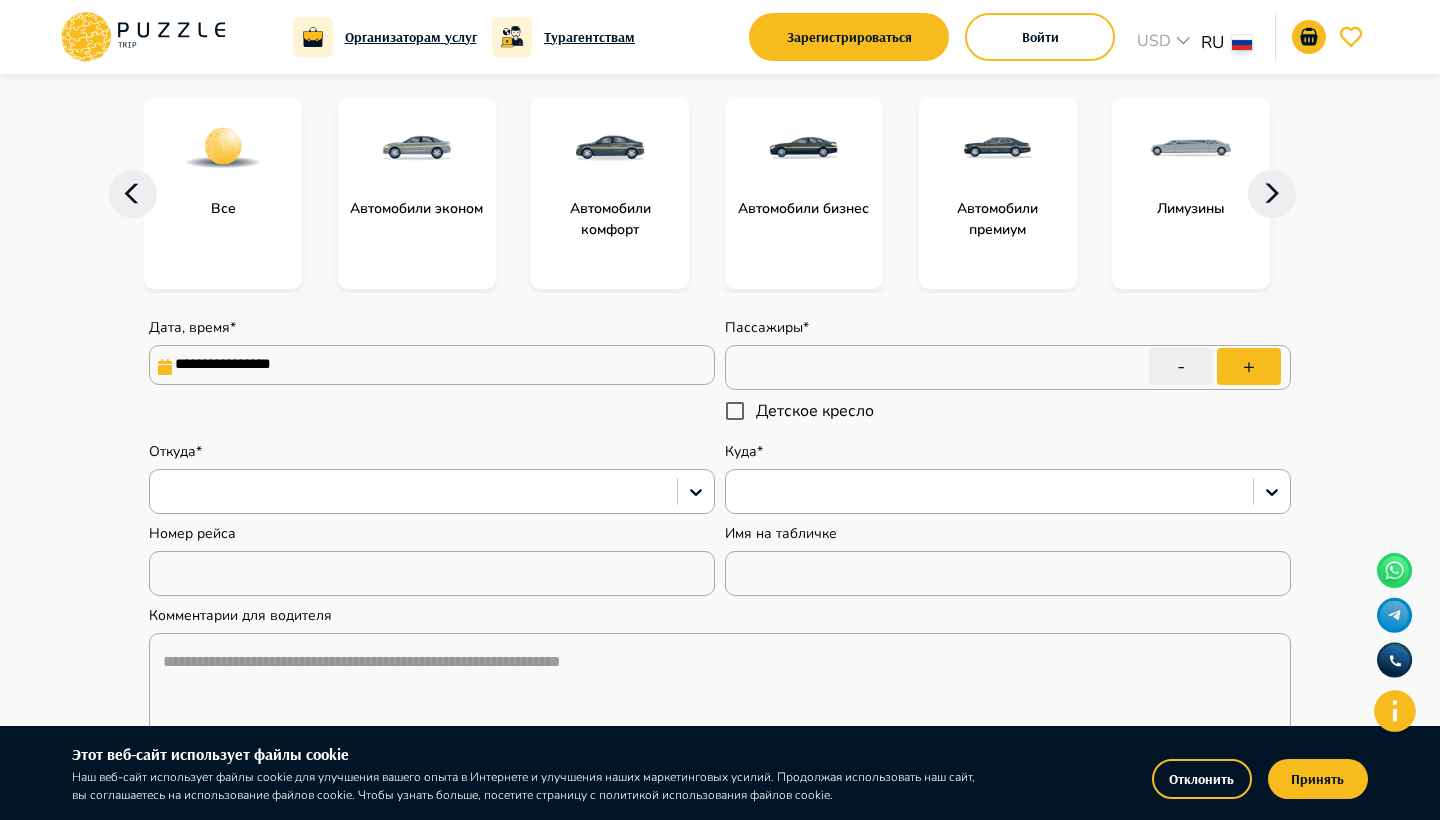 click on "**********" at bounding box center [432, 365] 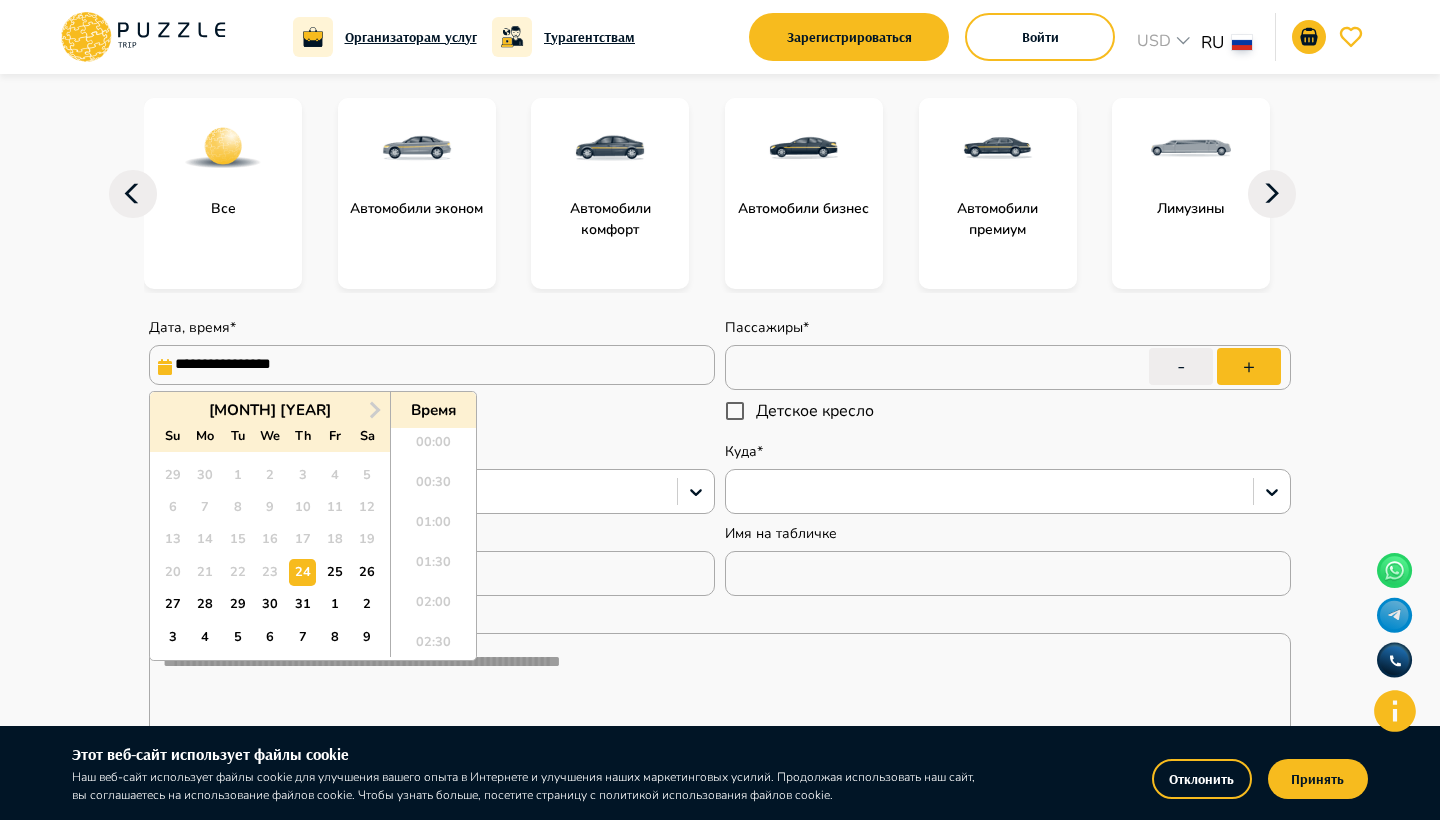 scroll, scrollTop: 1691, scrollLeft: 0, axis: vertical 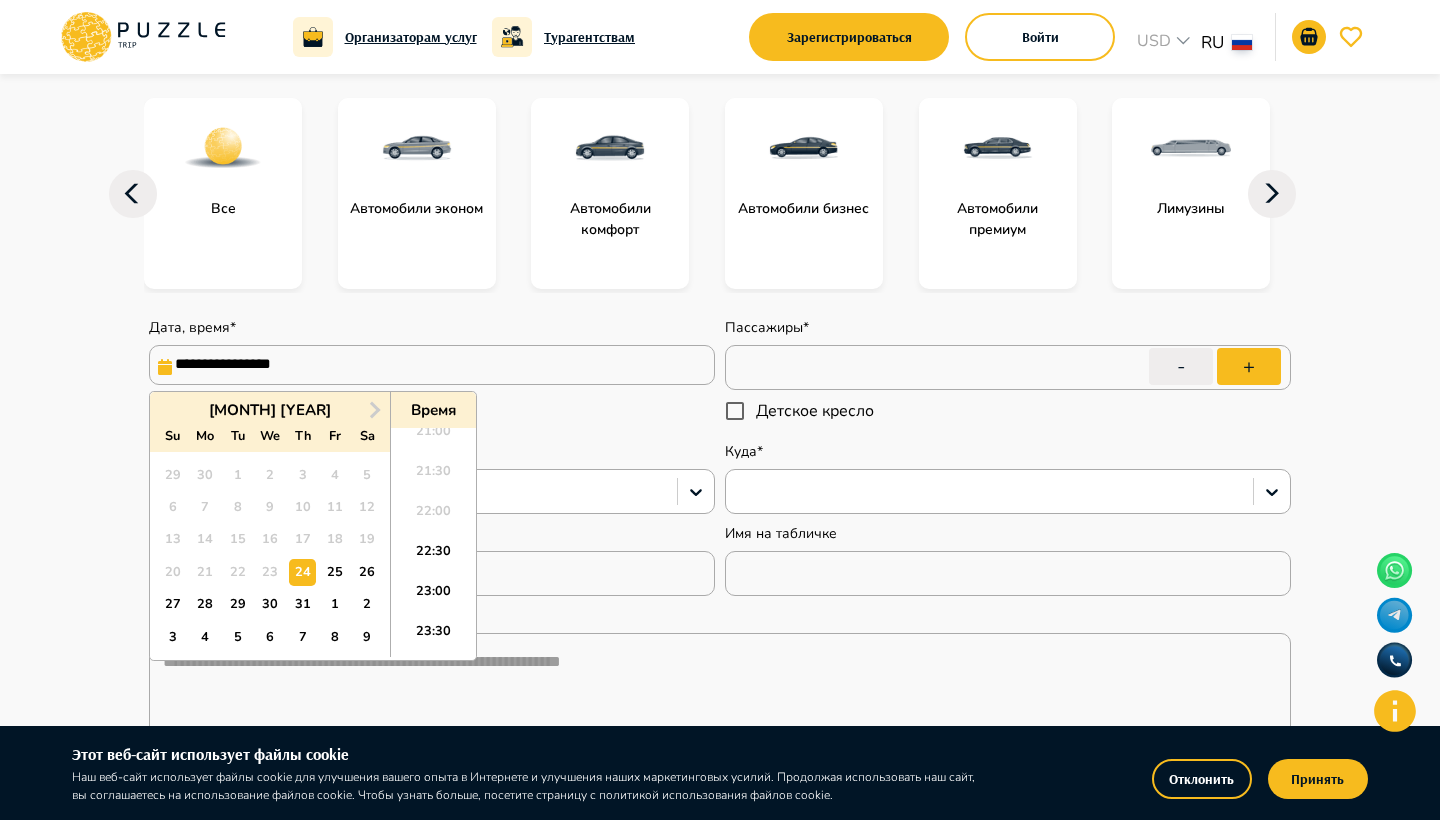 click on "**********" at bounding box center (432, 365) 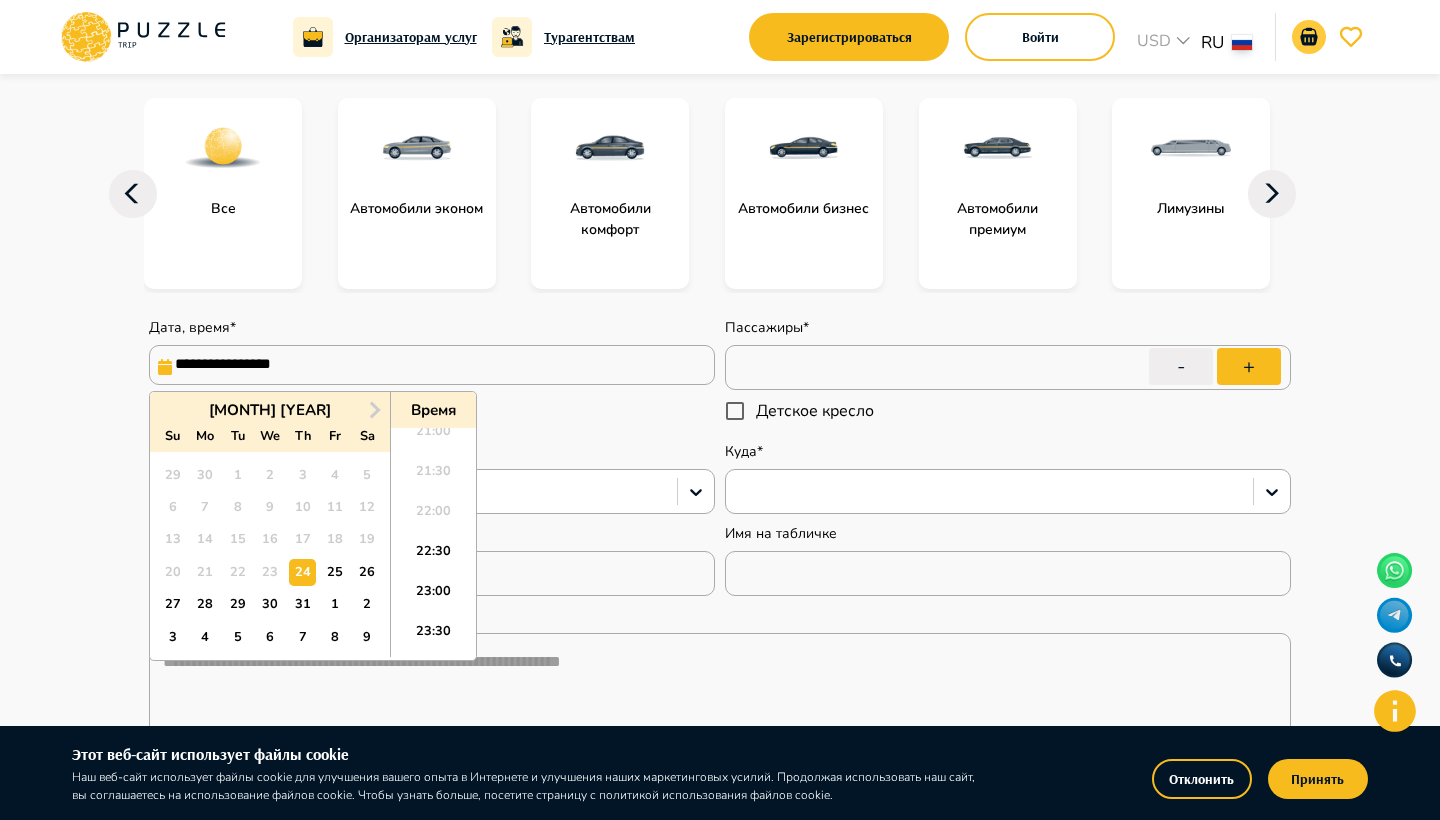 click 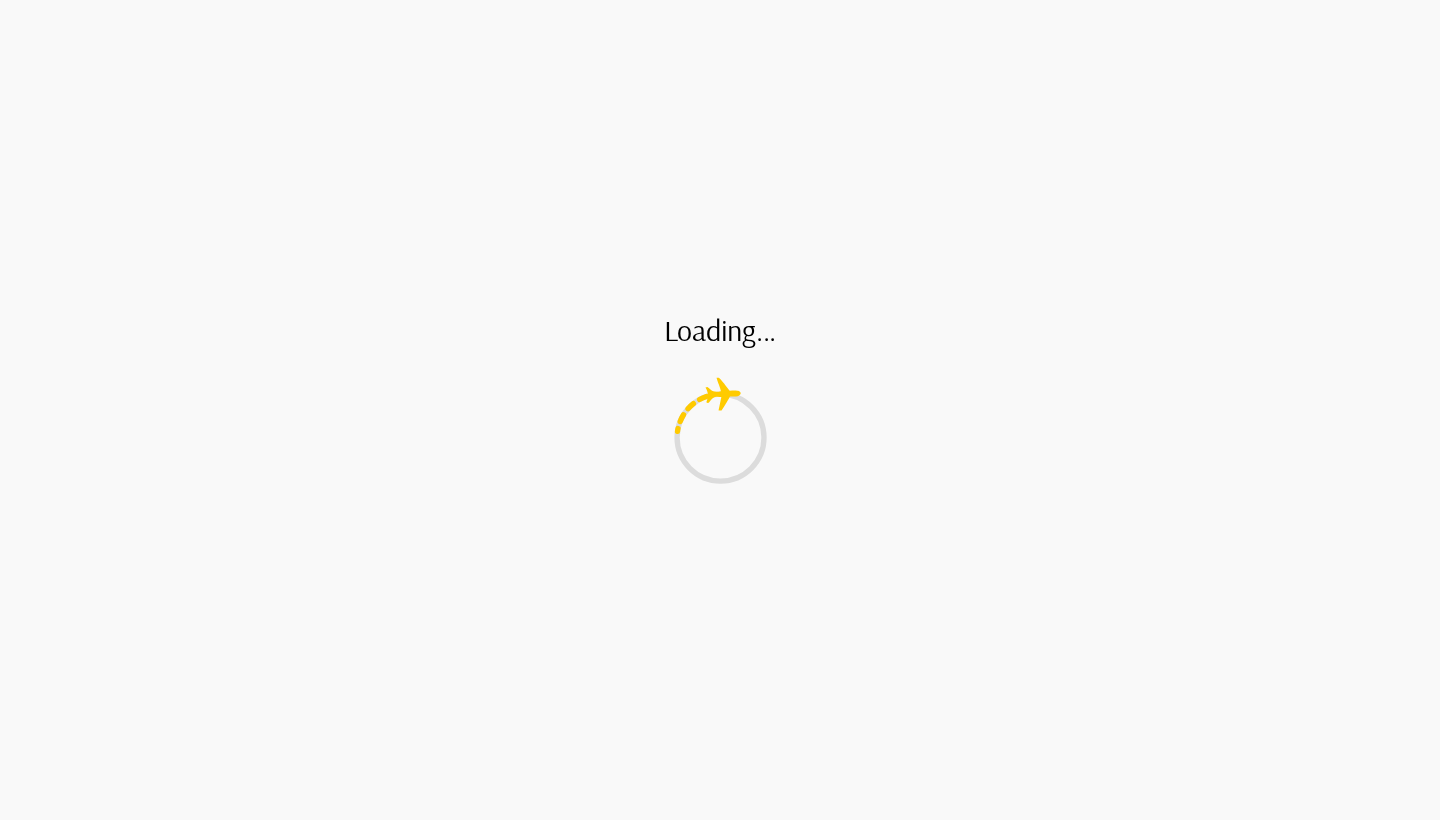 scroll, scrollTop: 0, scrollLeft: 0, axis: both 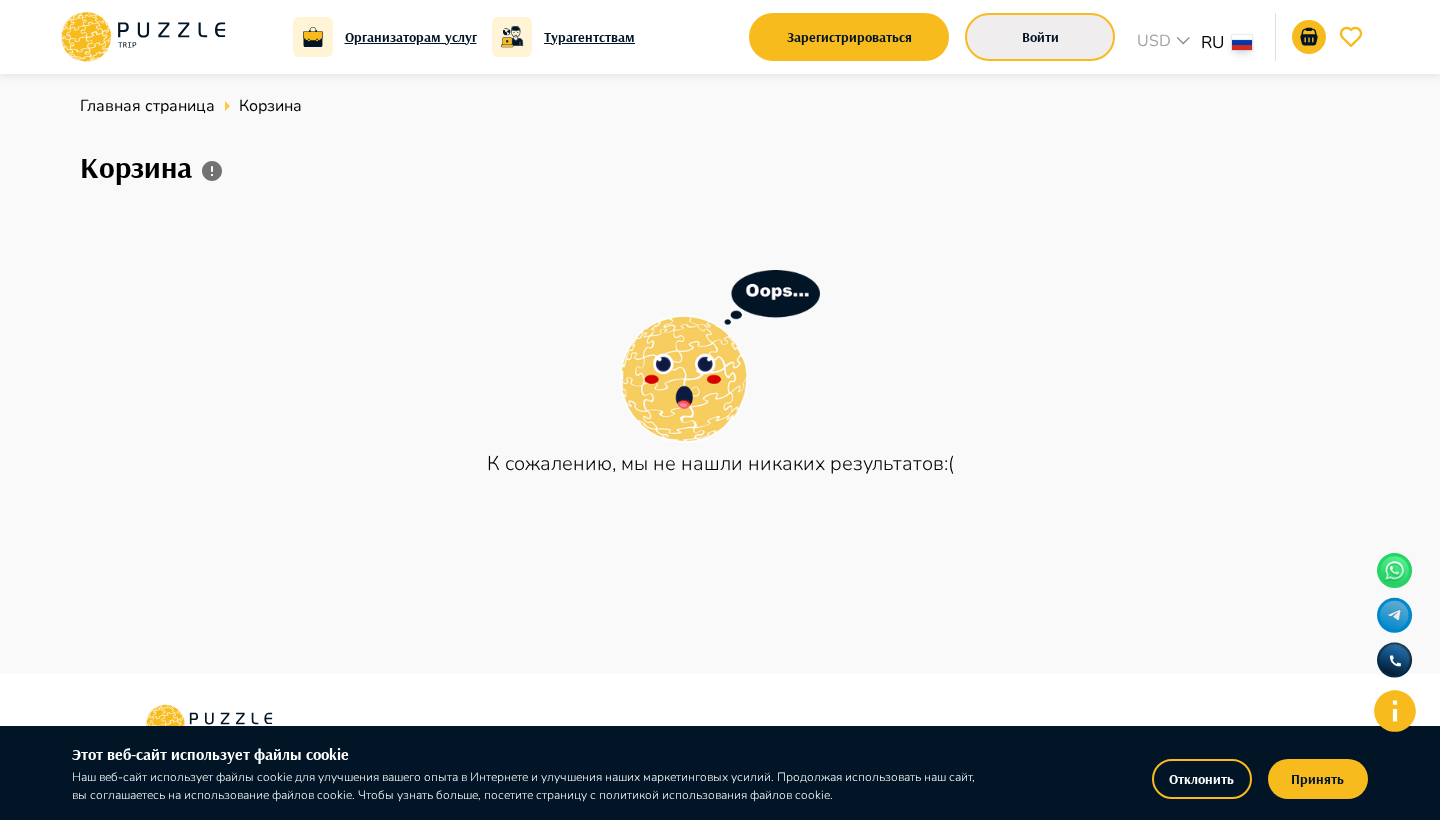click on "Войти" at bounding box center (1040, 37) 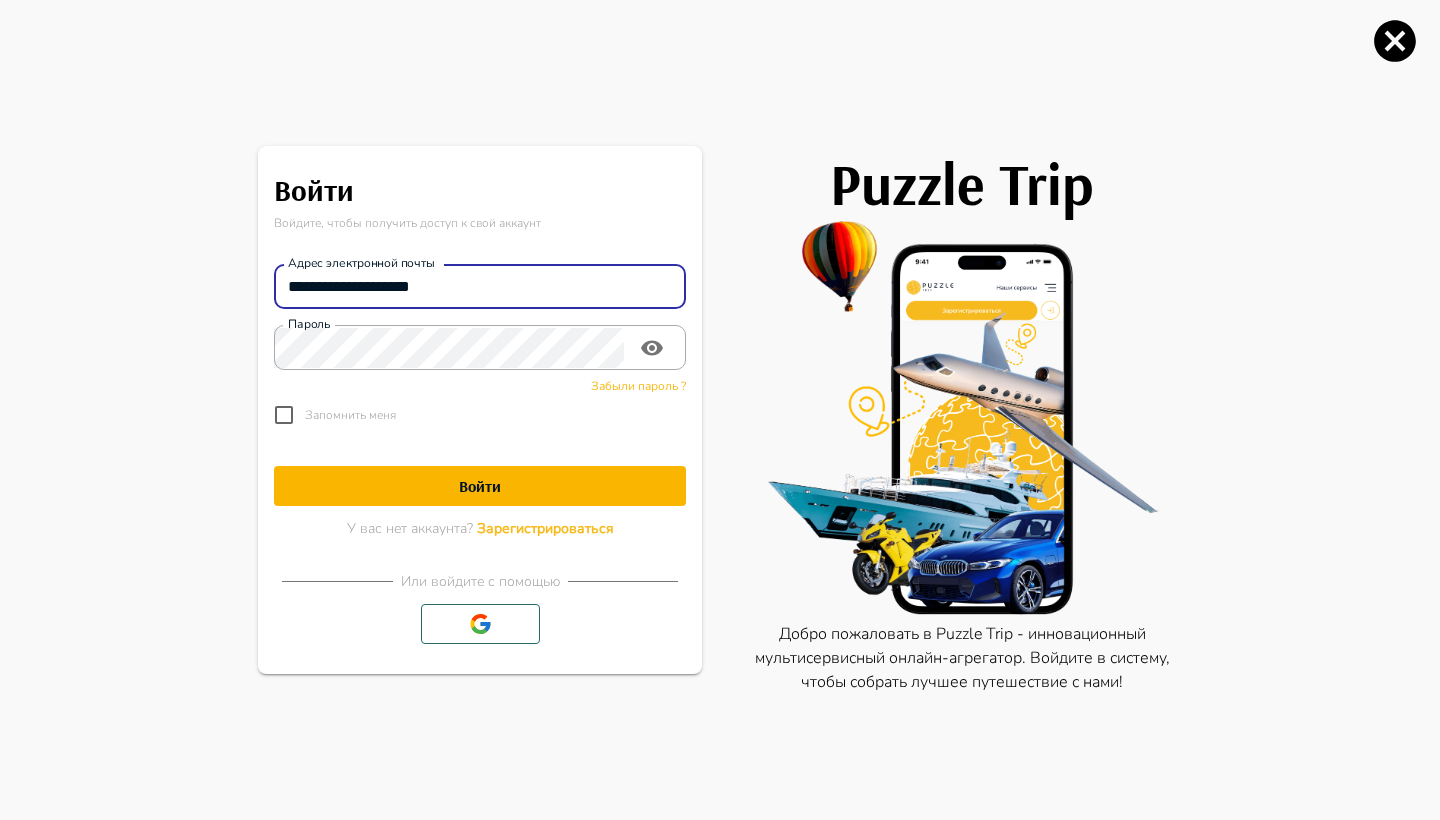 type on "**********" 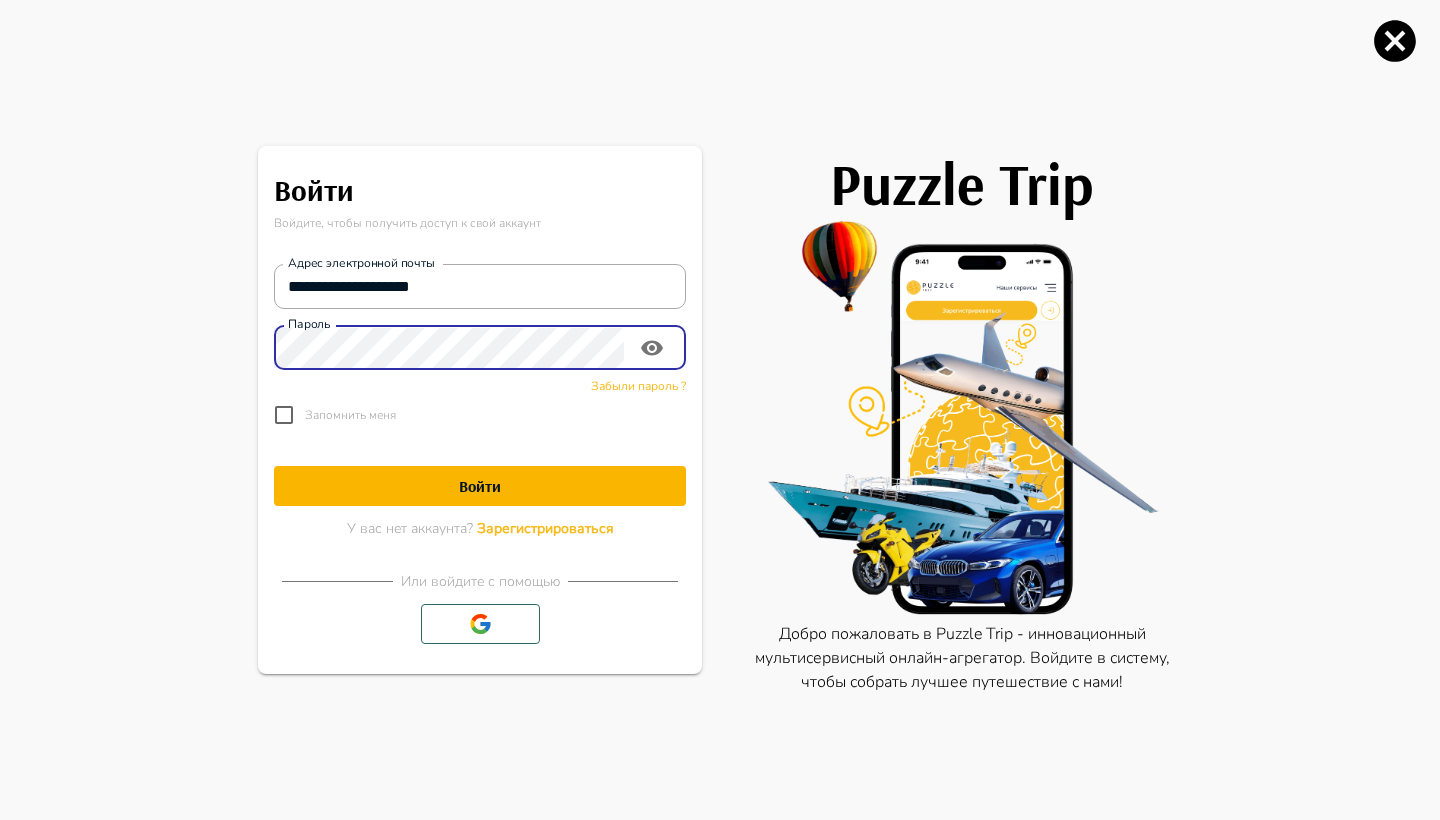 click on "Войти" at bounding box center (480, 486) 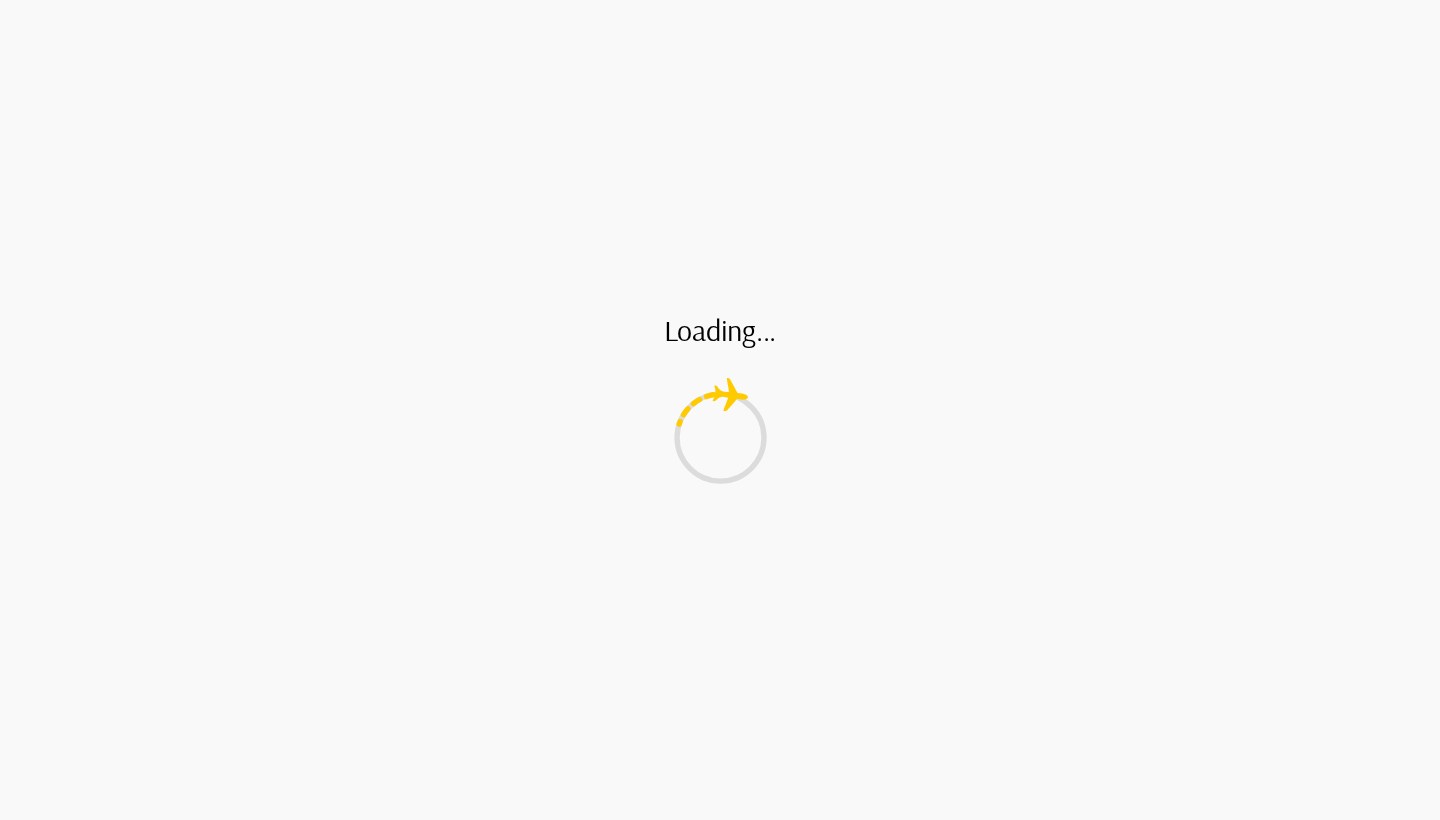 scroll, scrollTop: 0, scrollLeft: 0, axis: both 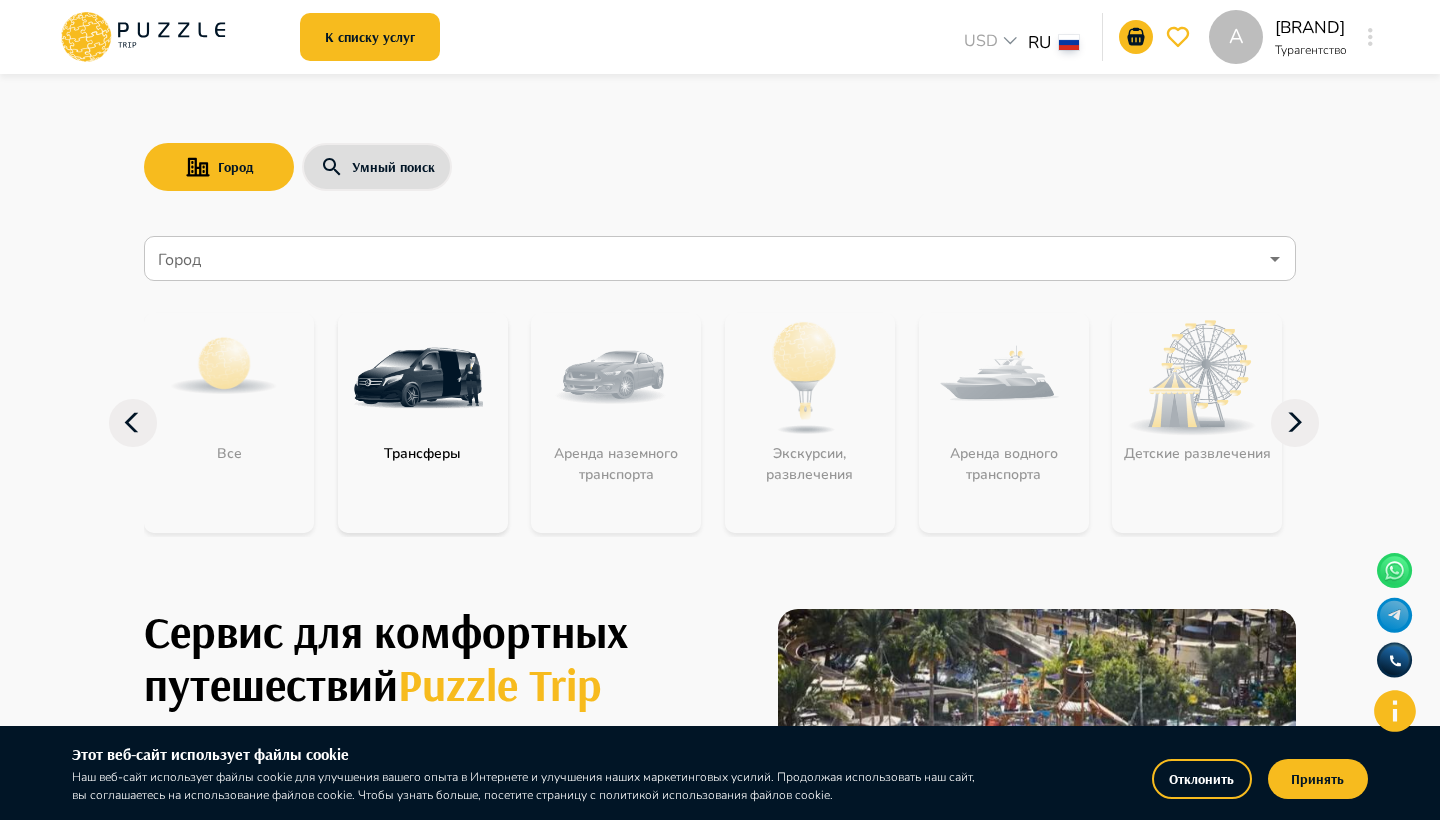 click at bounding box center (418, 378) 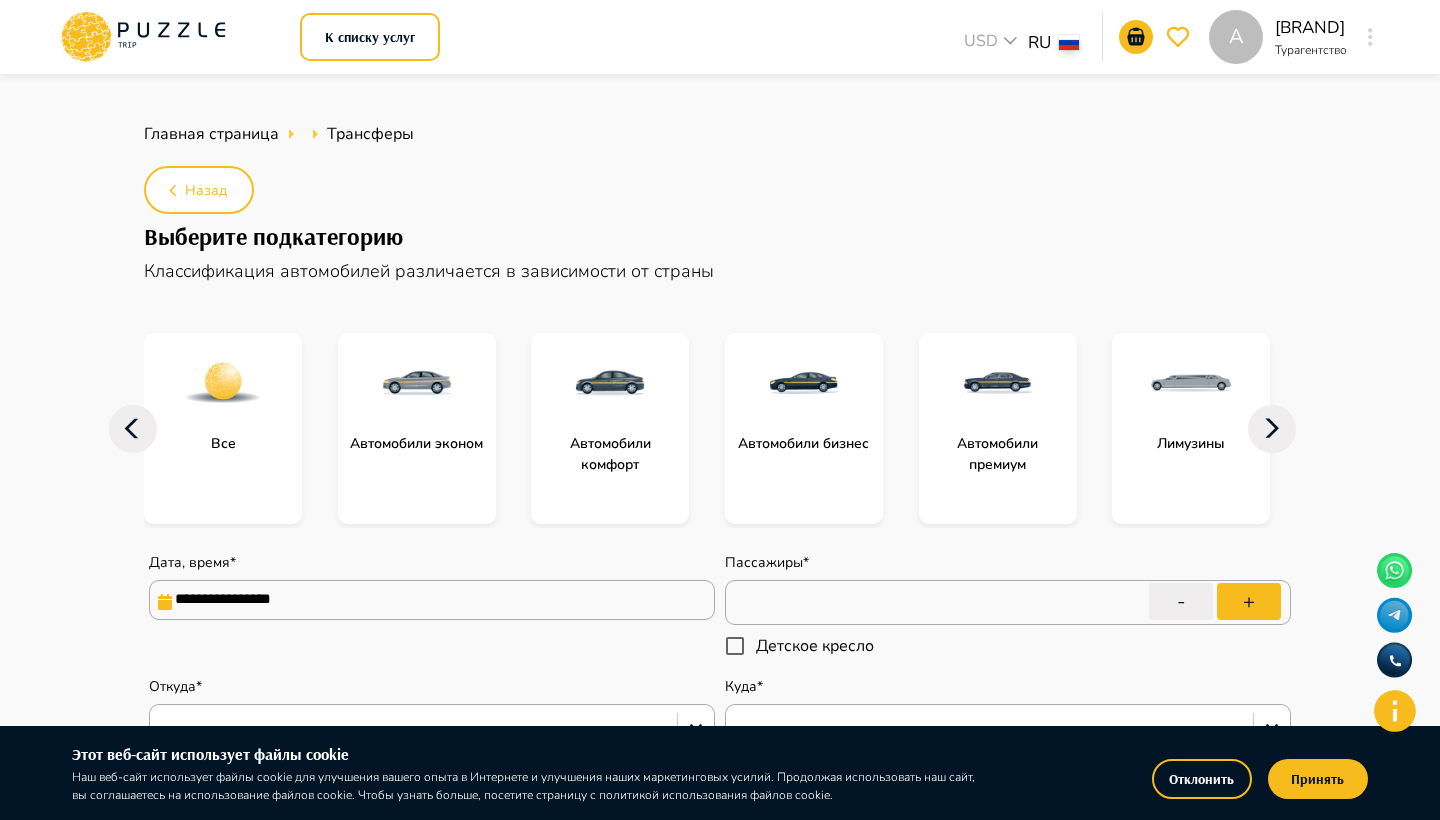 type on "*" 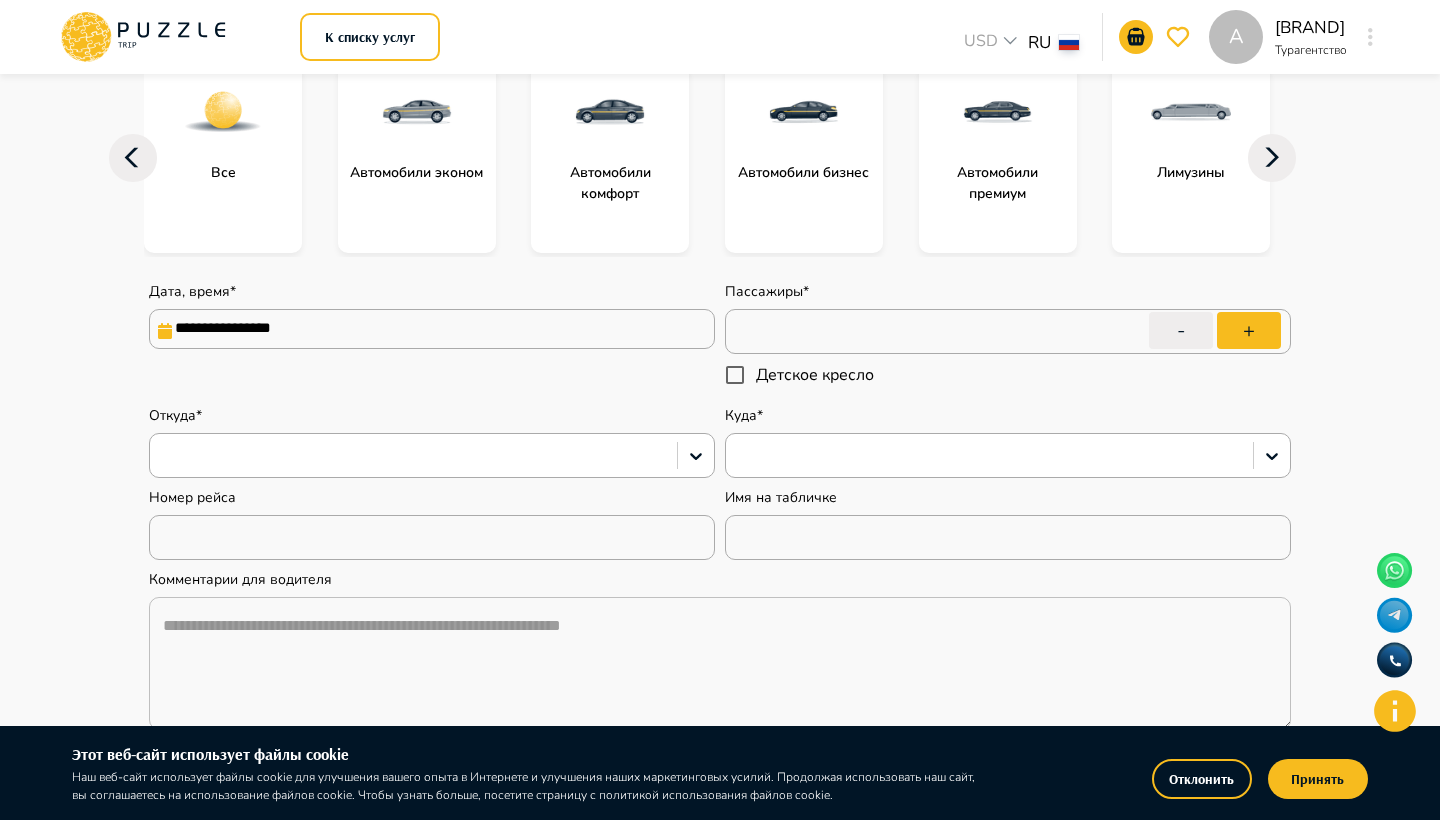 scroll, scrollTop: 272, scrollLeft: 0, axis: vertical 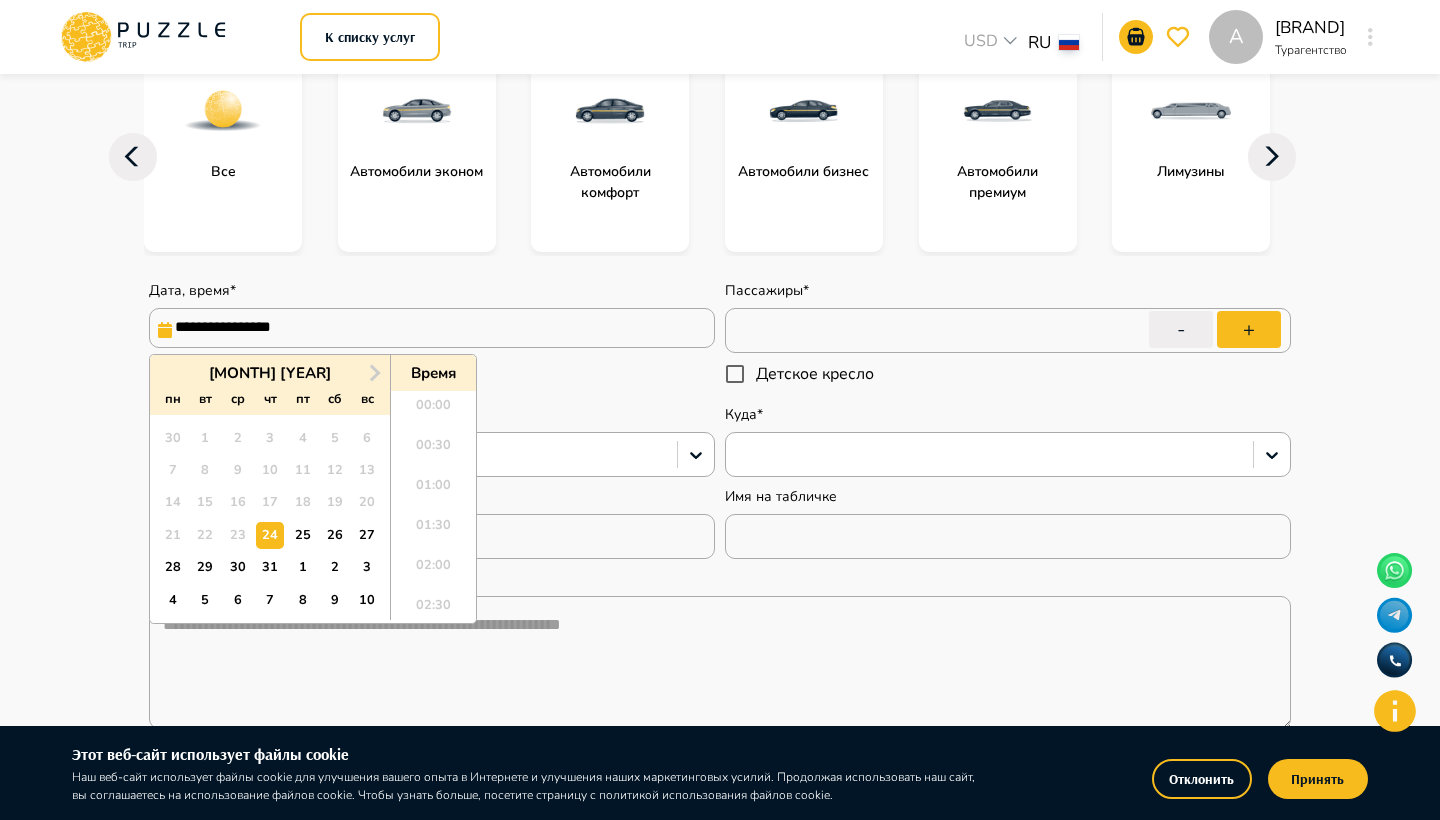 click on "**********" at bounding box center [432, 328] 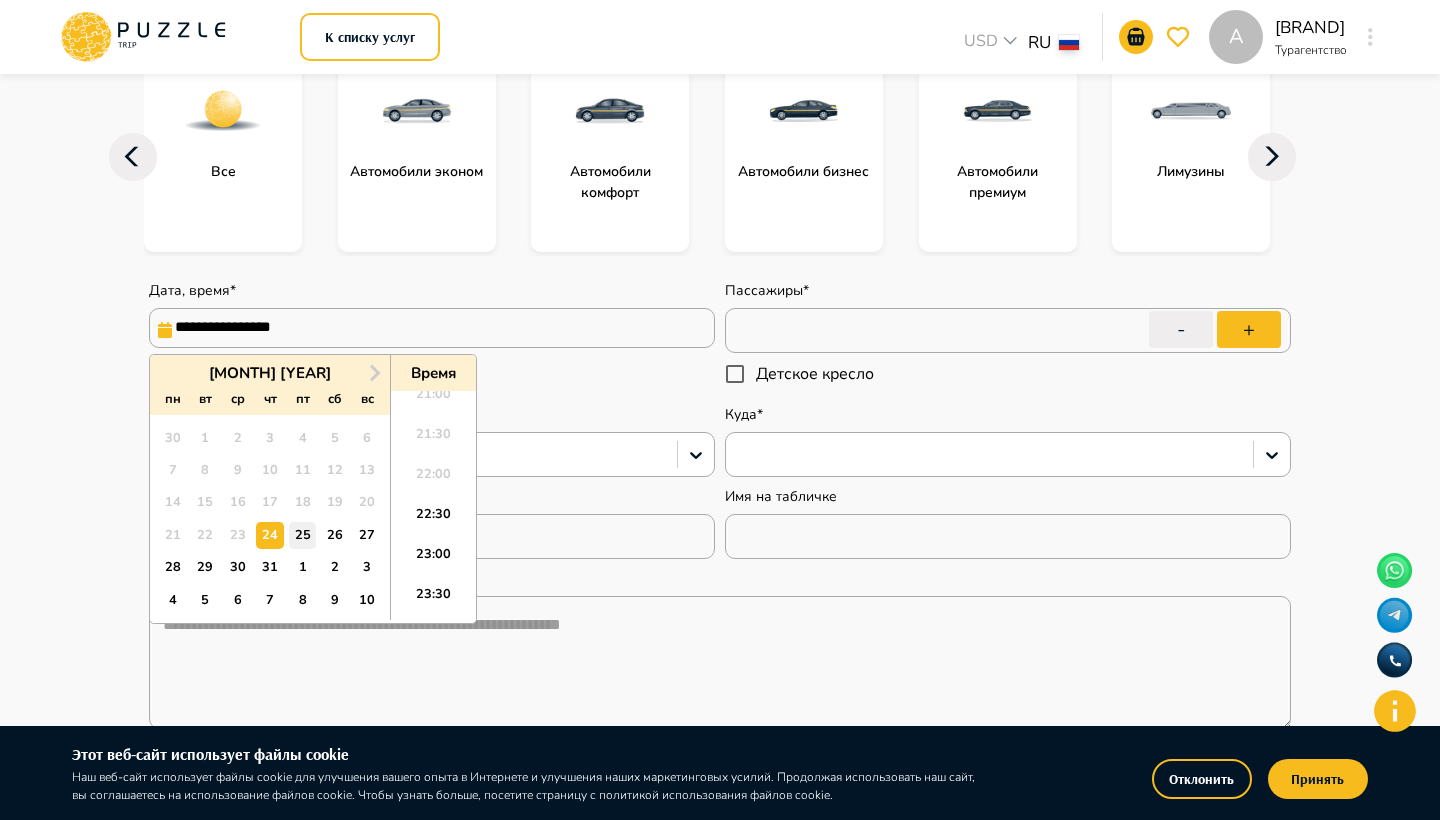 click on "25" at bounding box center (302, 535) 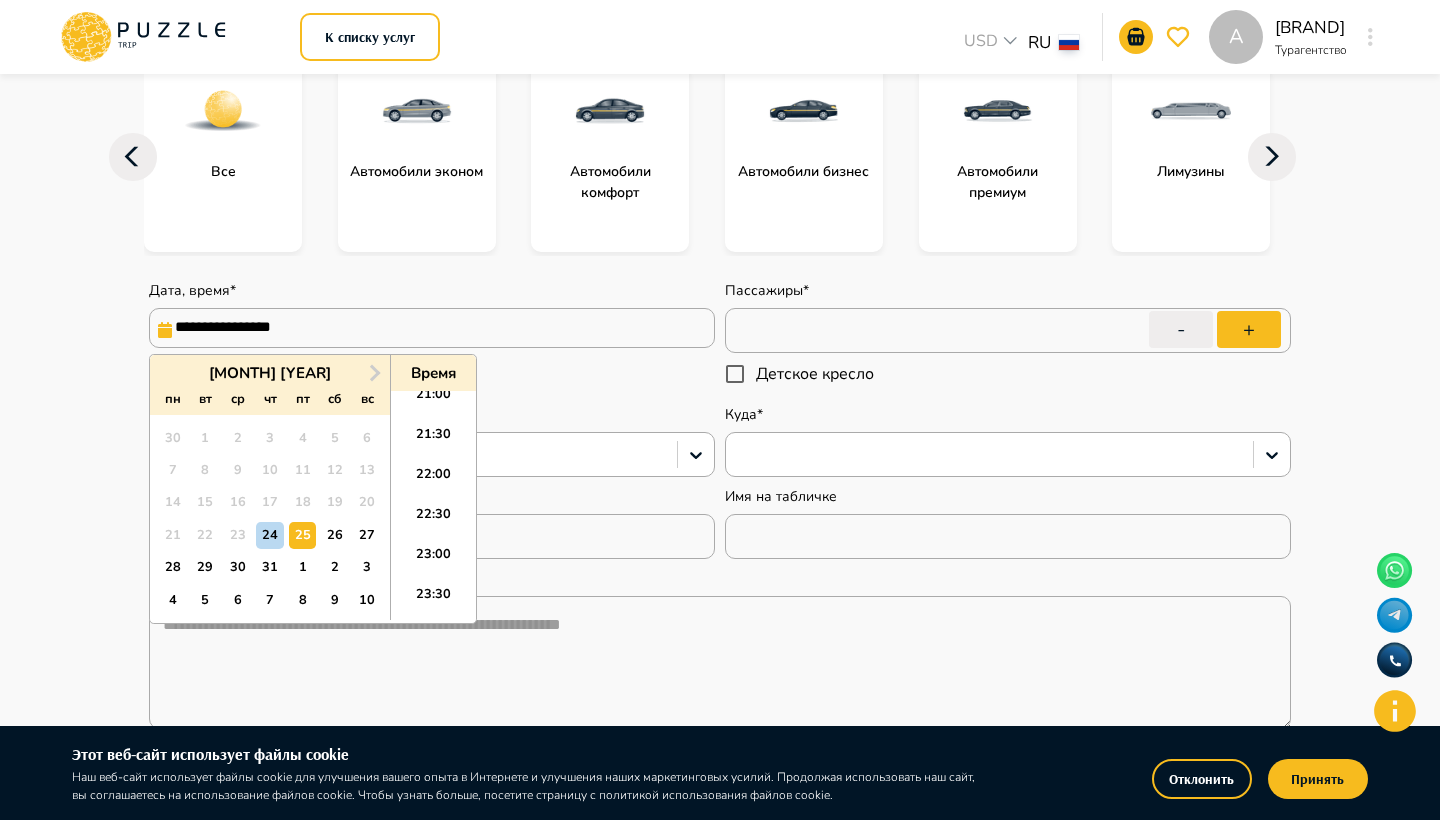 click on "25" at bounding box center [302, 535] 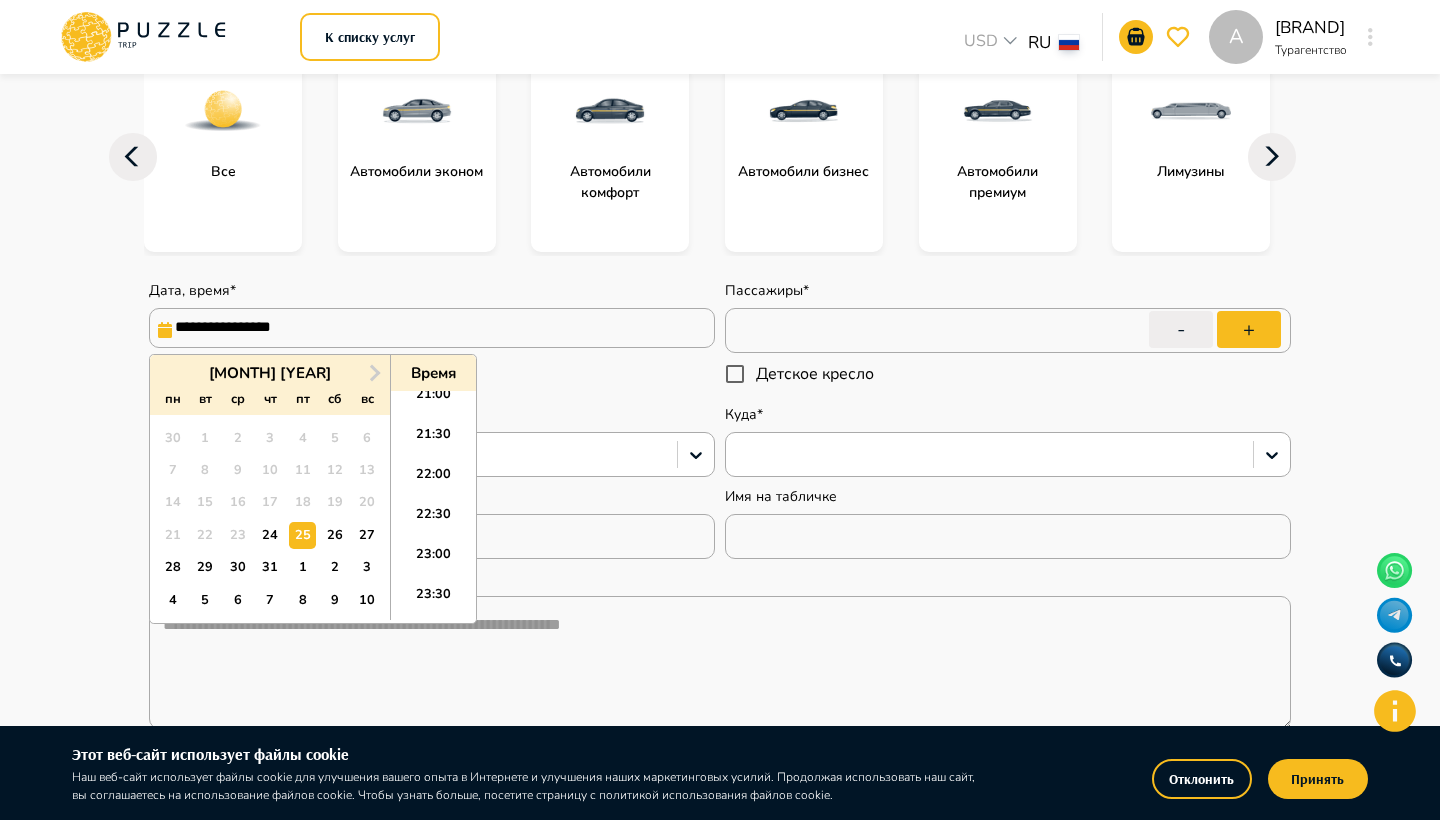 type on "*" 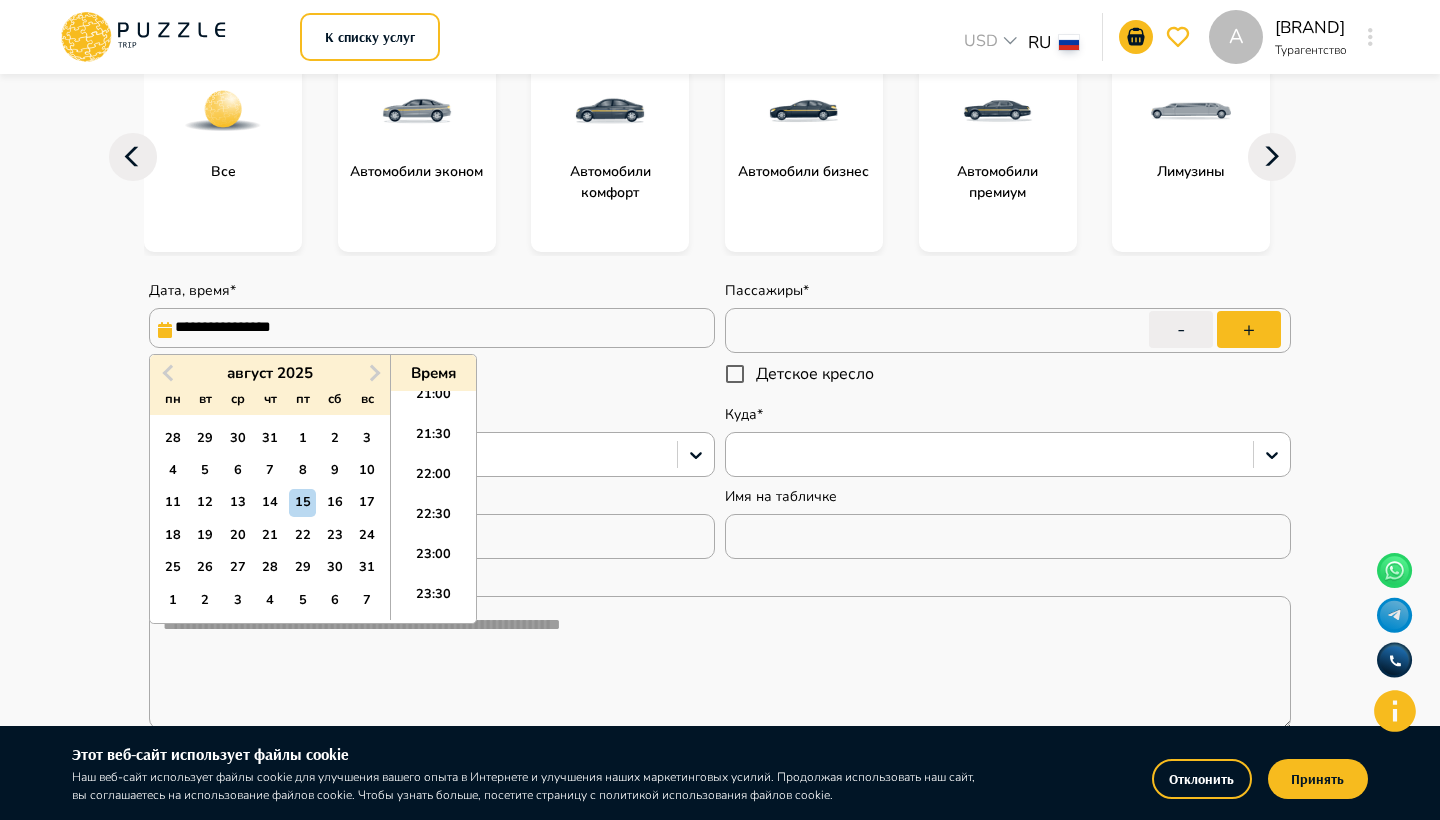 click on "Время" at bounding box center (433, 373) 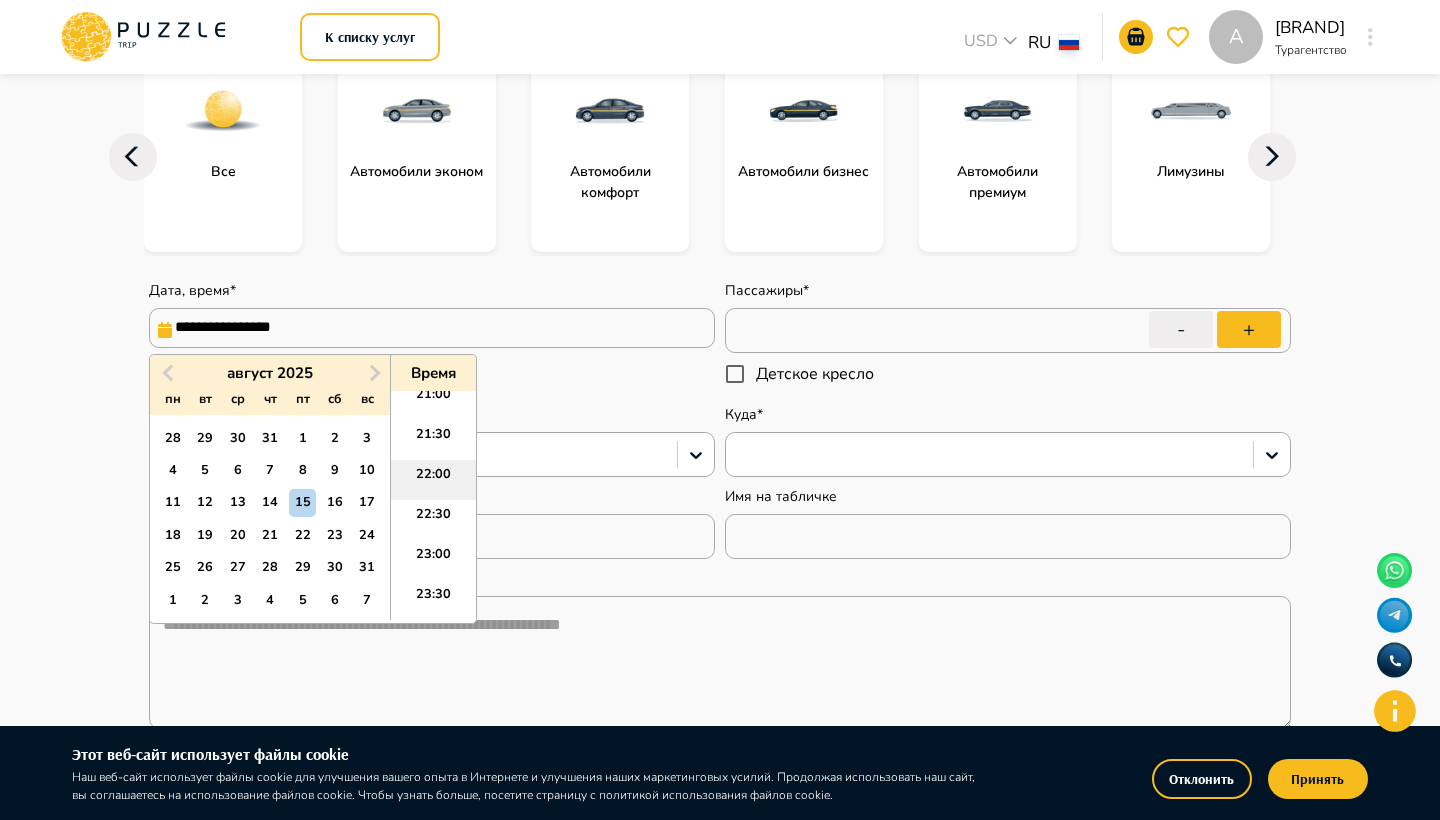 click on "22:00" at bounding box center (433, 480) 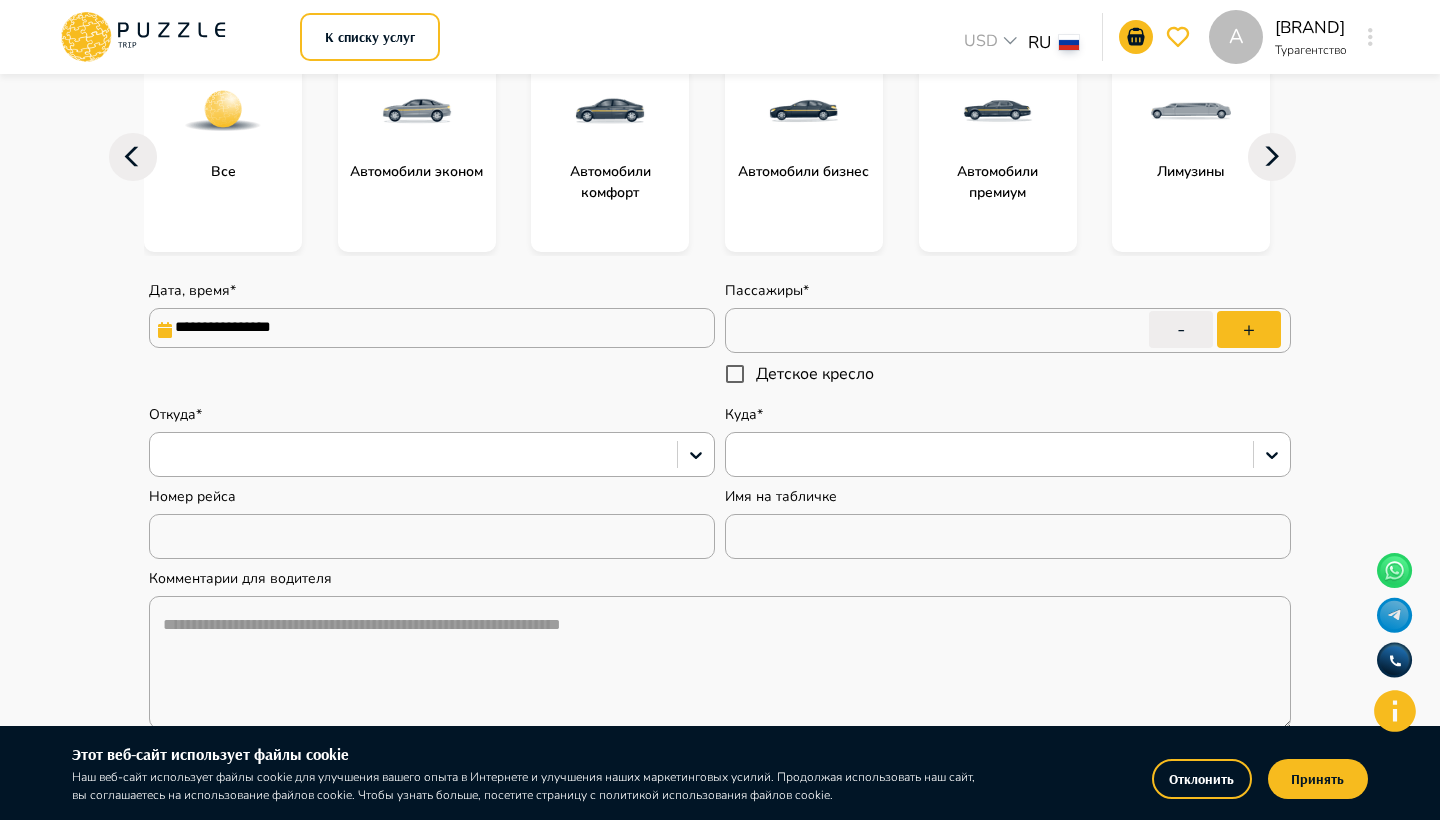 type on "*" 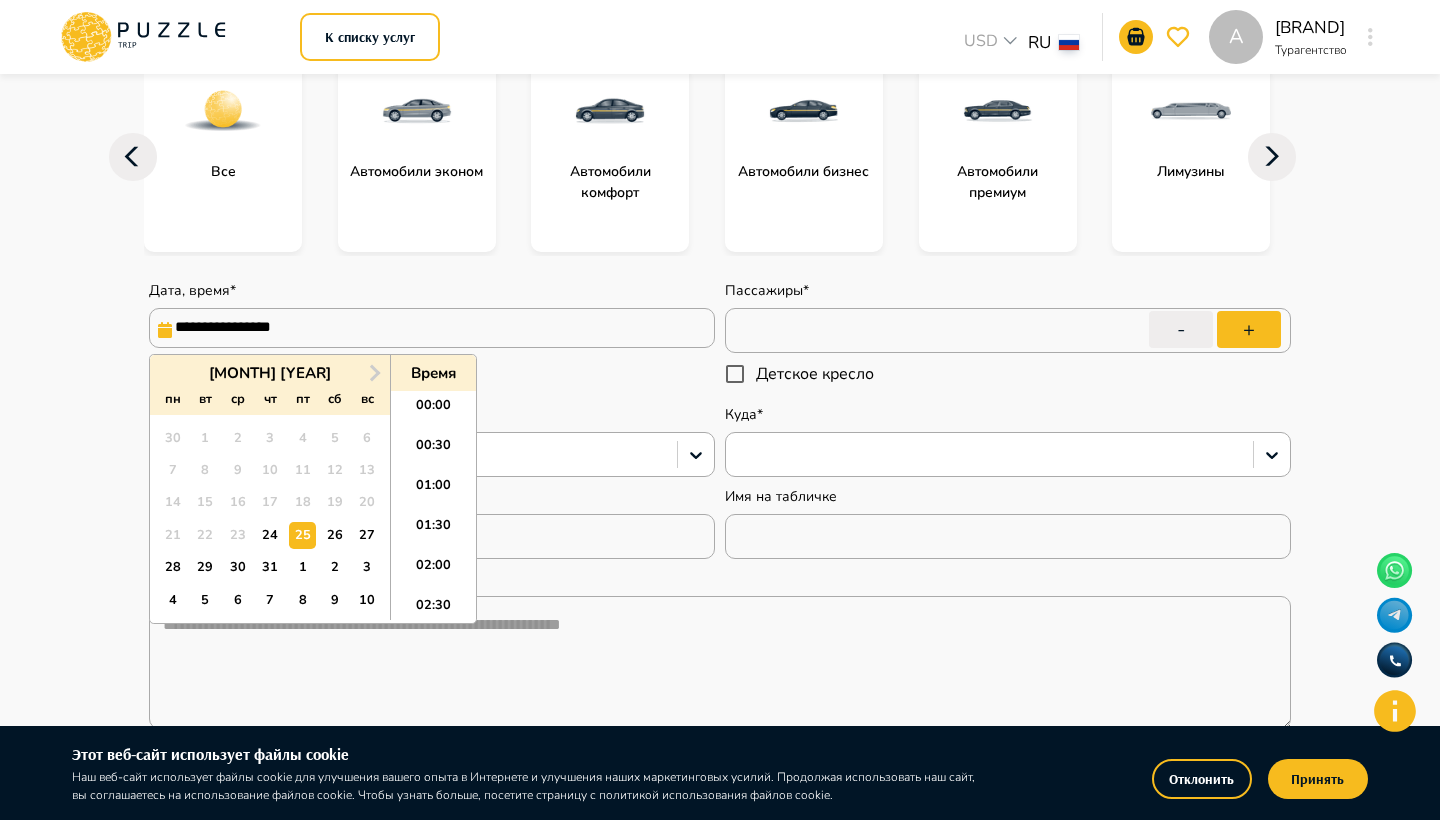 click on "**********" at bounding box center (432, 328) 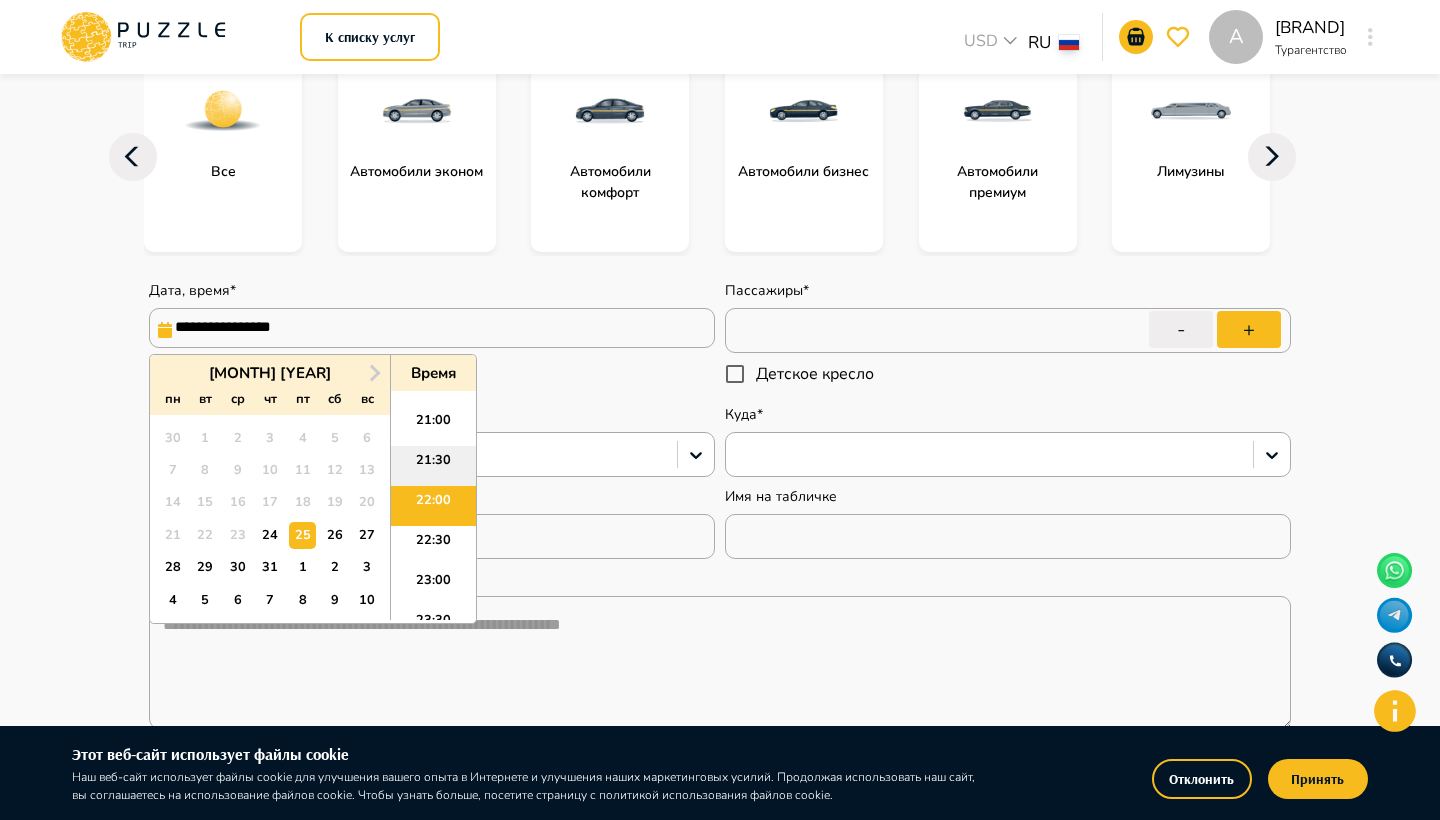 type 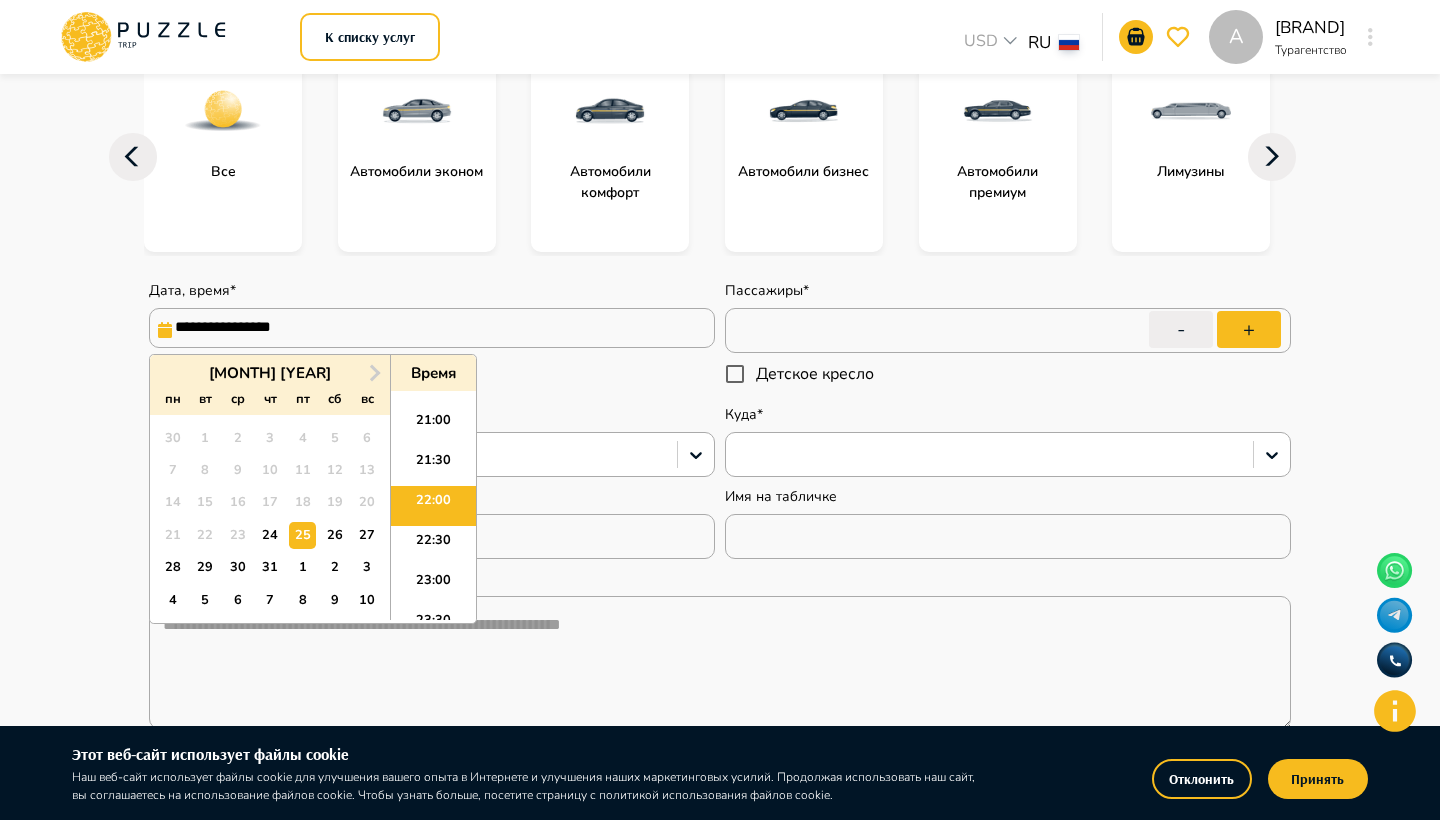 click on "**********" at bounding box center [432, 338] 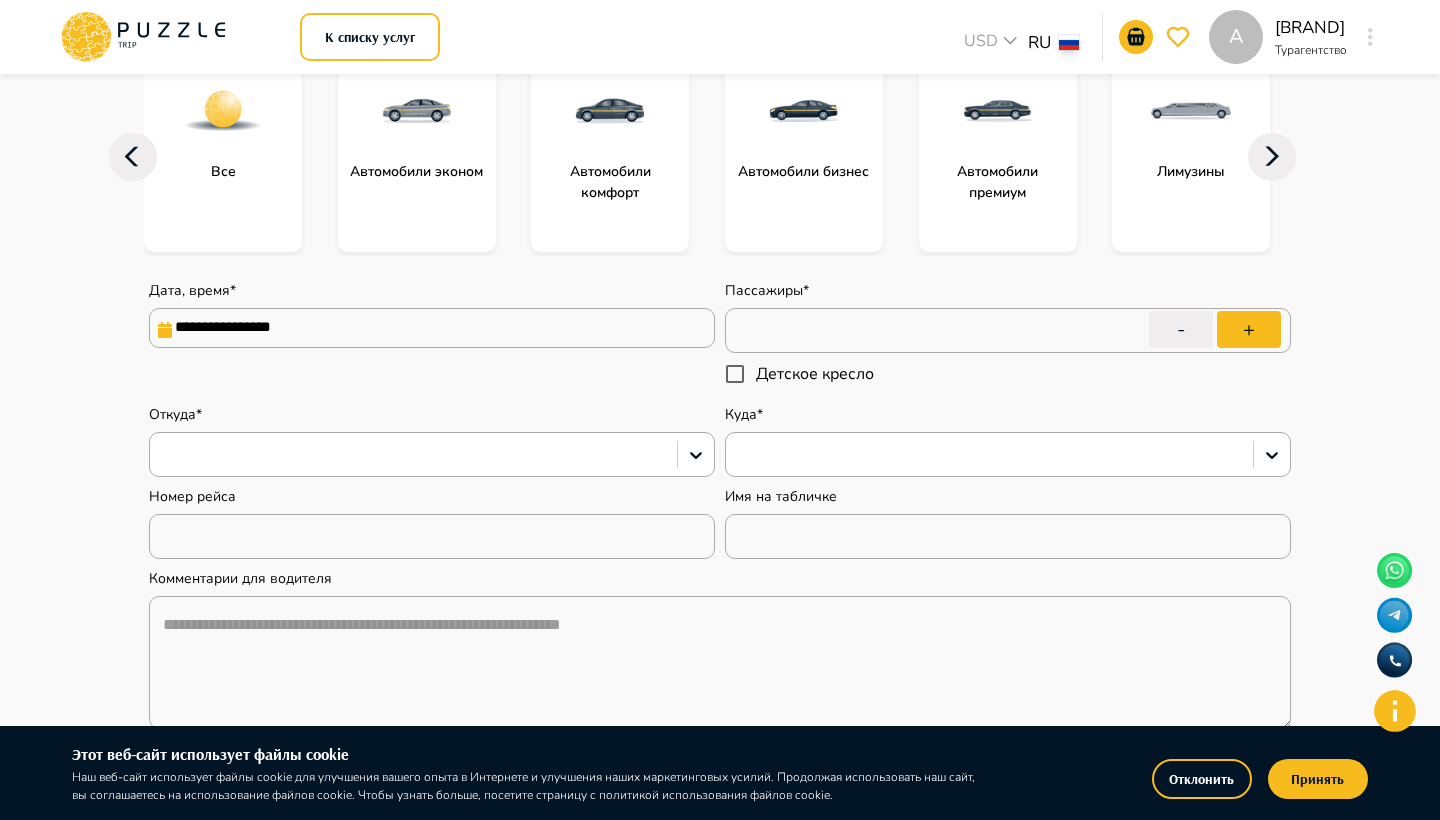 click on "**********" at bounding box center (432, 328) 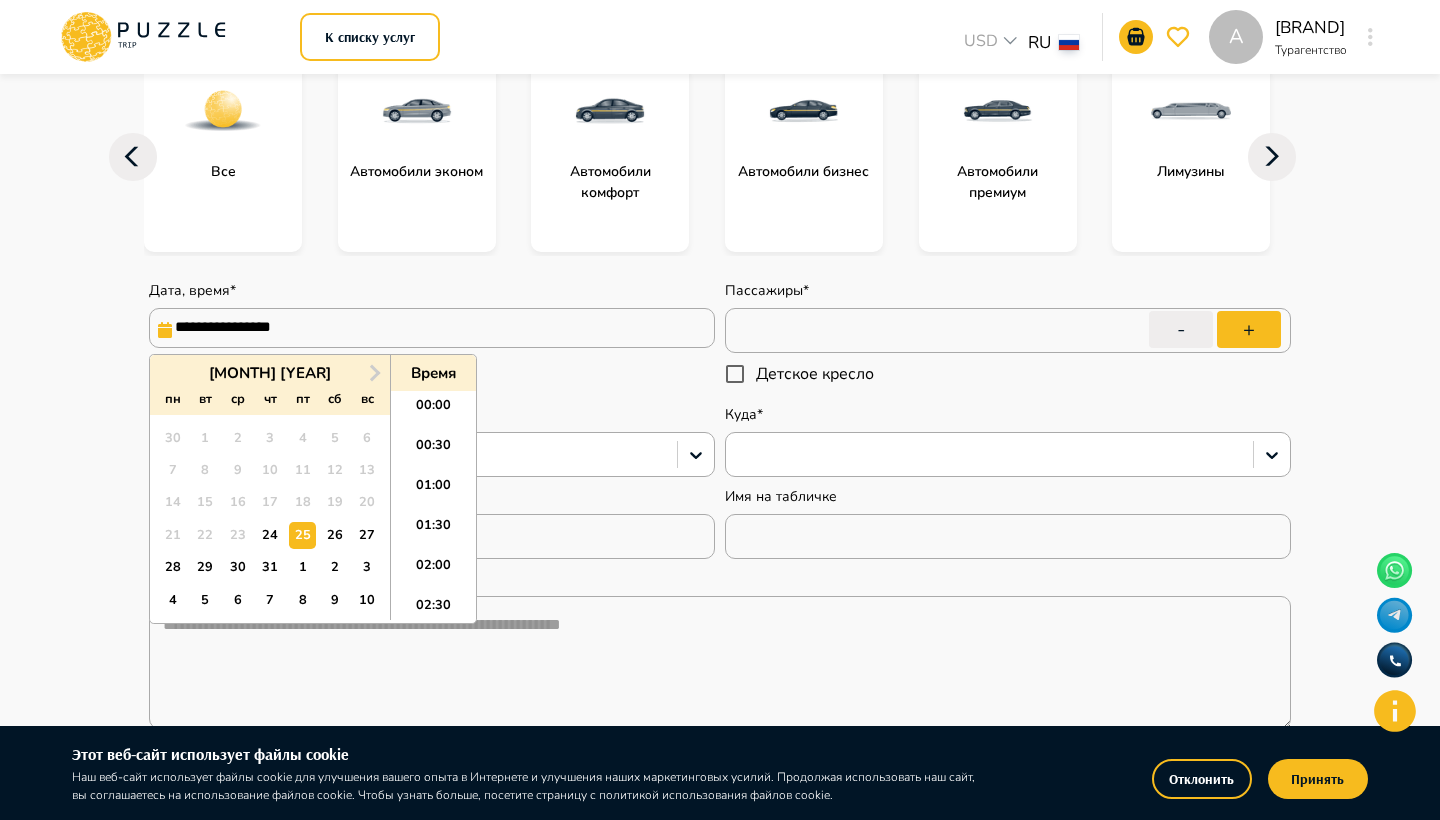 scroll, scrollTop: 1665, scrollLeft: 0, axis: vertical 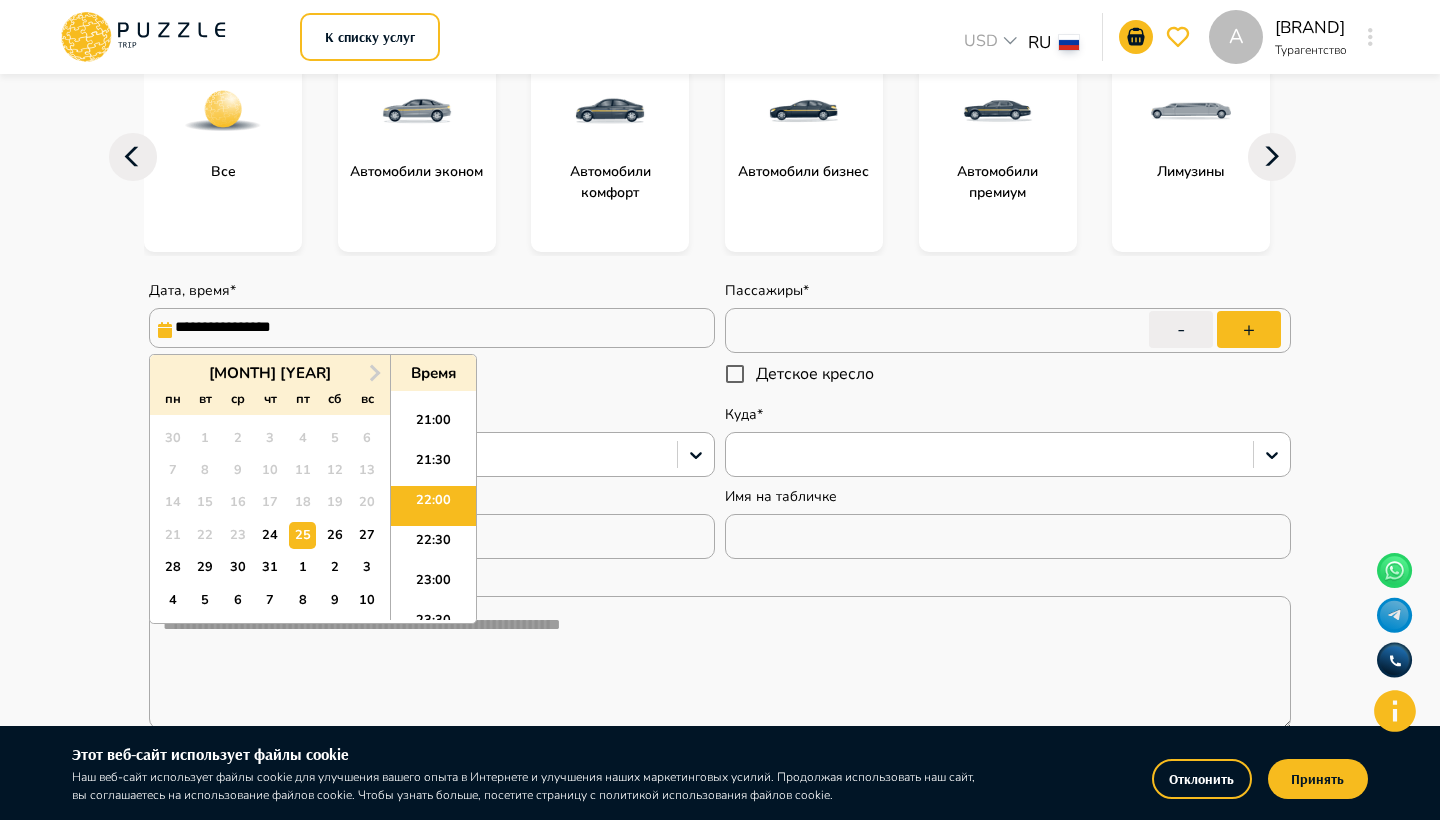 click on "**********" at bounding box center (432, 328) 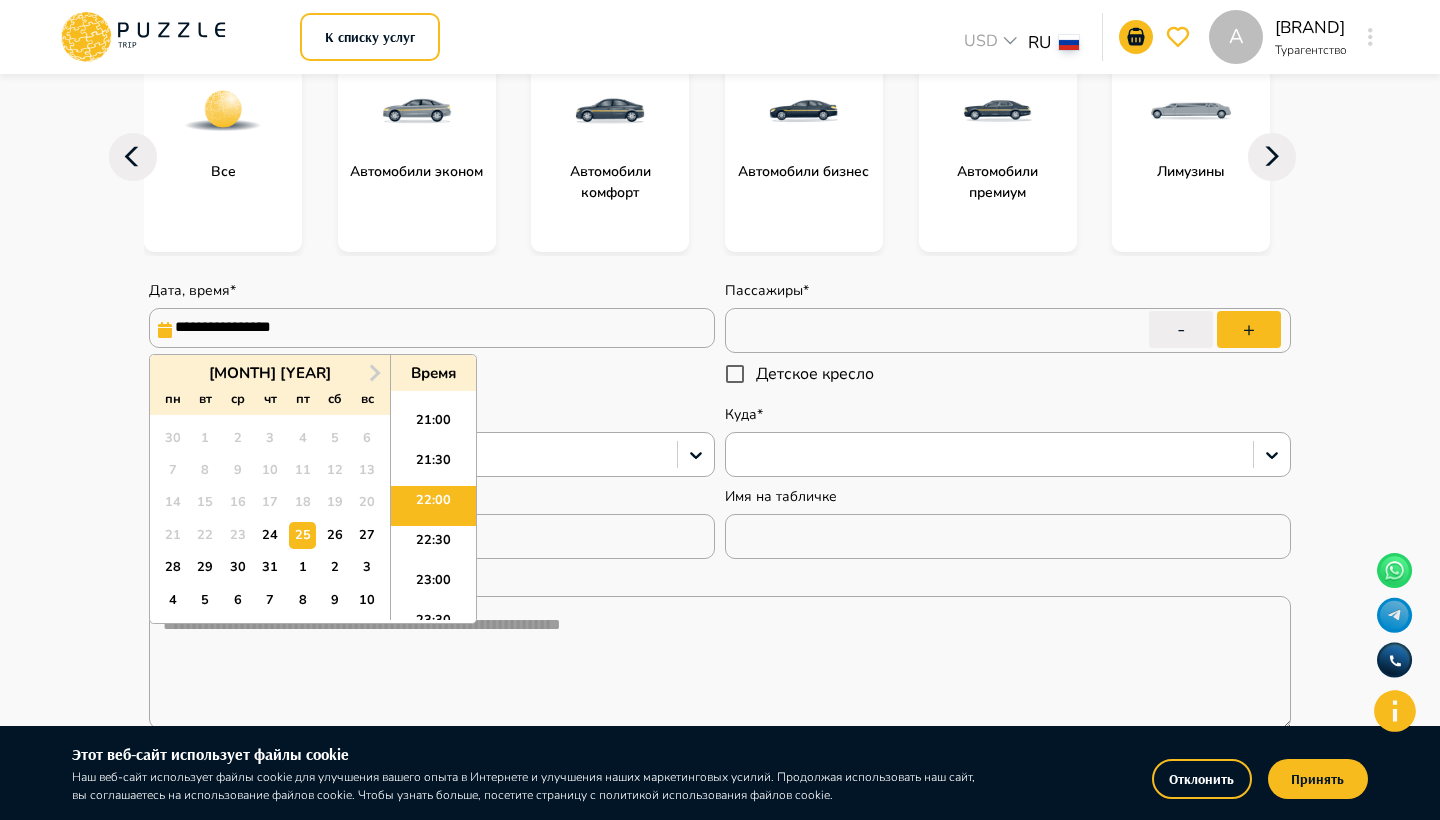 click on "25" at bounding box center (302, 535) 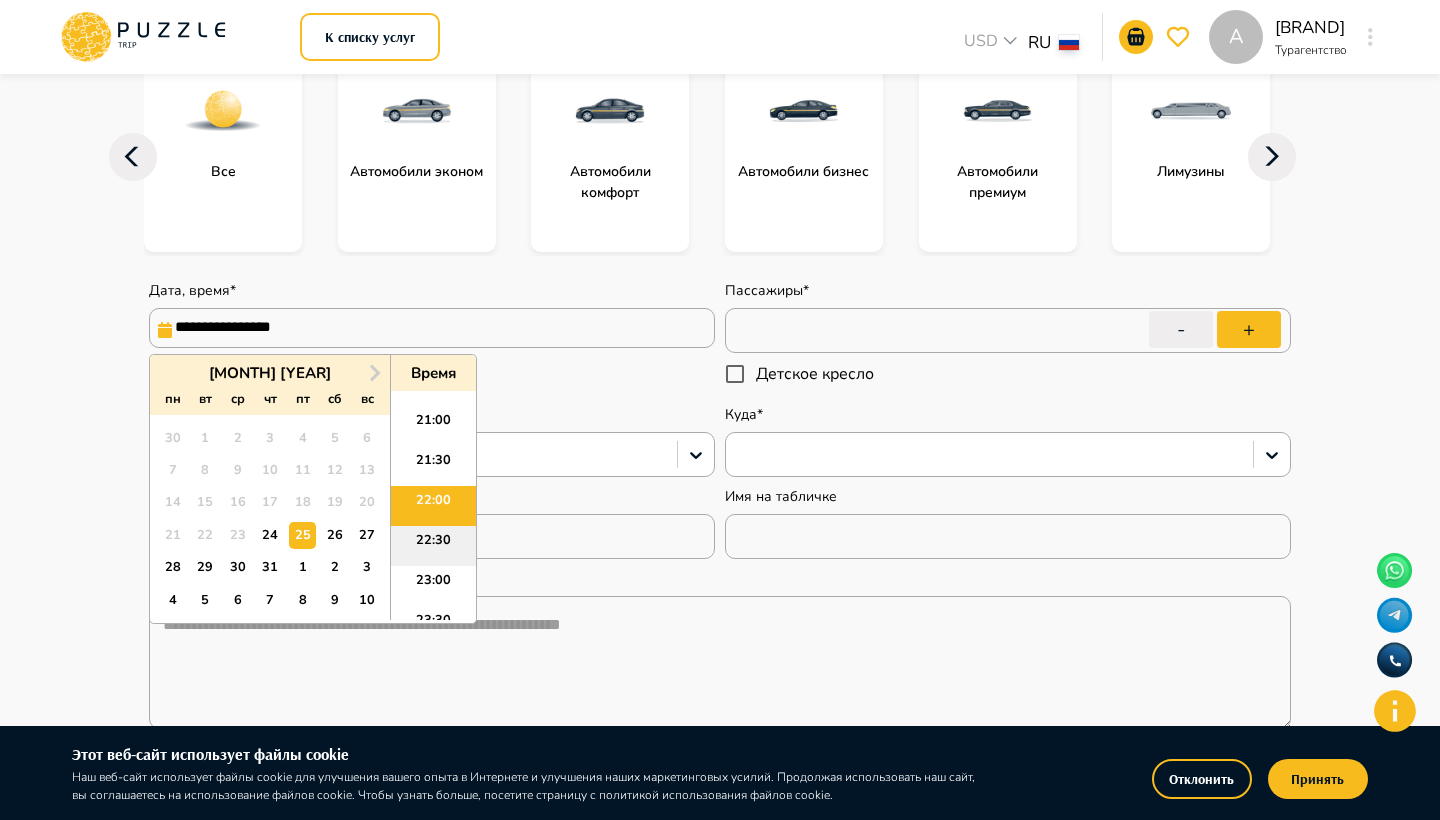type 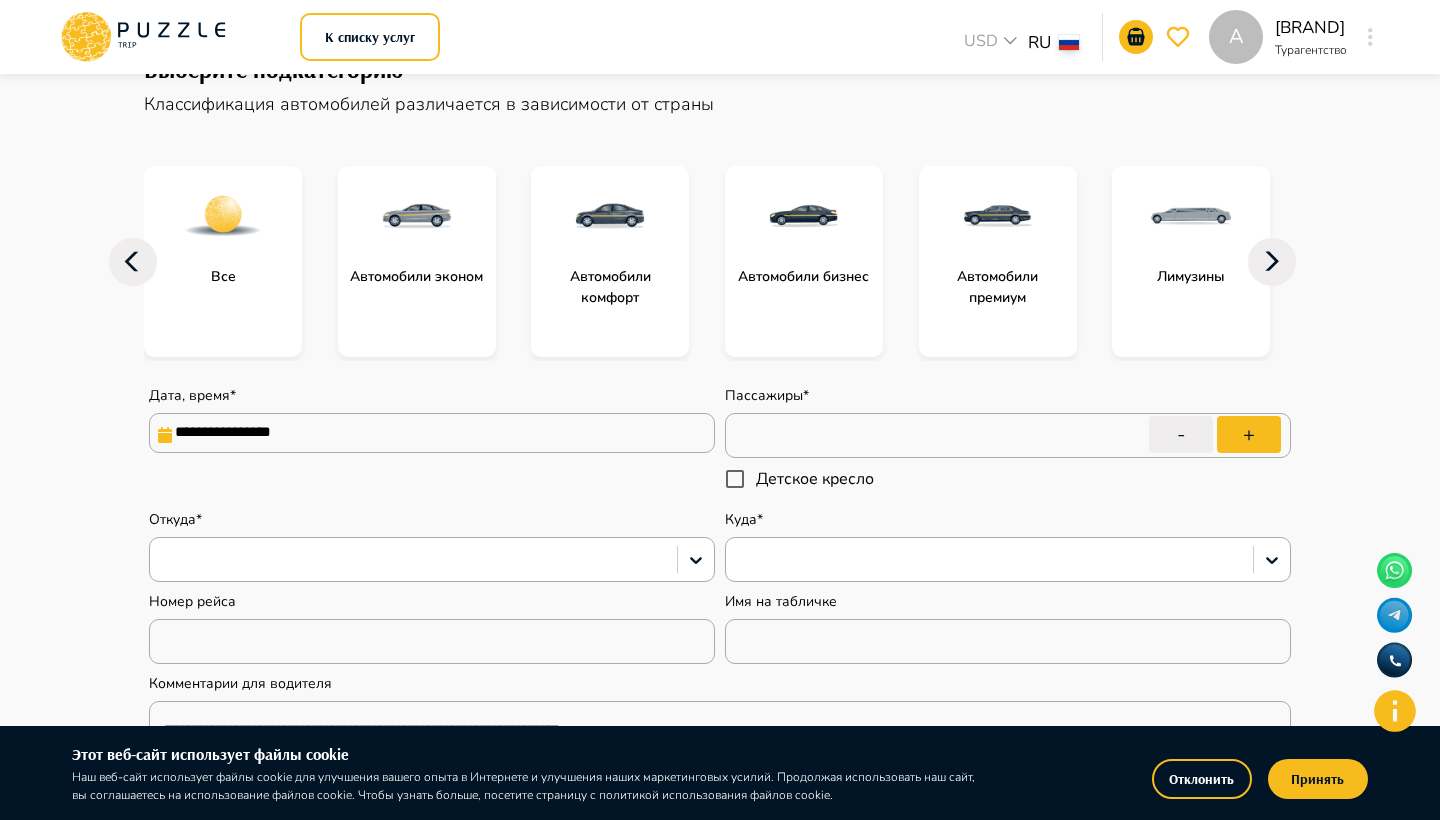 scroll, scrollTop: 156, scrollLeft: 0, axis: vertical 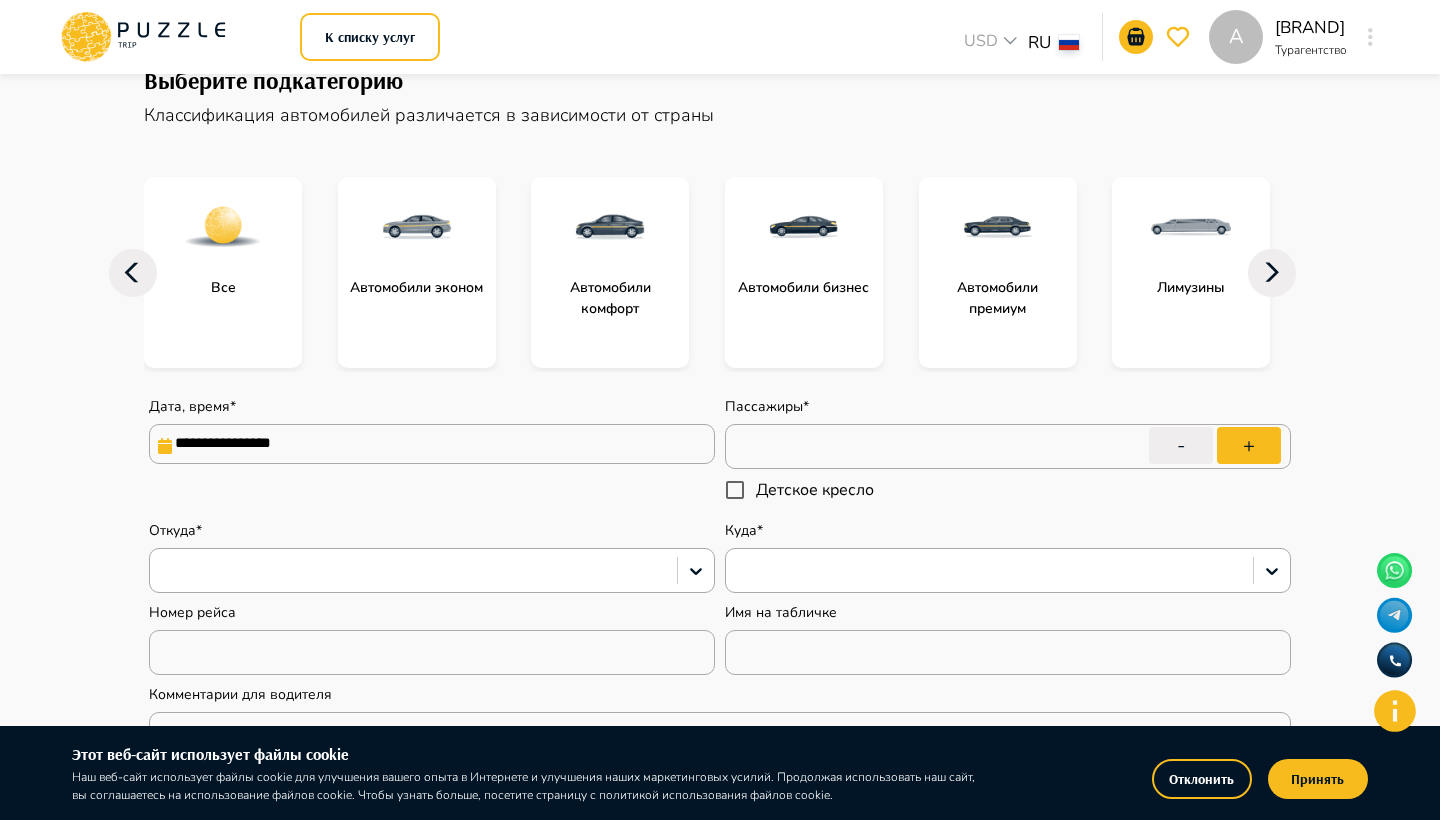 type on "*" 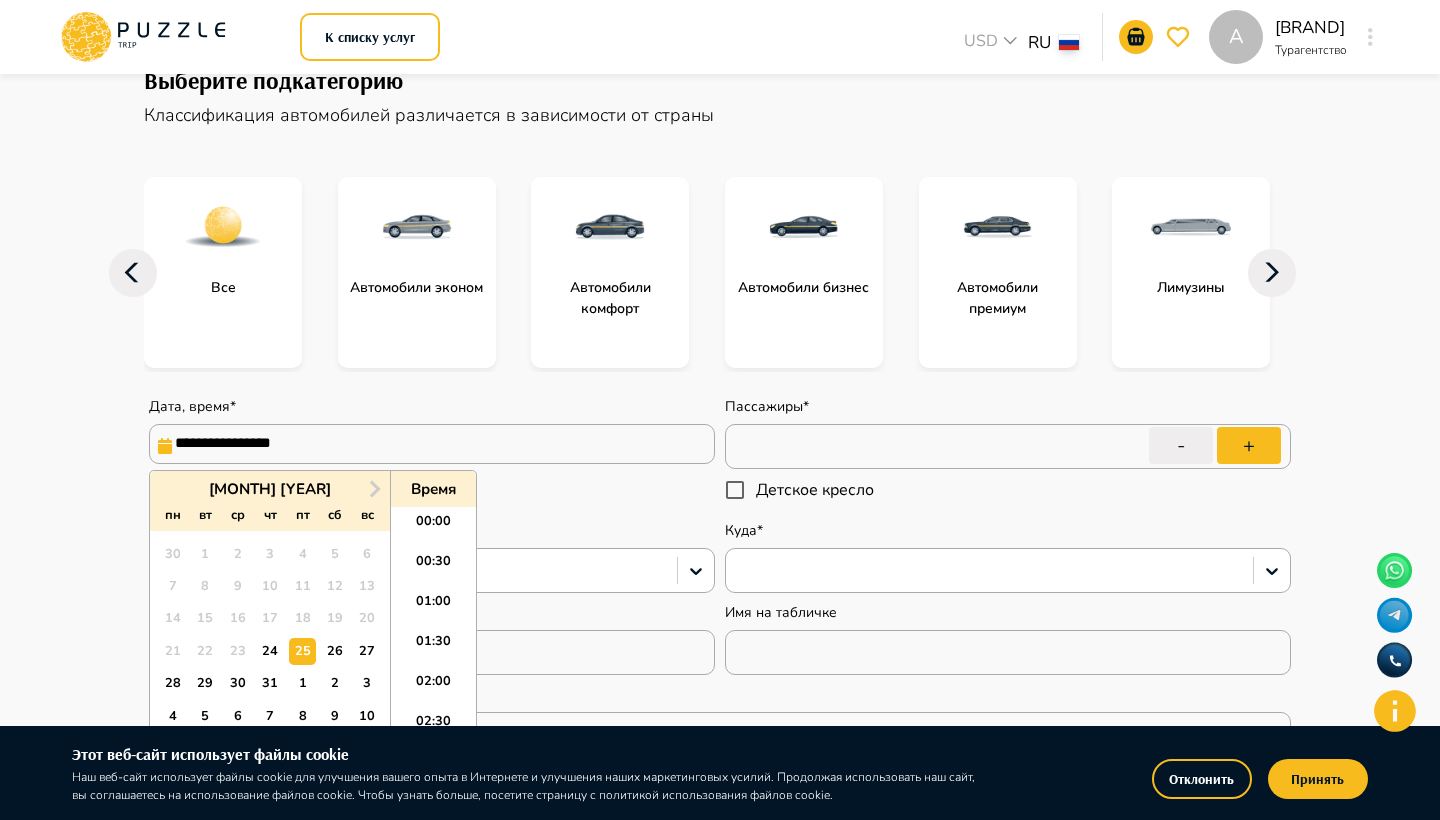scroll, scrollTop: 1691, scrollLeft: 0, axis: vertical 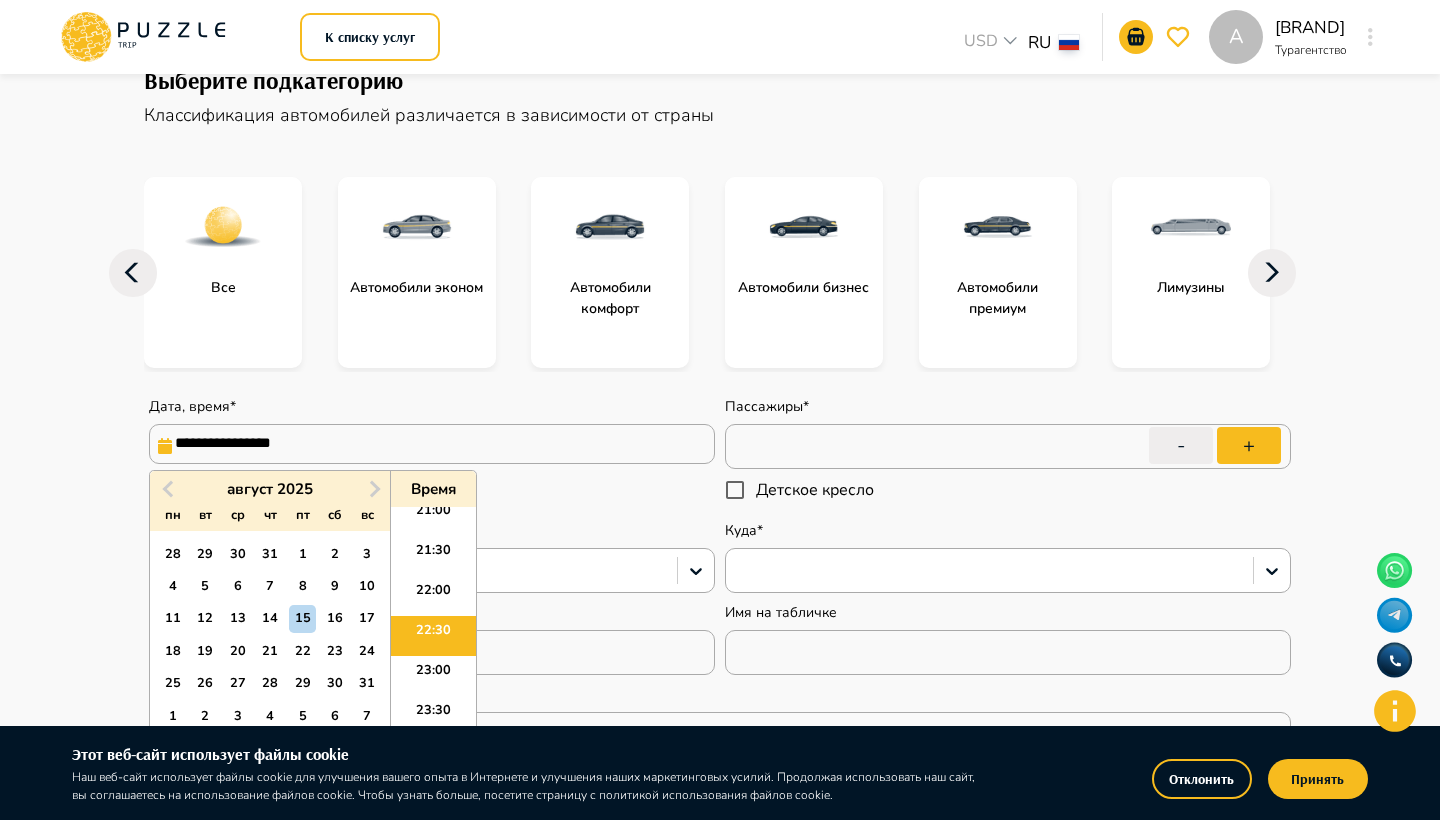 click on "**********" at bounding box center [432, 444] 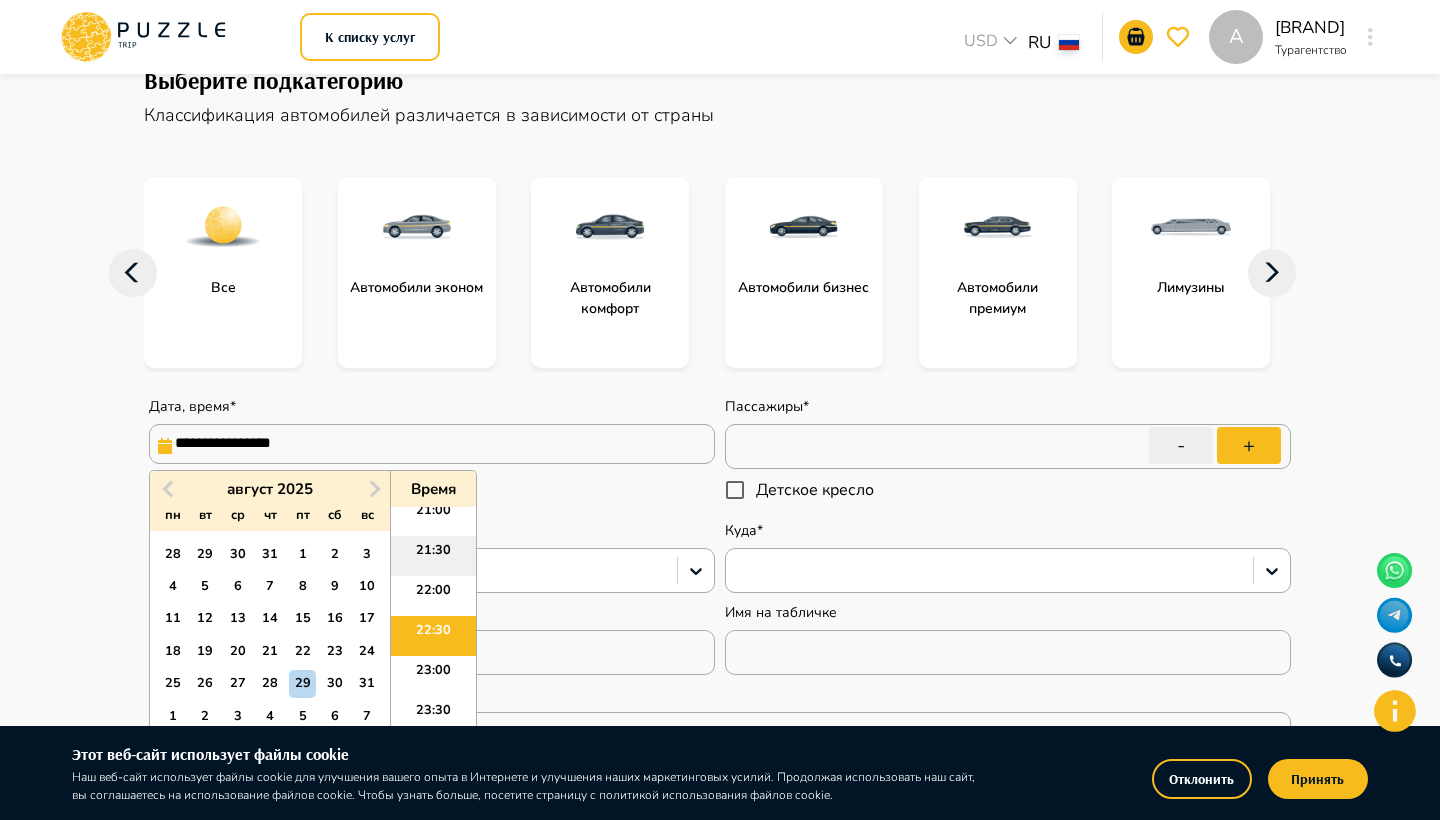 click on "21:30" at bounding box center (433, 556) 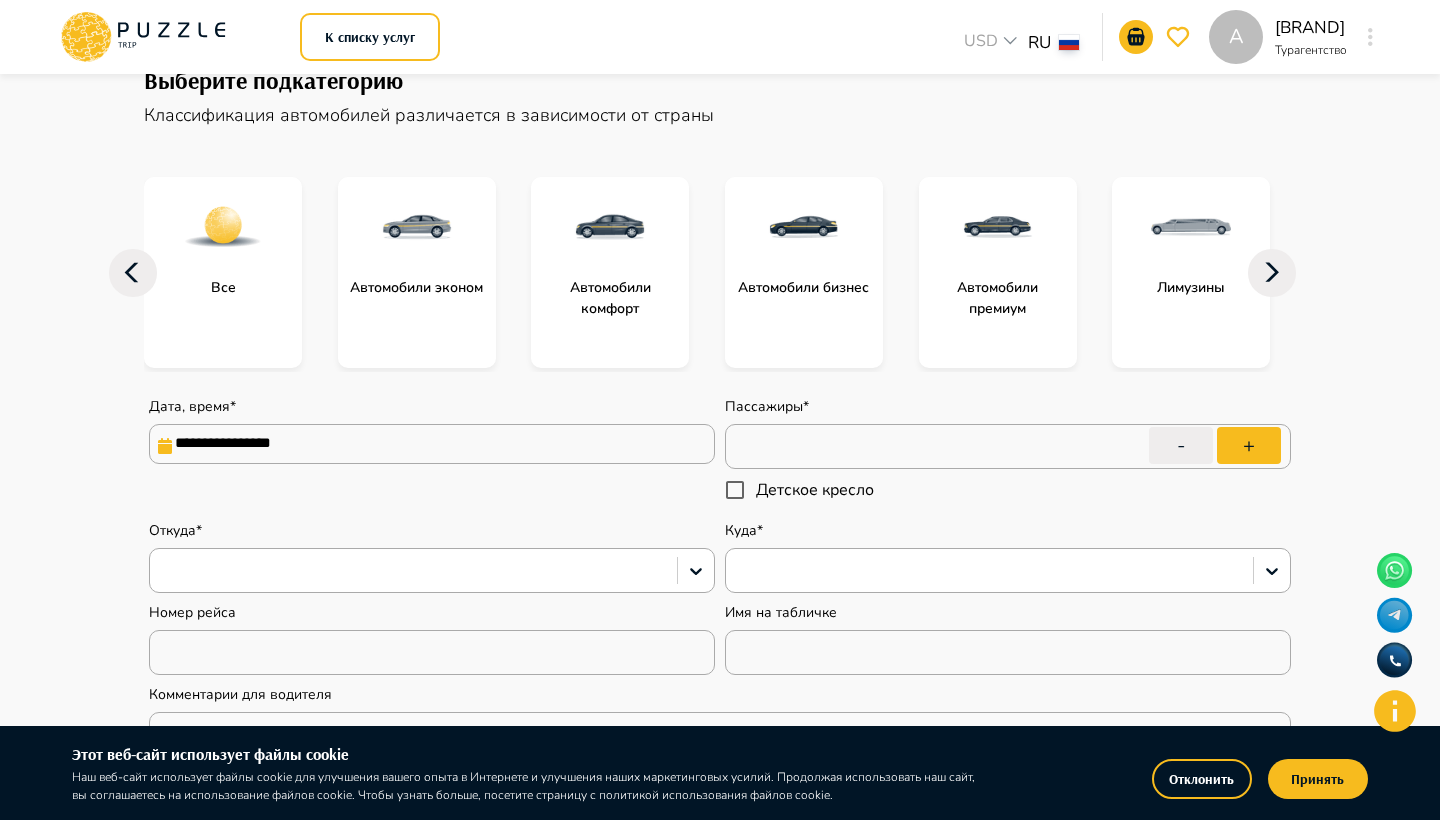 type on "**********" 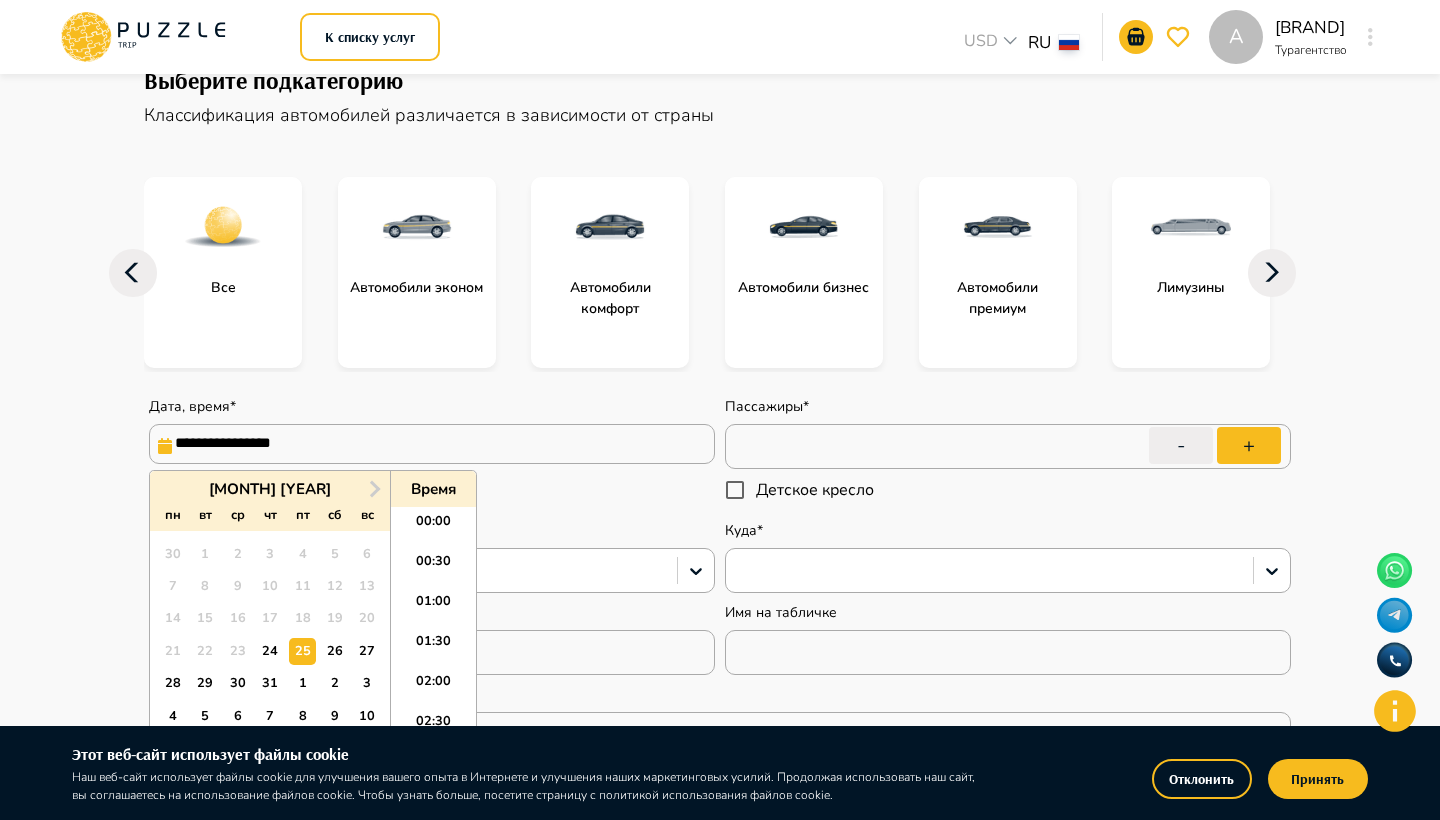 scroll, scrollTop: 1625, scrollLeft: 0, axis: vertical 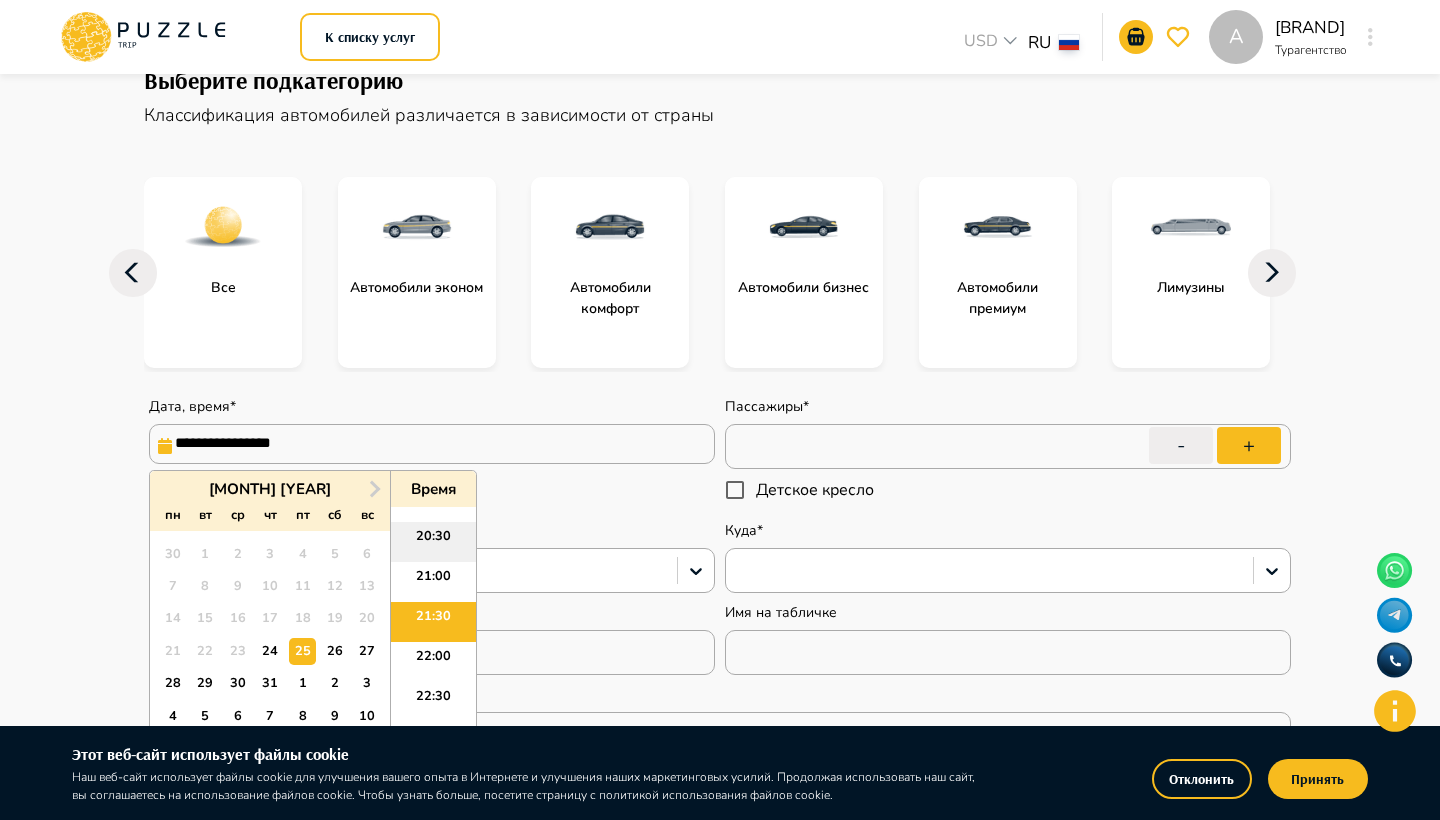 type 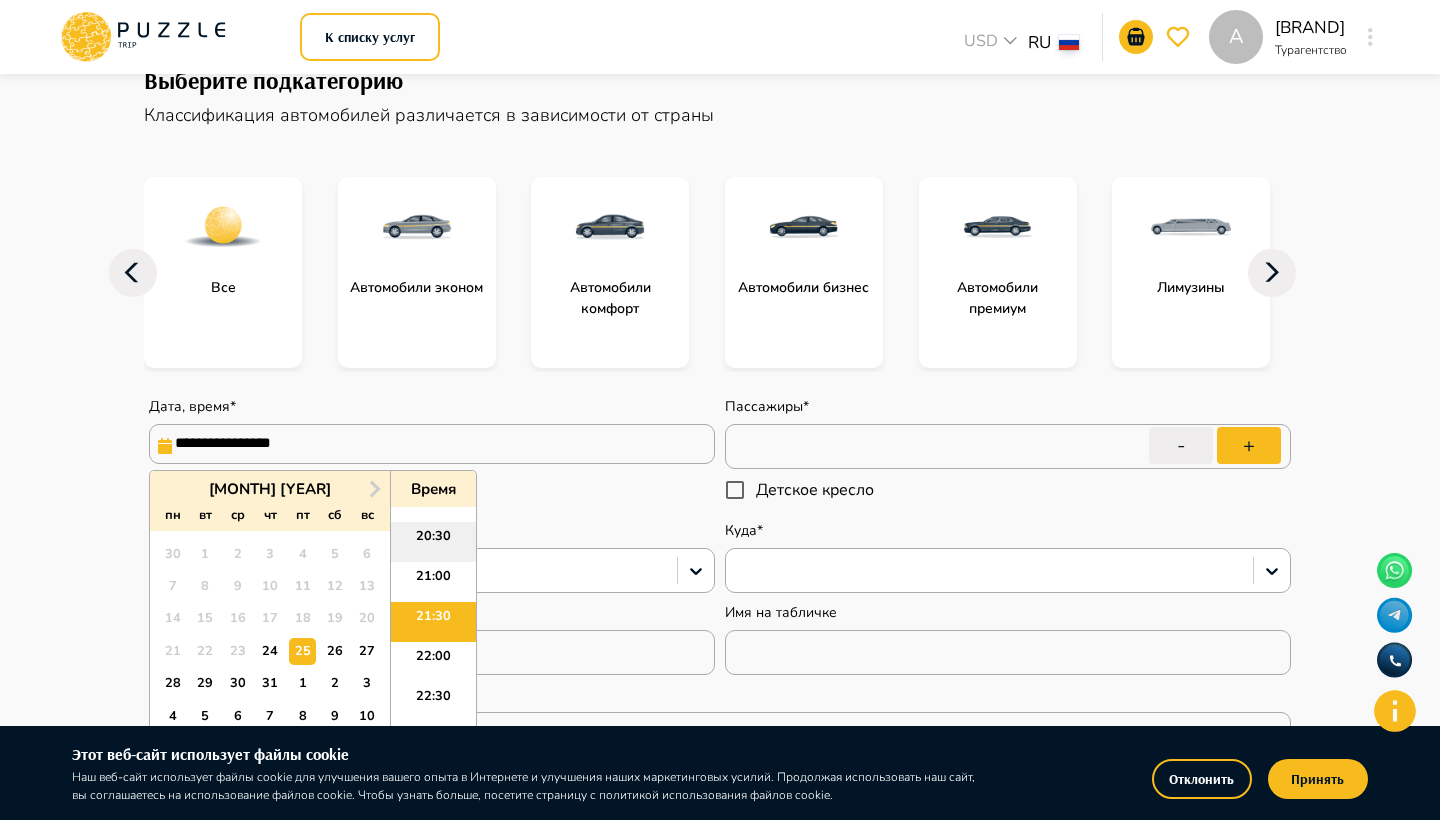 click on "20:30" at bounding box center [433, 542] 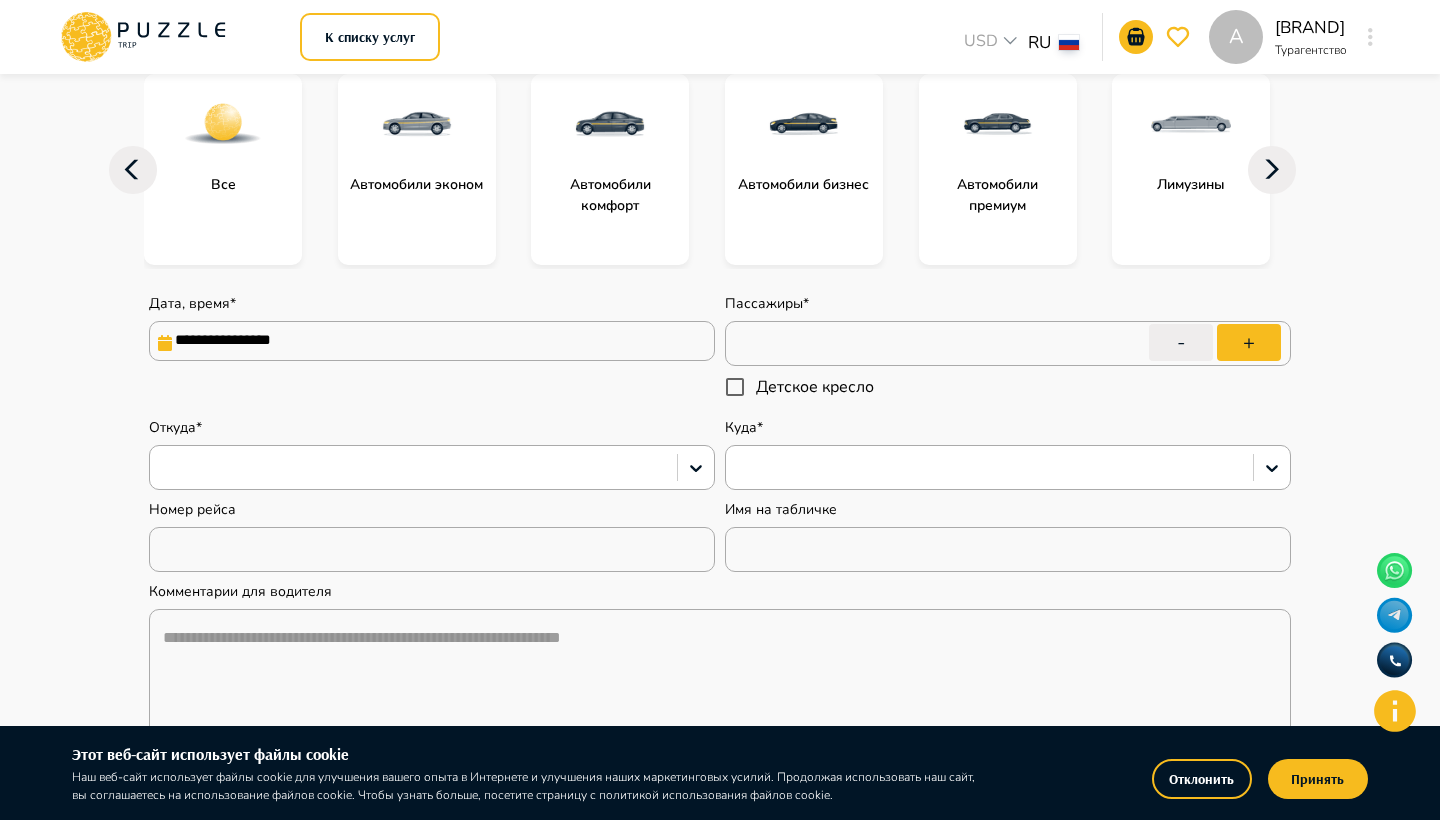 scroll, scrollTop: 275, scrollLeft: 0, axis: vertical 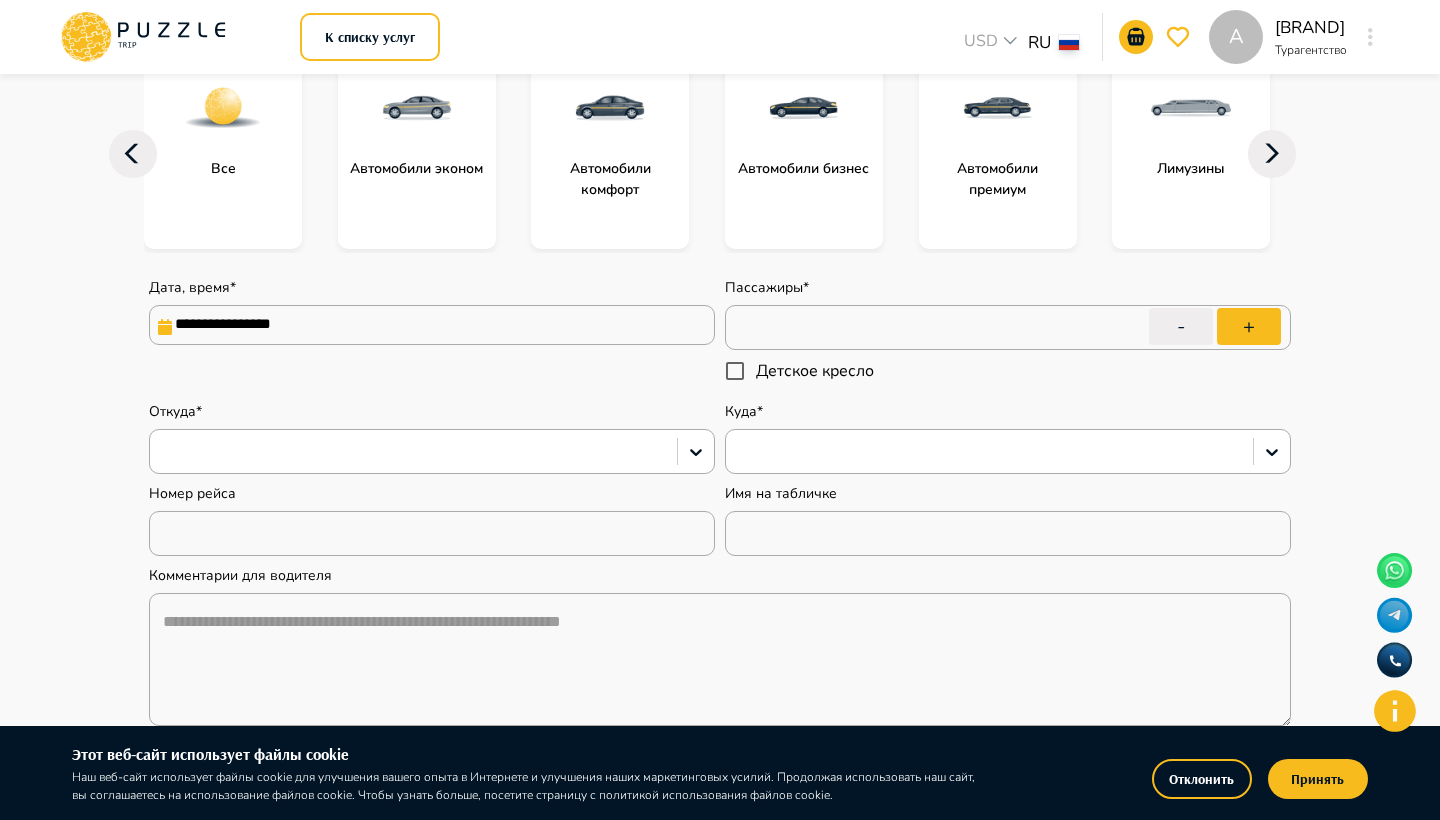 type on "*" 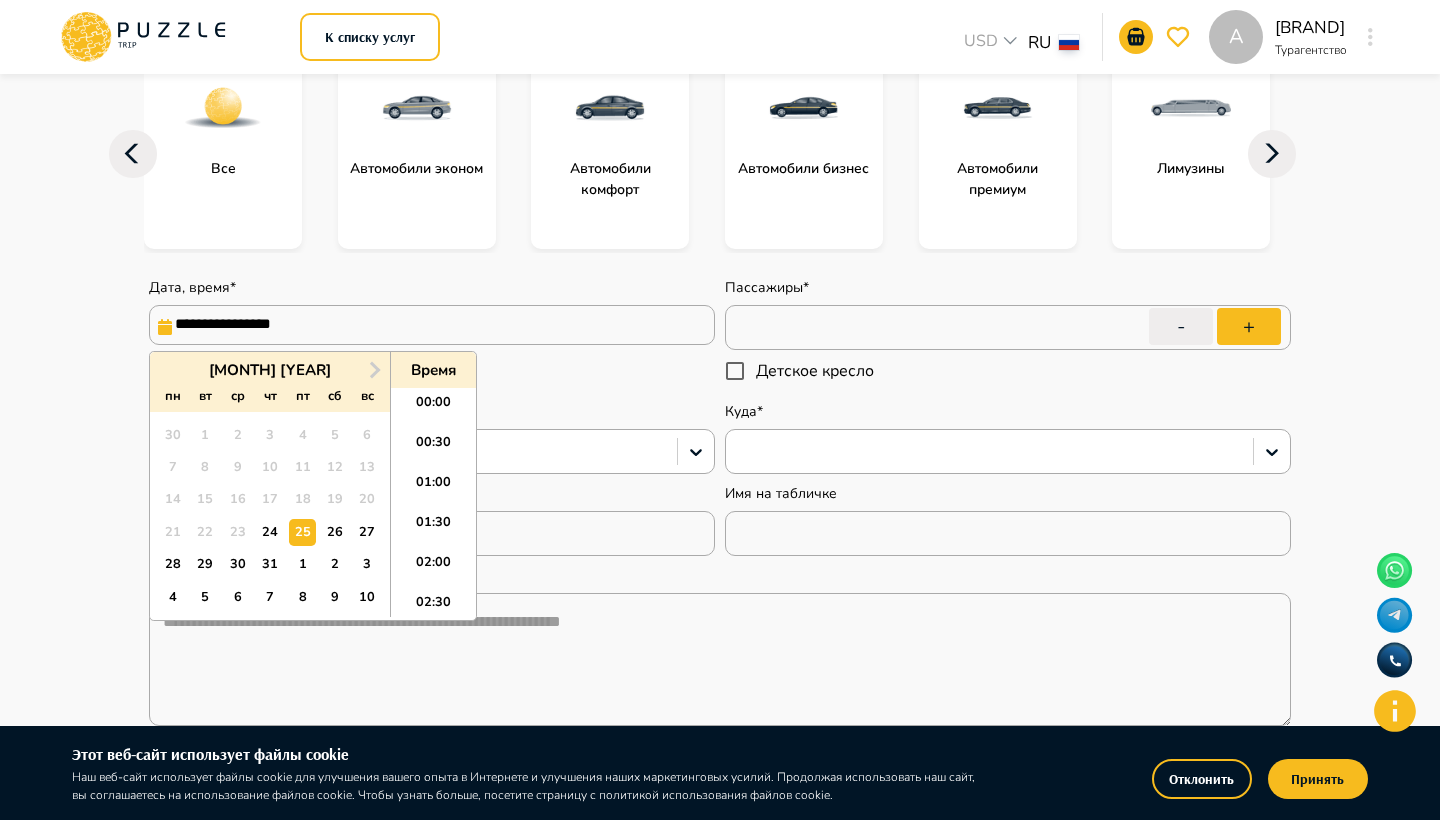 scroll, scrollTop: 1545, scrollLeft: 0, axis: vertical 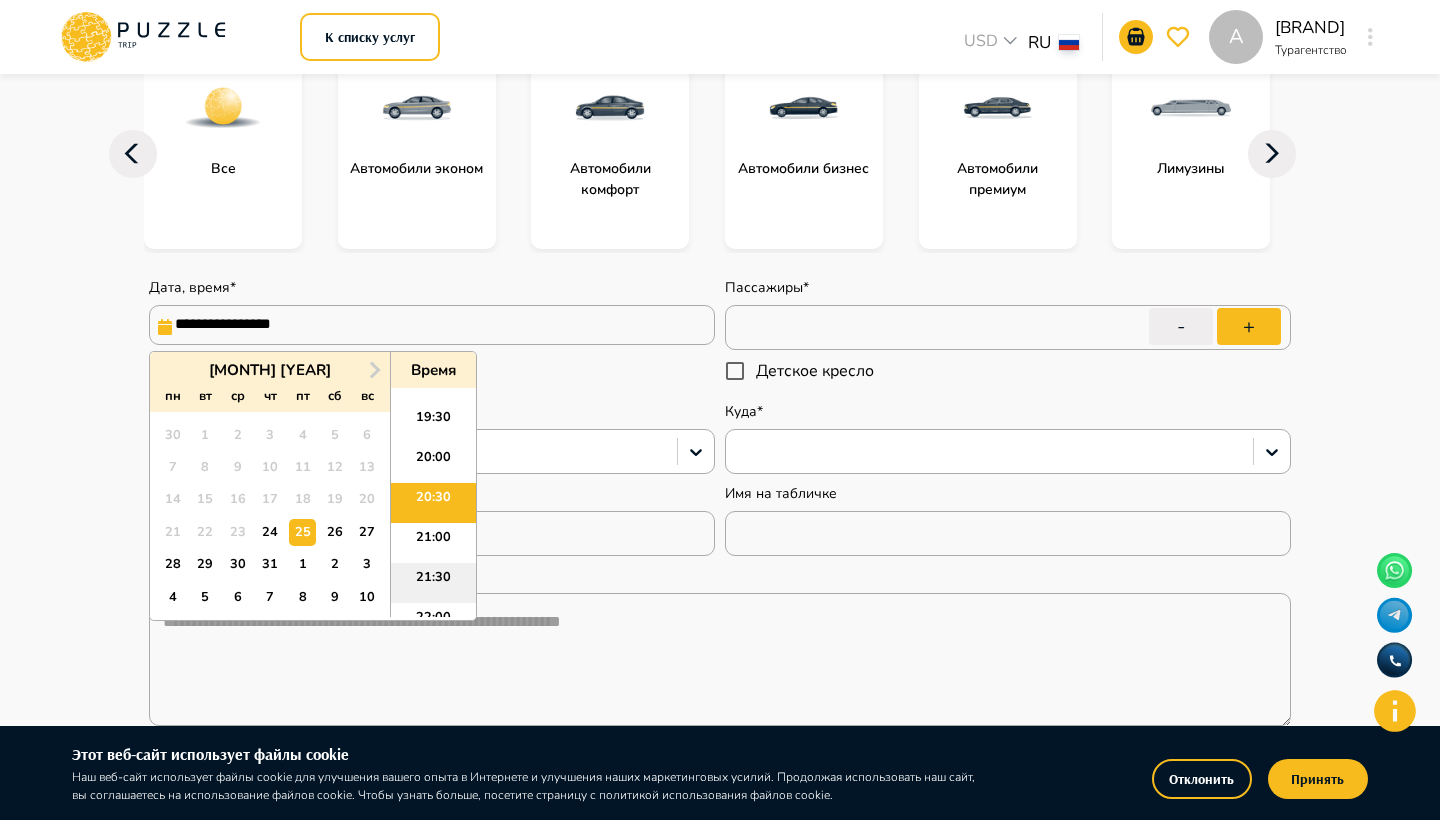 click on "21:30" at bounding box center (433, 583) 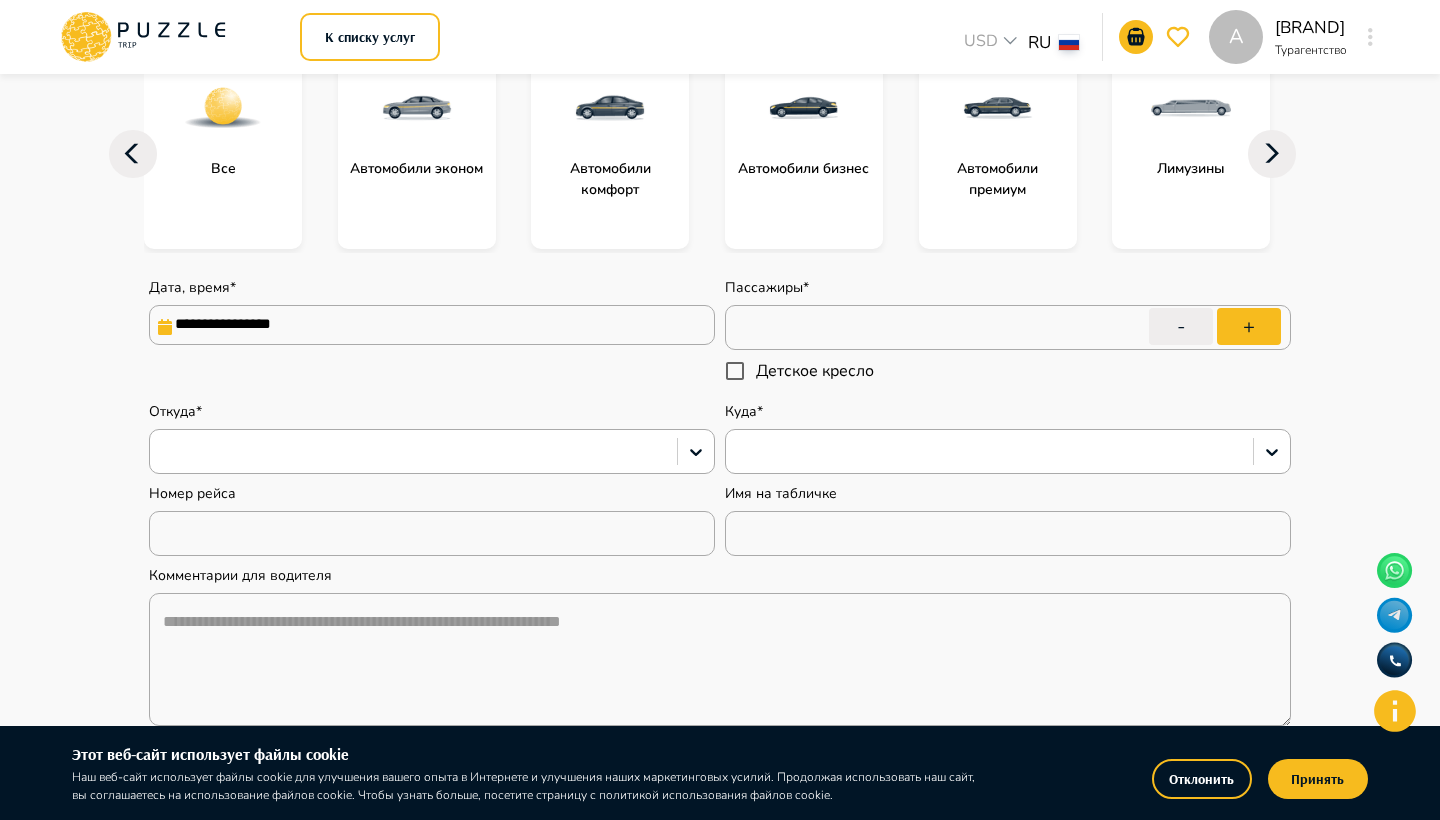 type on "*" 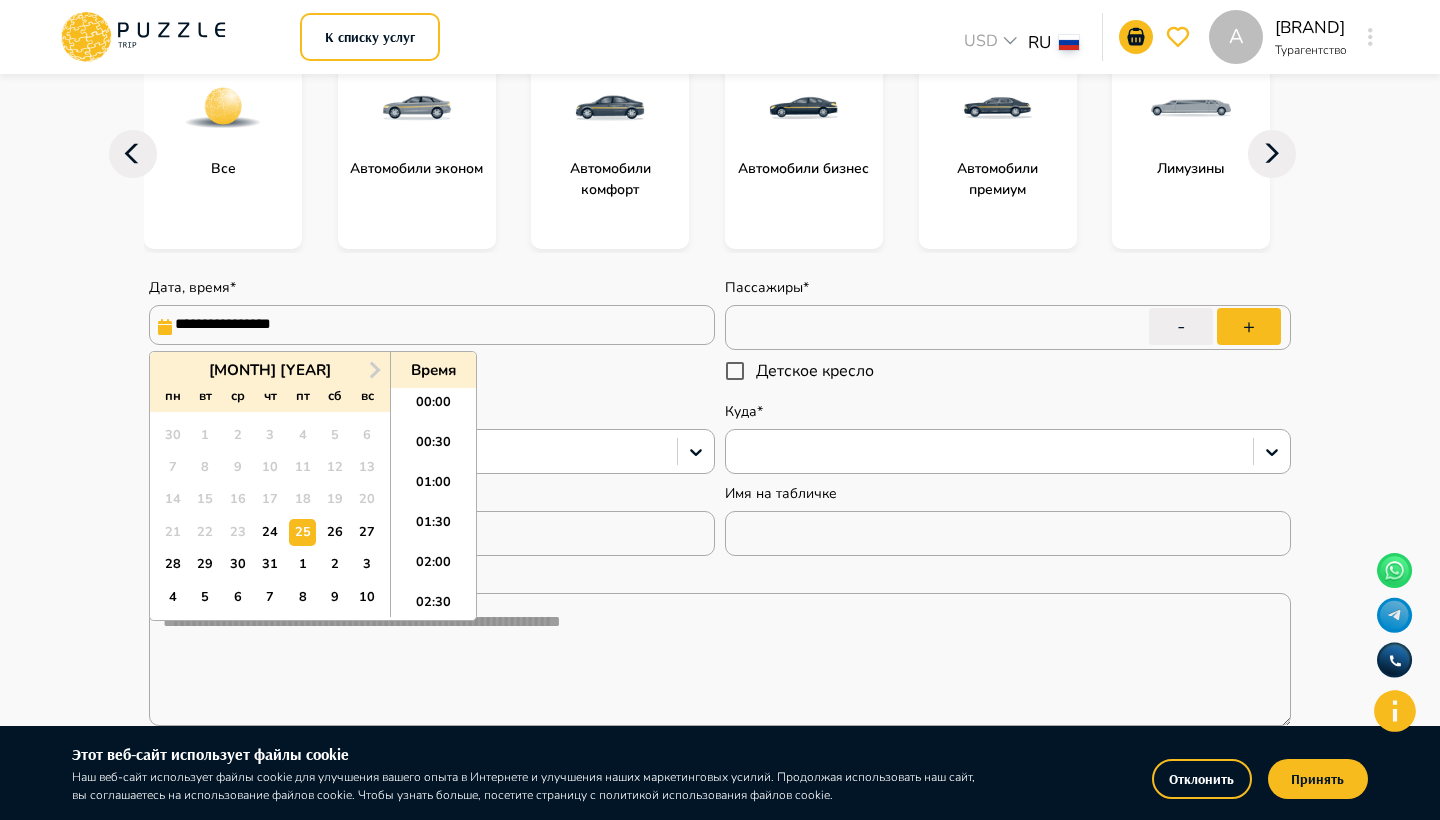 scroll, scrollTop: 1625, scrollLeft: 0, axis: vertical 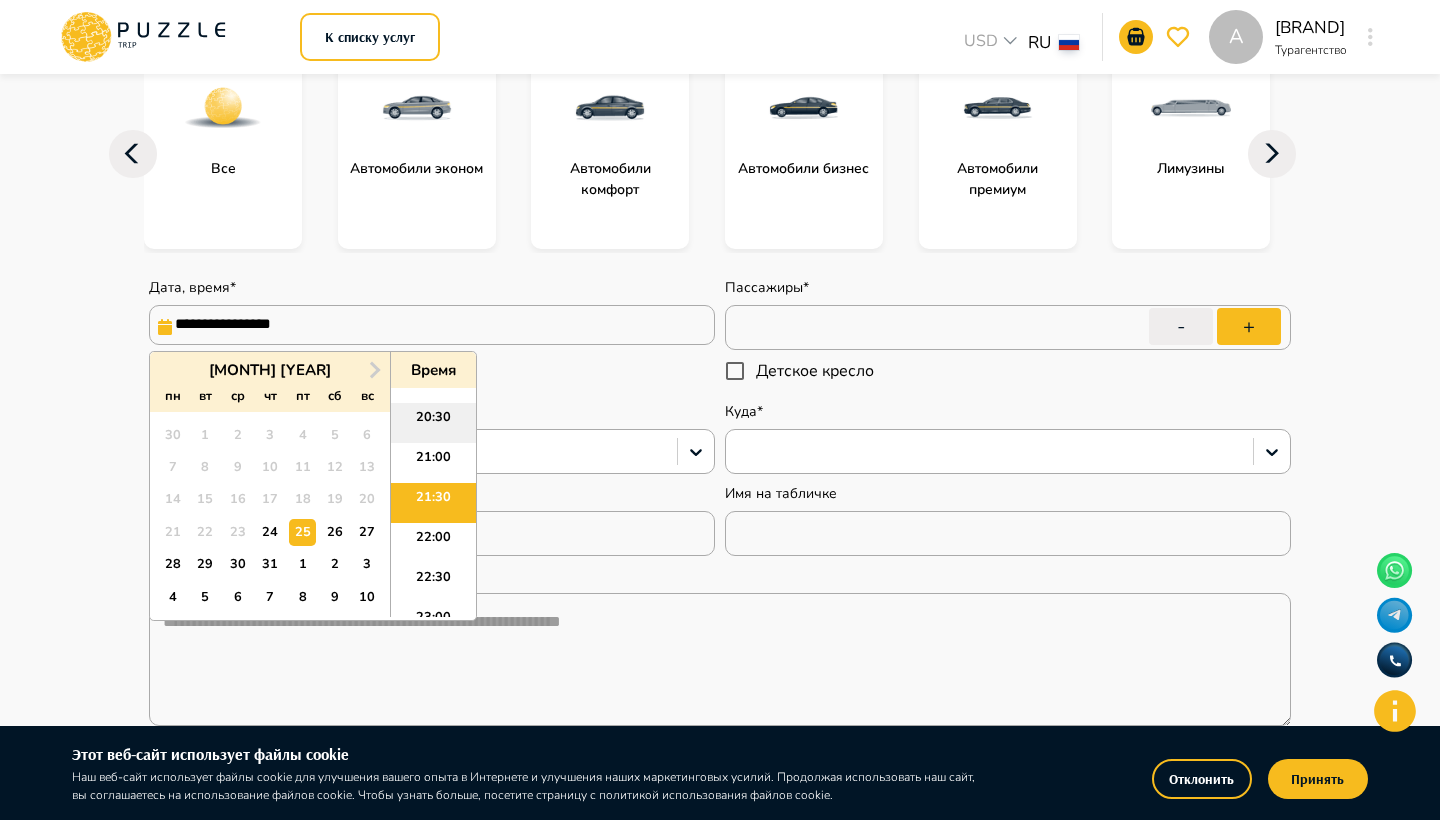 click on "20:30" at bounding box center (433, 423) 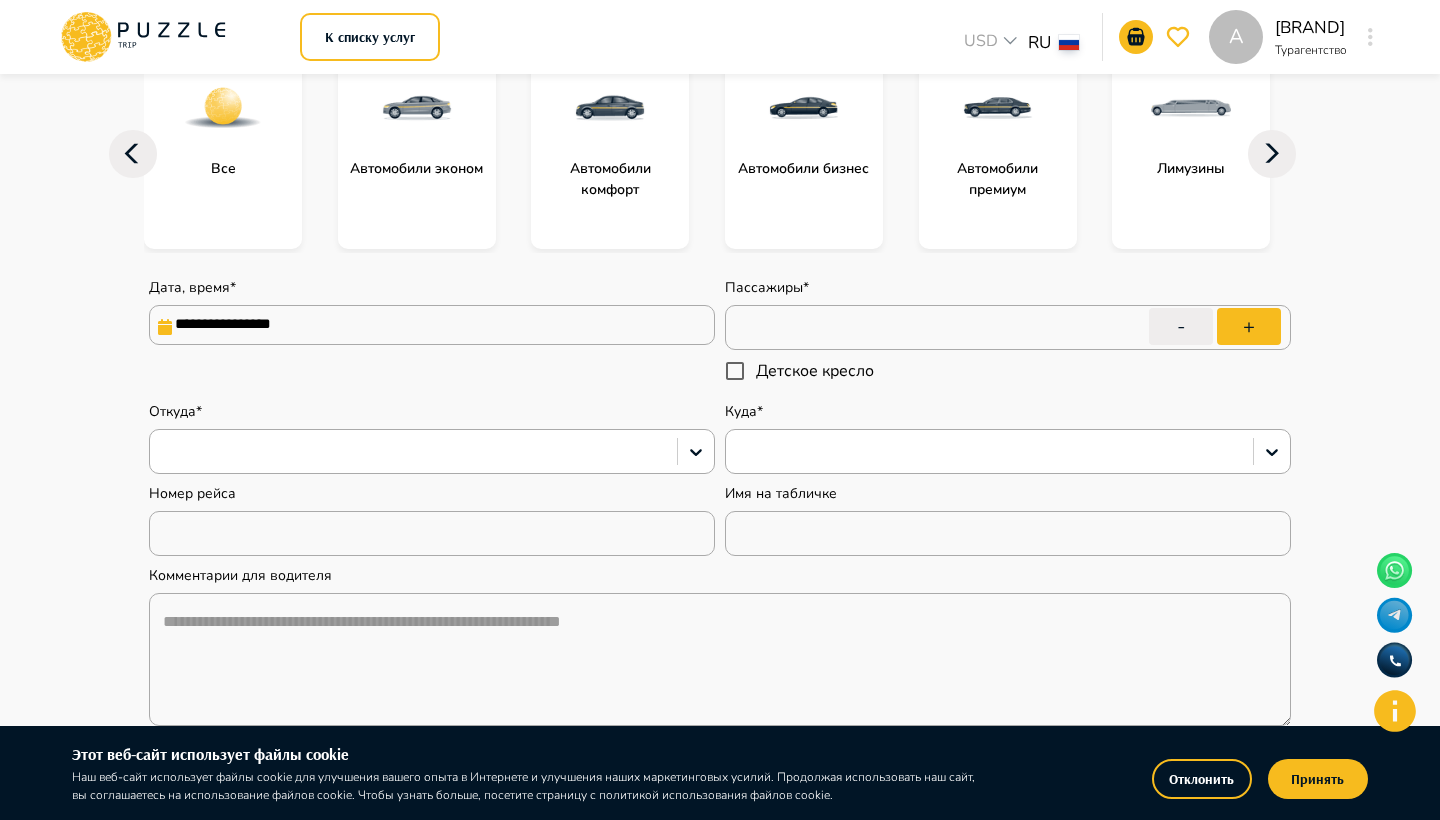 type on "*" 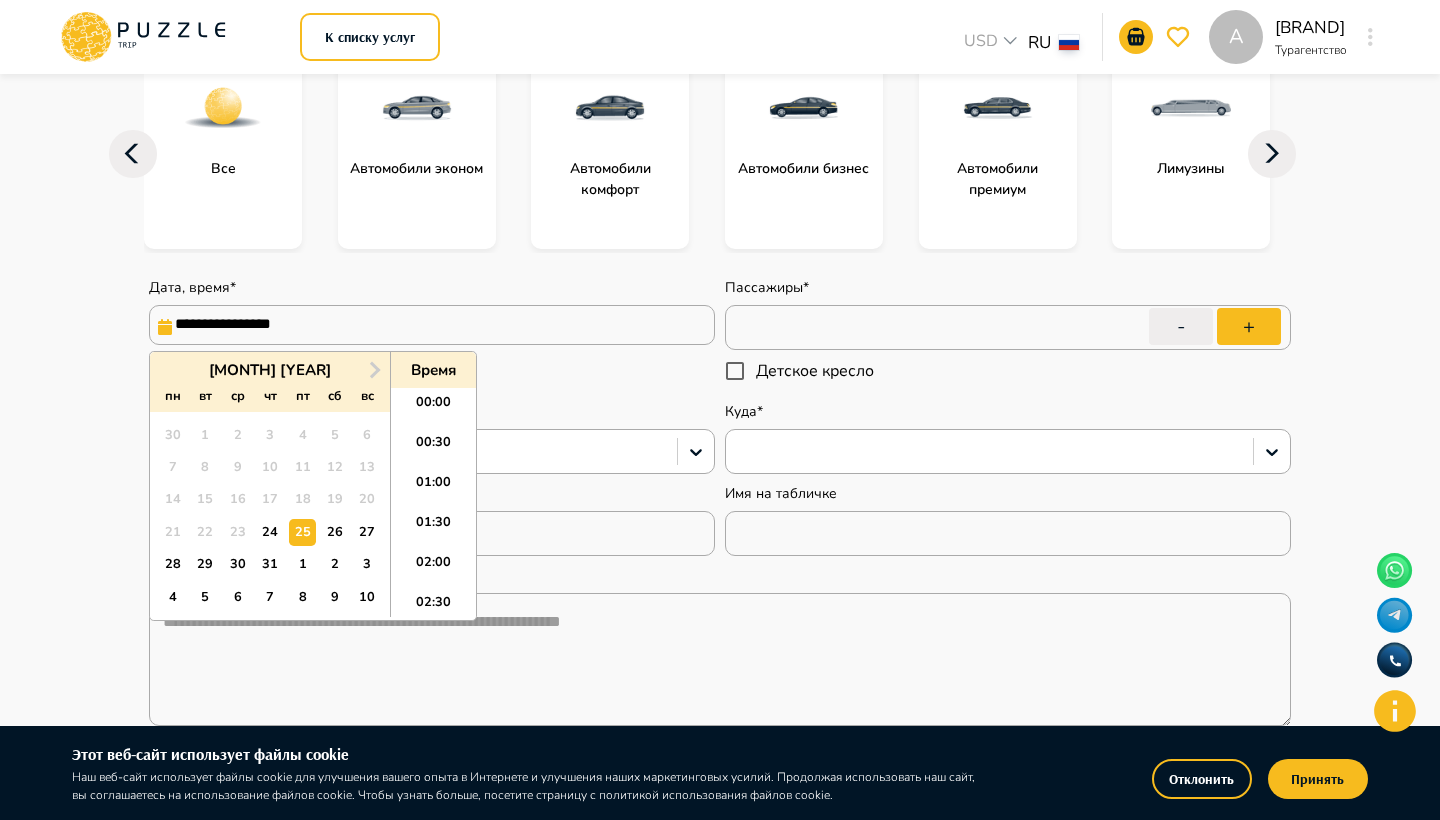 scroll, scrollTop: 1545, scrollLeft: 0, axis: vertical 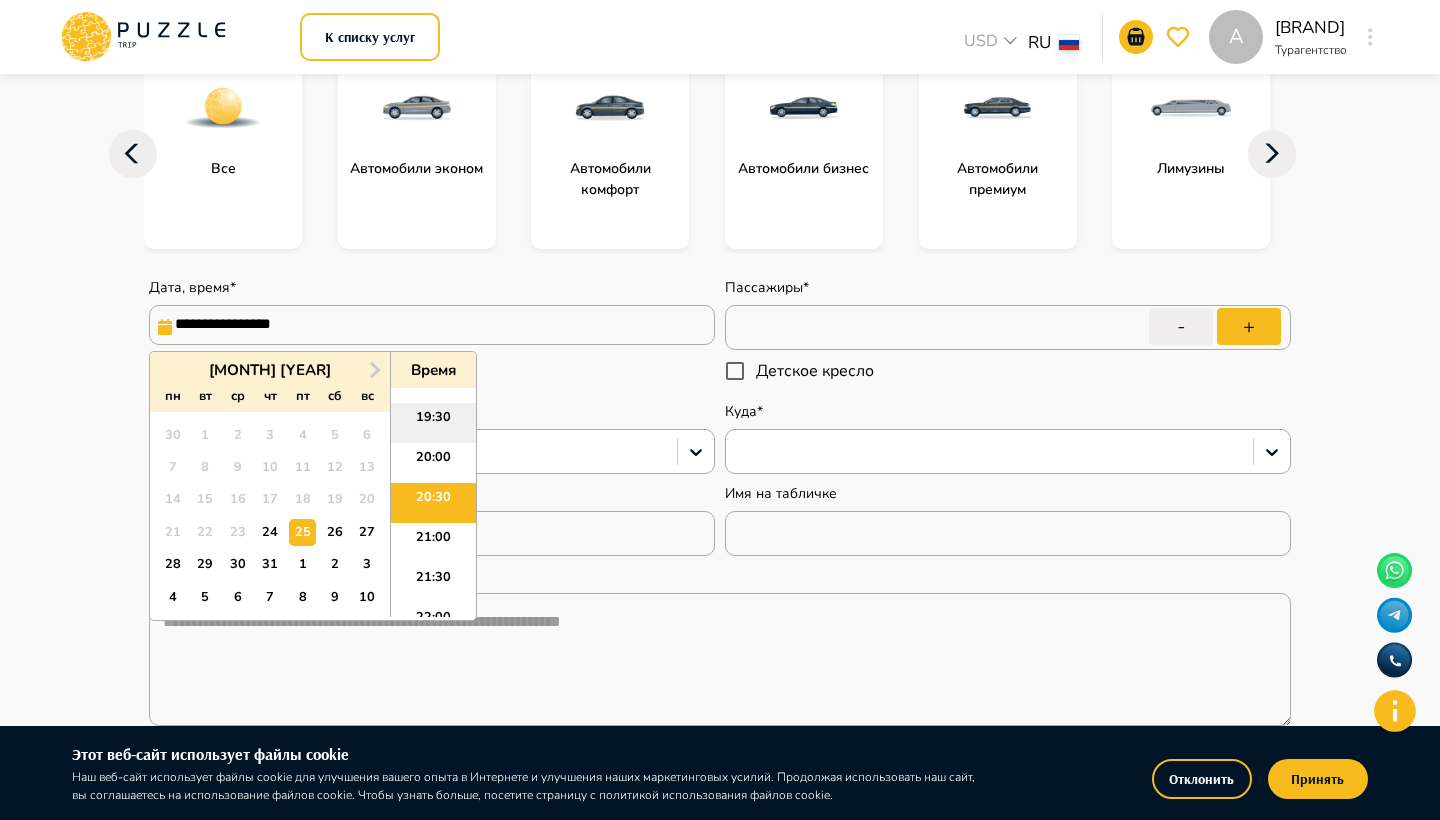 click on "19:30" at bounding box center (433, 423) 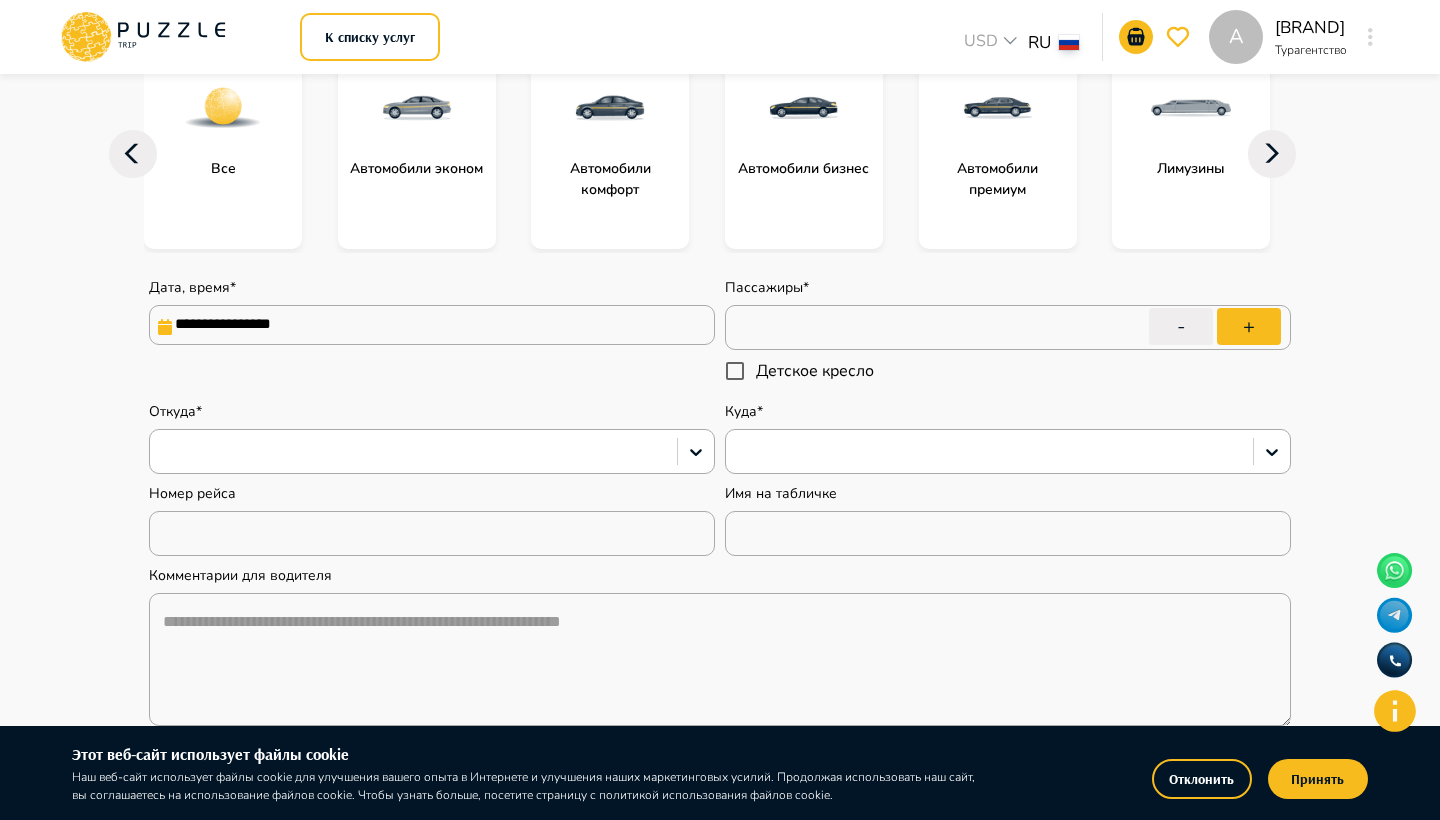 type on "*" 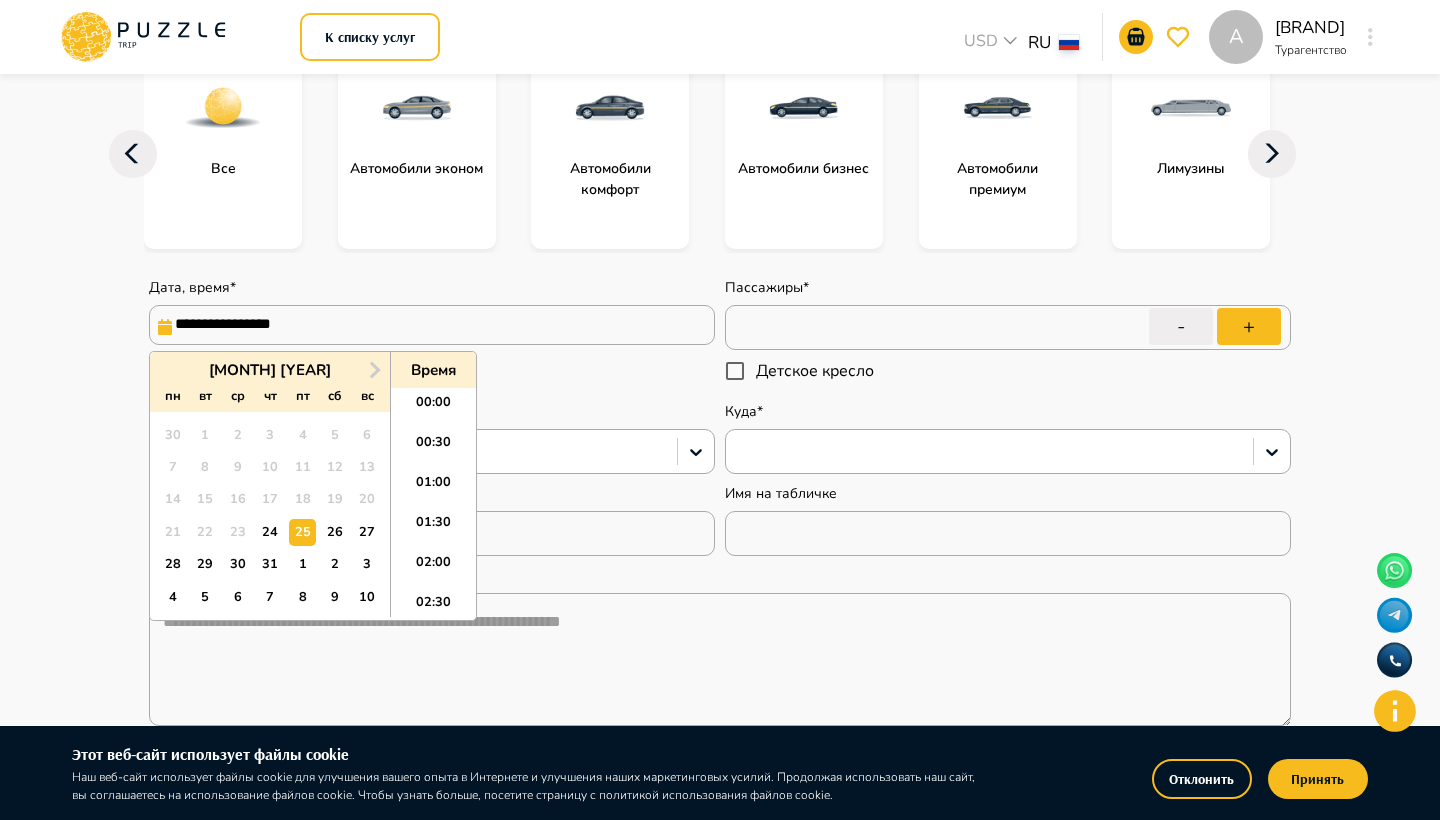 scroll, scrollTop: 1465, scrollLeft: 0, axis: vertical 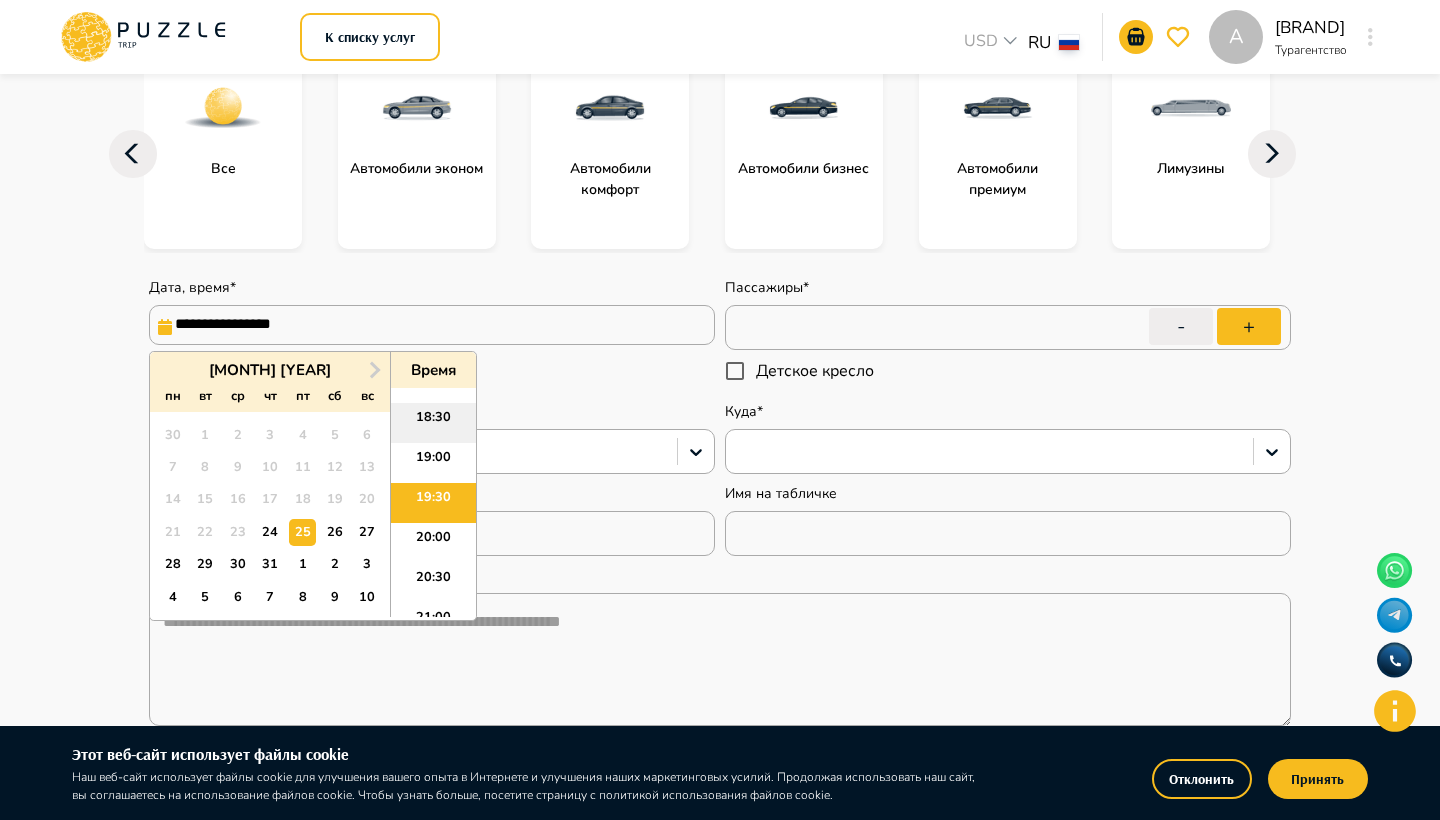click on "18:30" at bounding box center (433, 423) 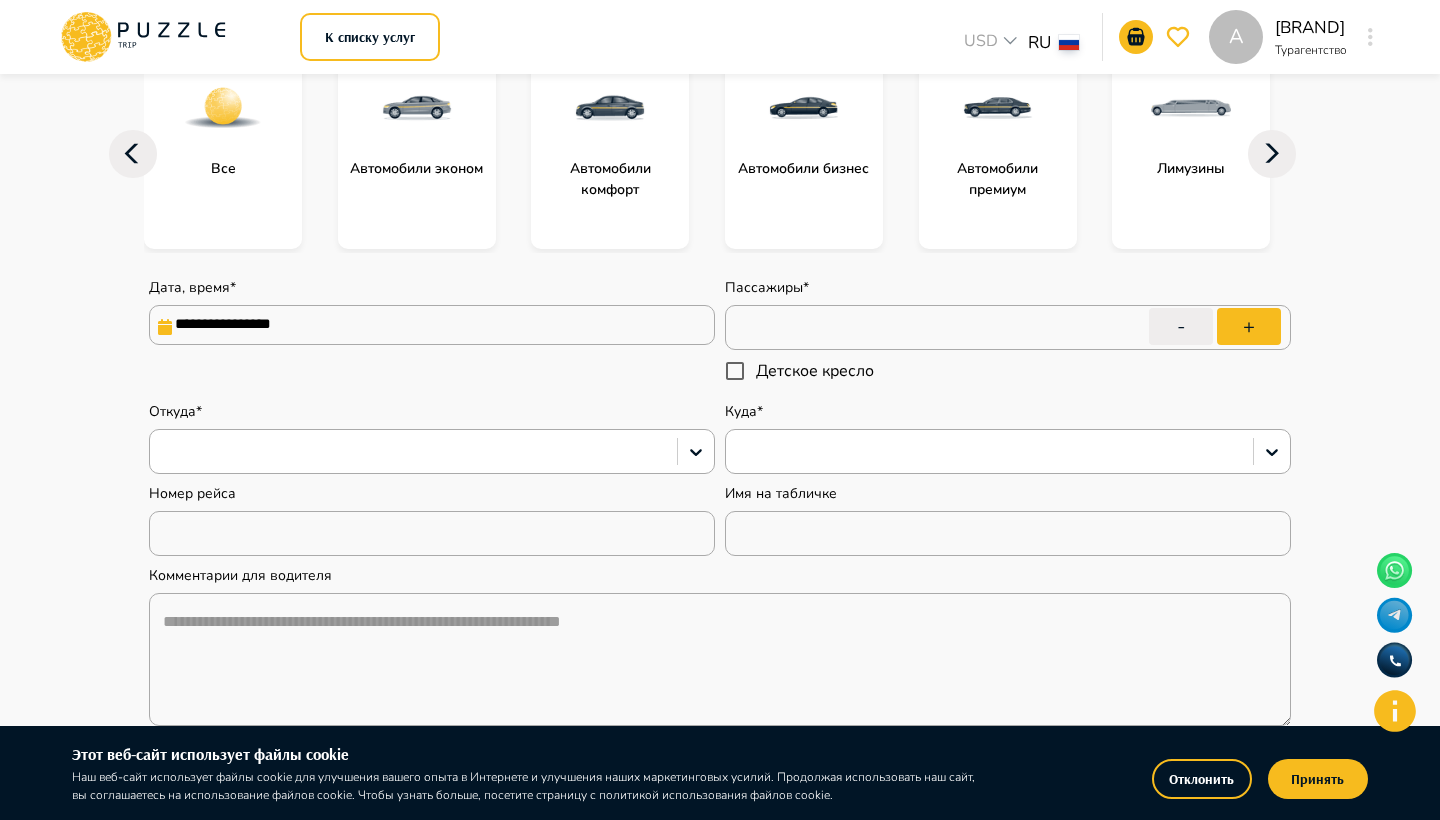 type on "*" 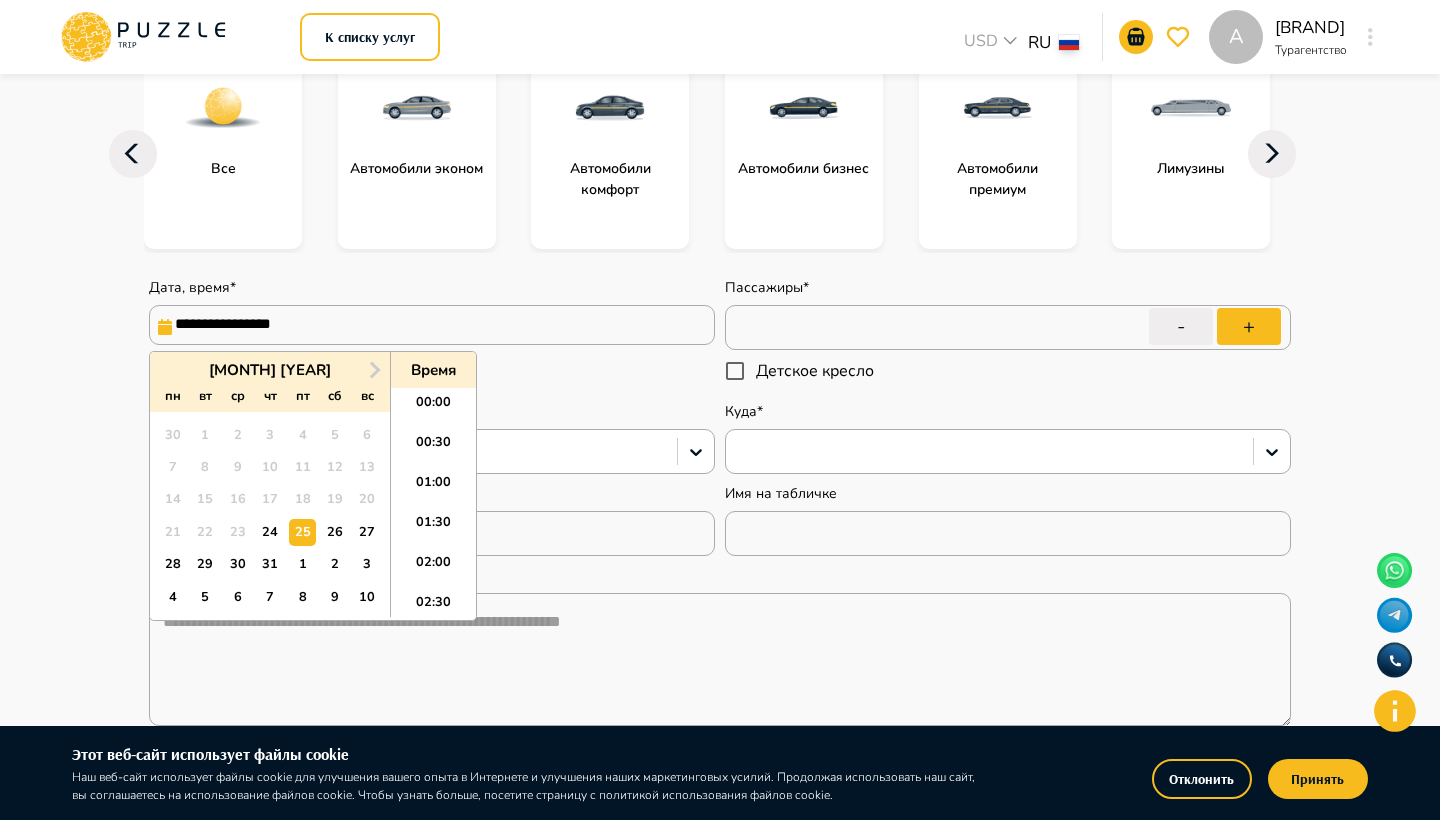 scroll, scrollTop: 1385, scrollLeft: 0, axis: vertical 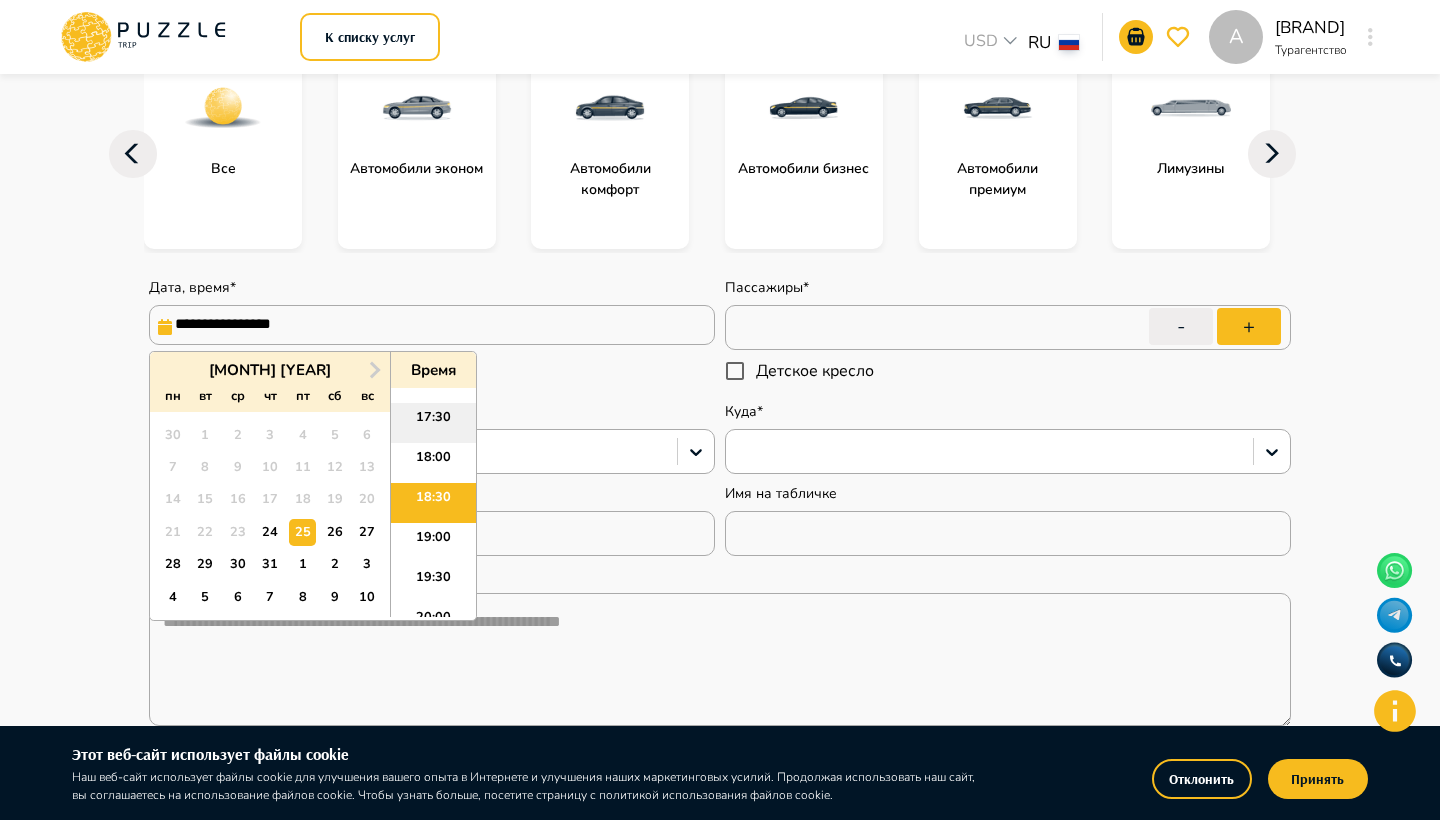 click on "17:30" at bounding box center (433, 423) 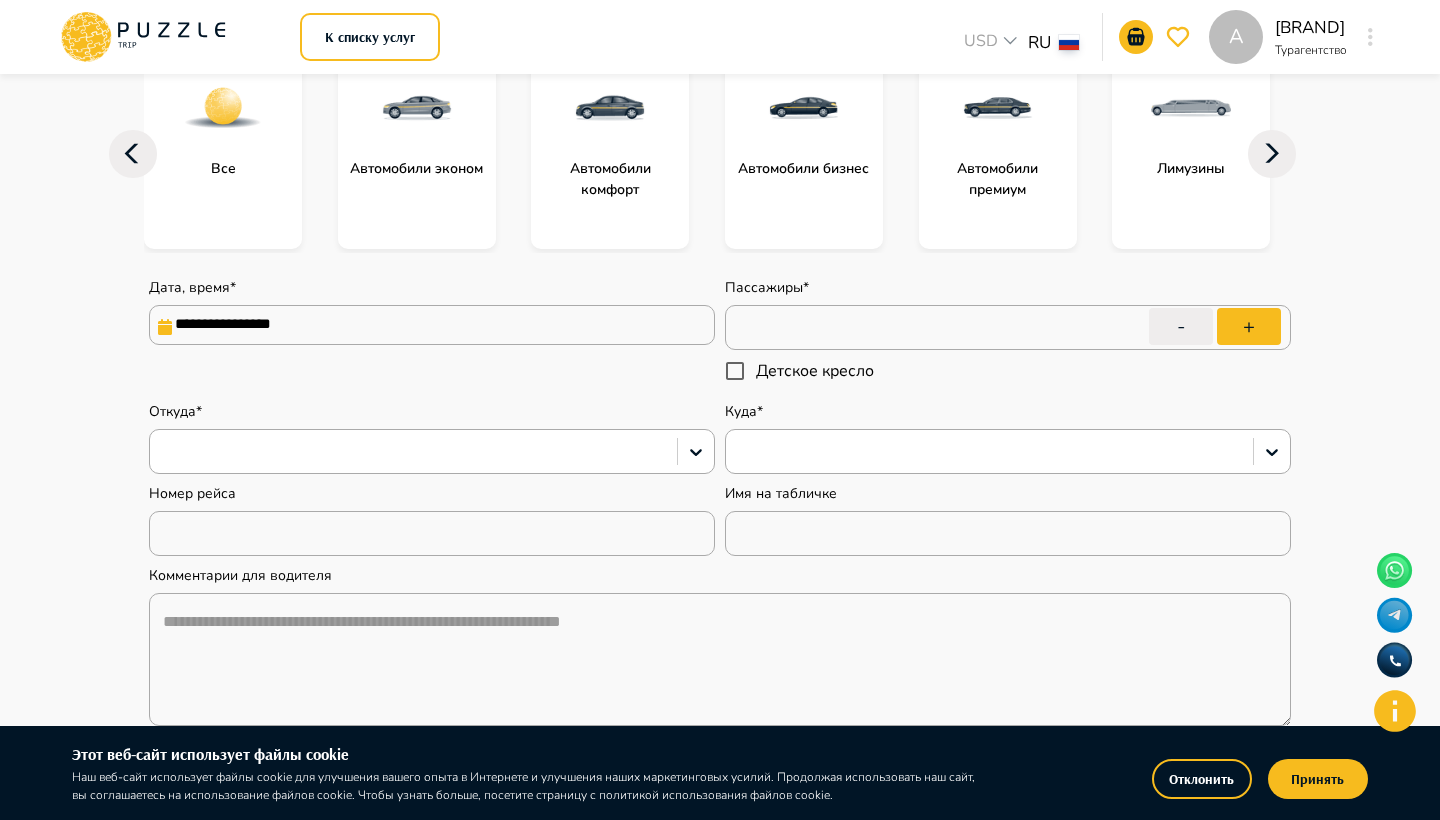 type on "*" 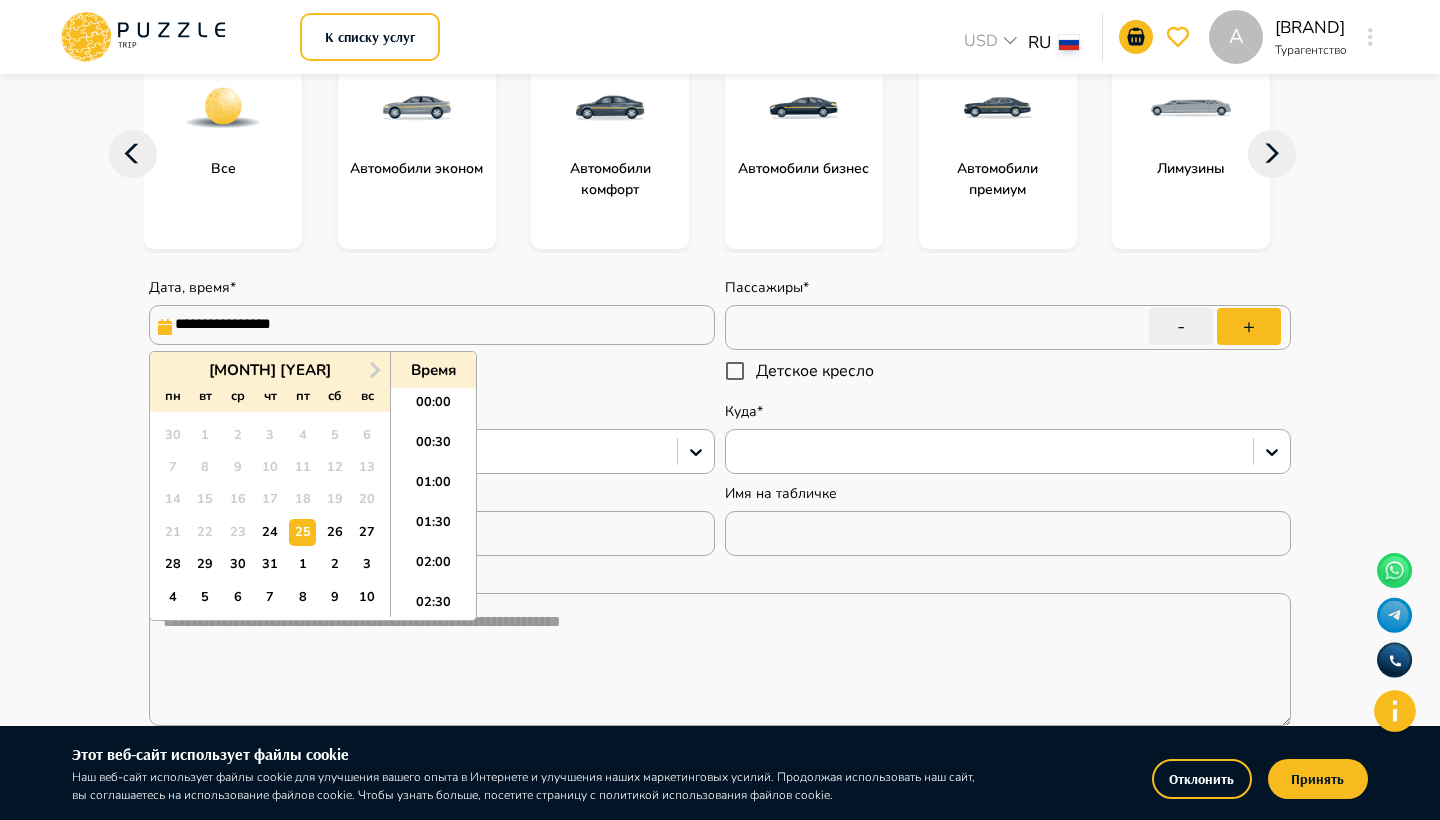 scroll, scrollTop: 1305, scrollLeft: 0, axis: vertical 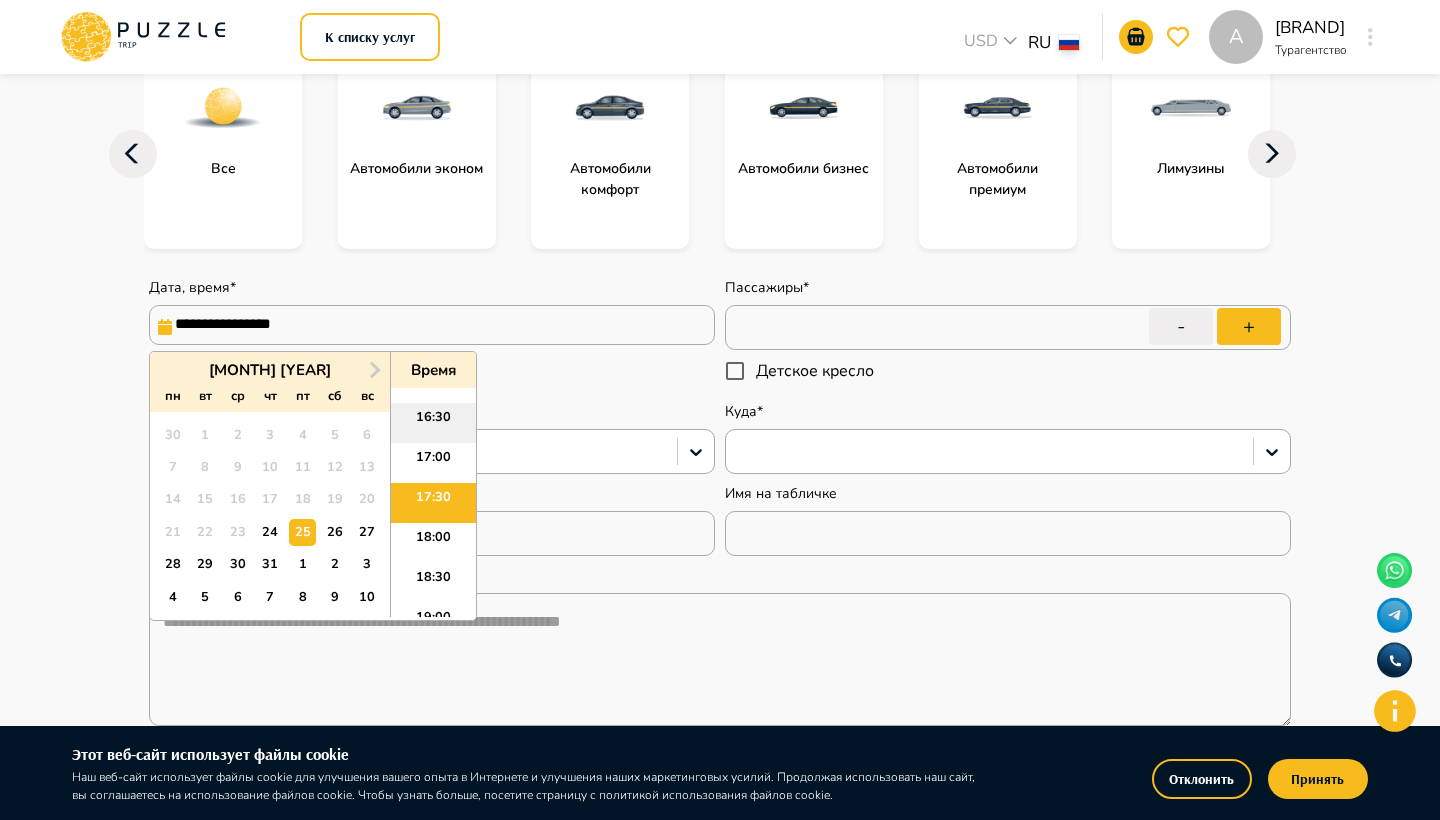 click on "16:30" at bounding box center (433, 423) 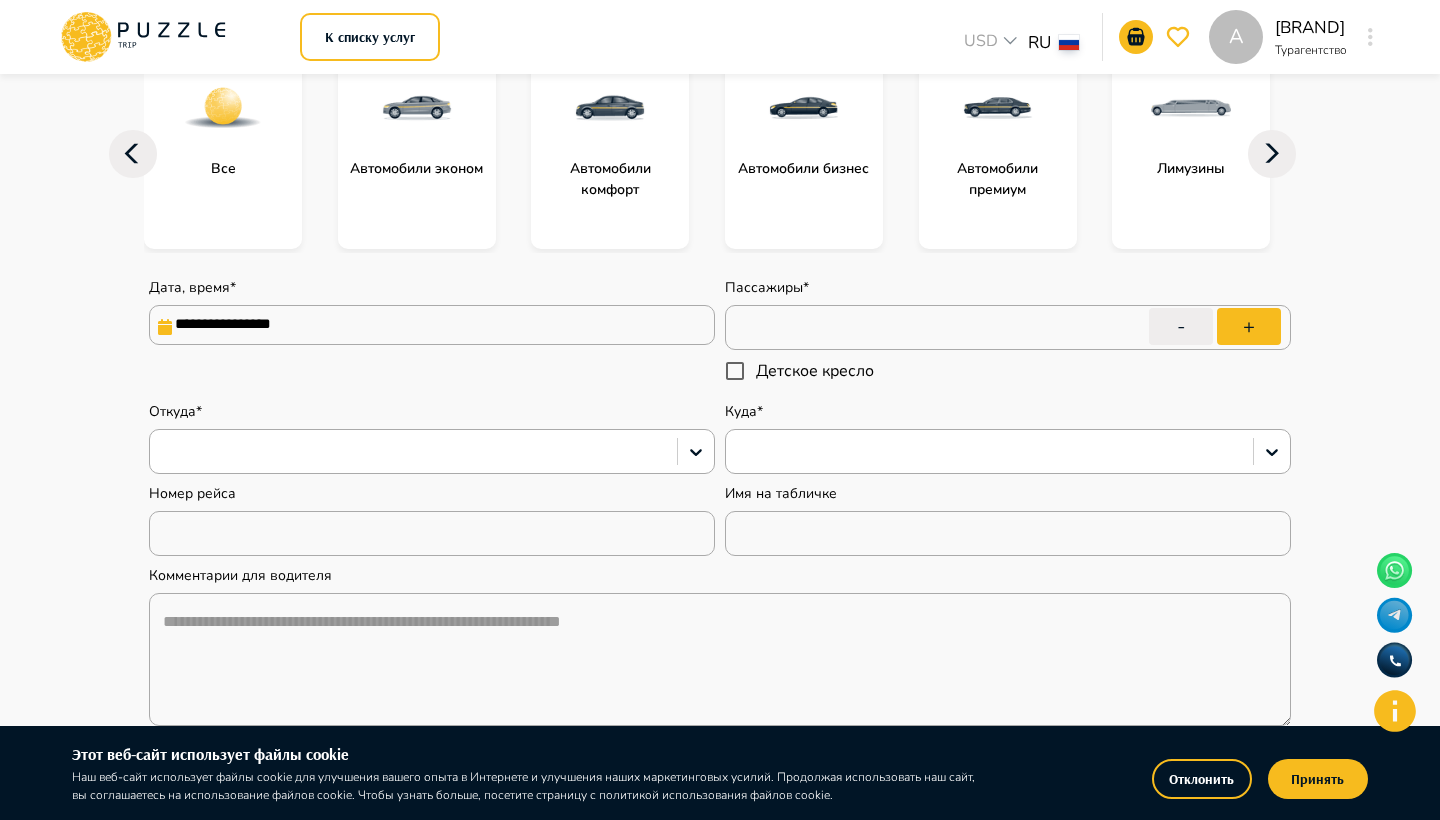 type on "*" 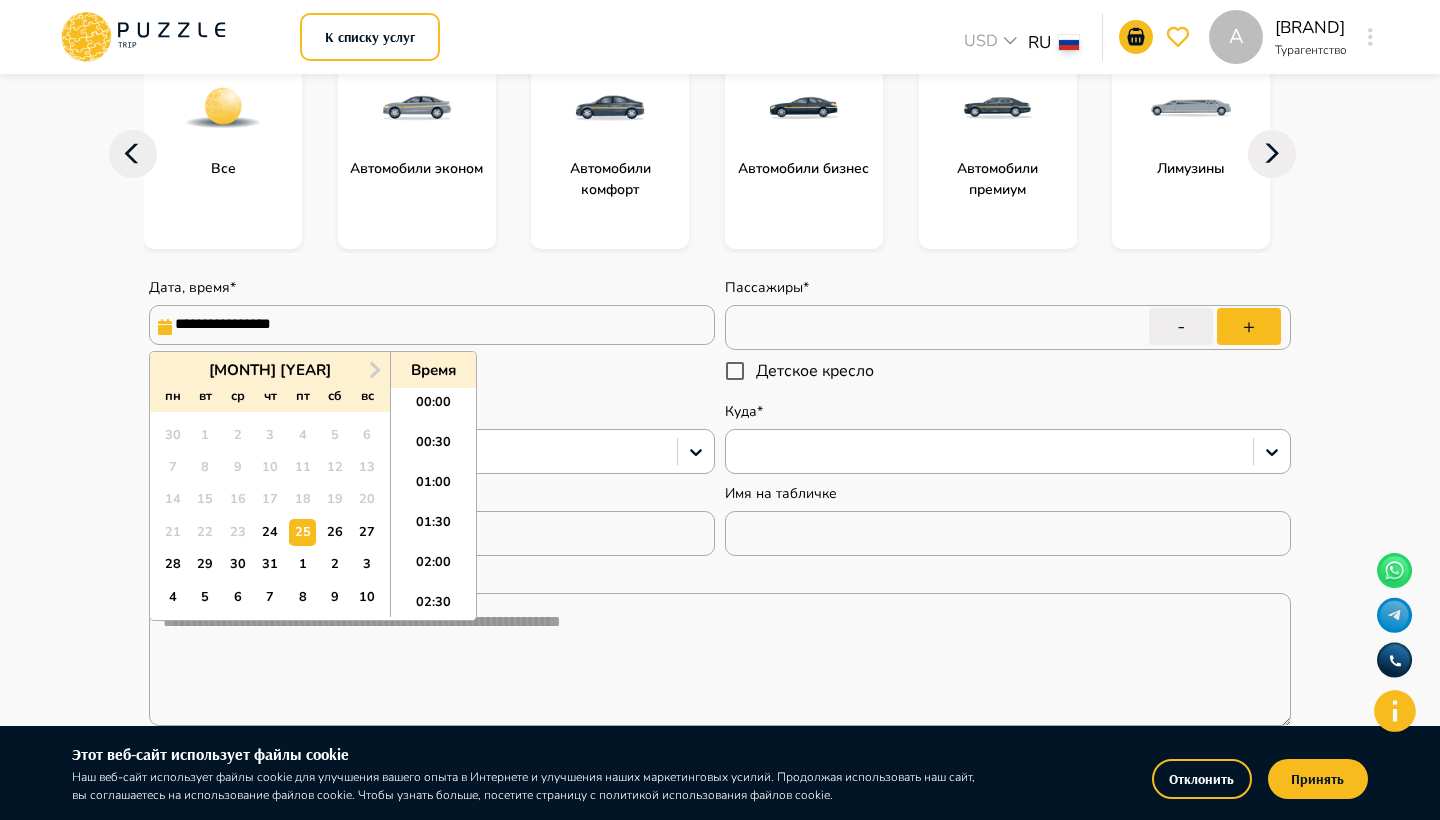scroll, scrollTop: 1225, scrollLeft: 0, axis: vertical 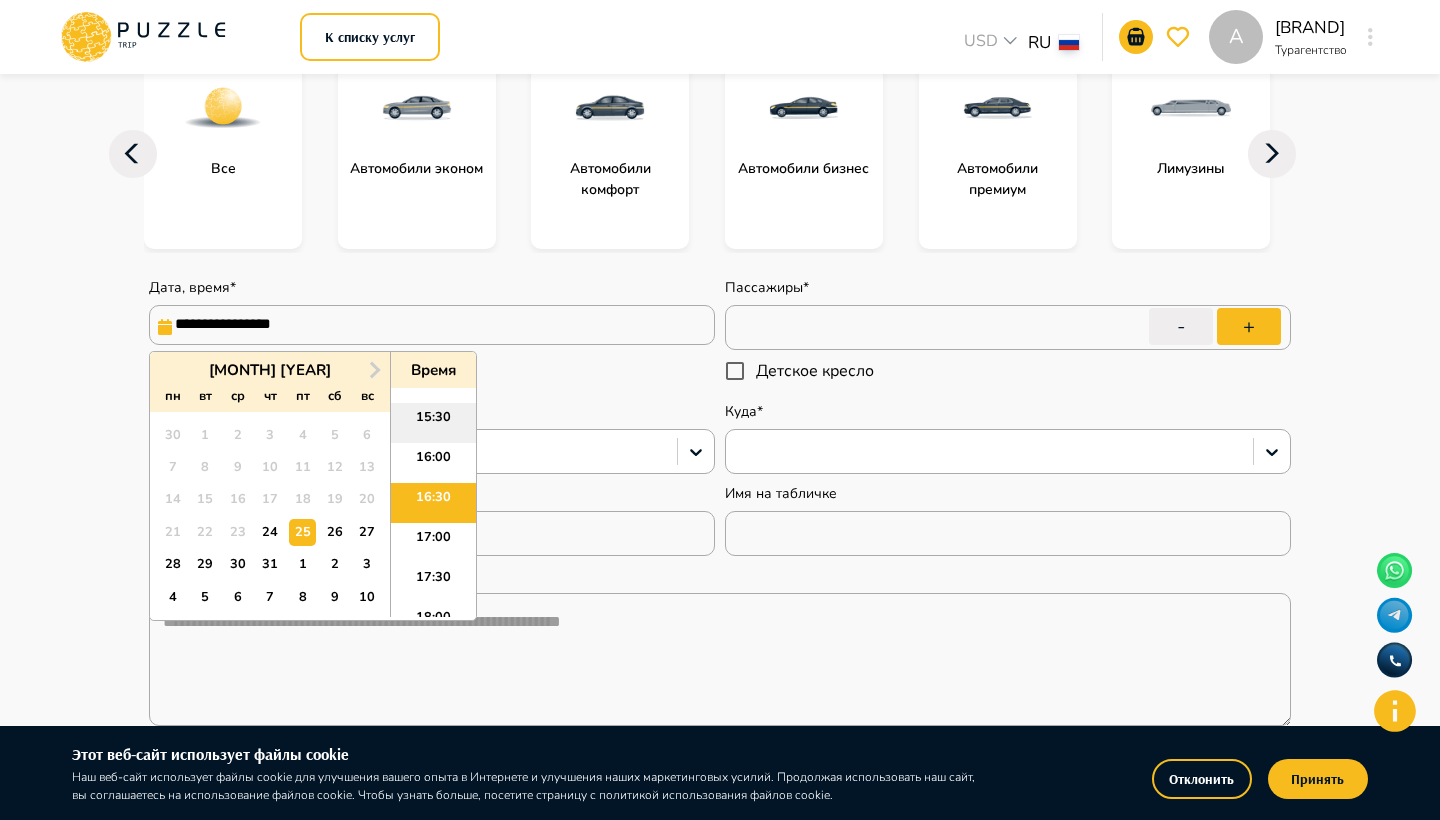 click on "15:30" at bounding box center (433, 423) 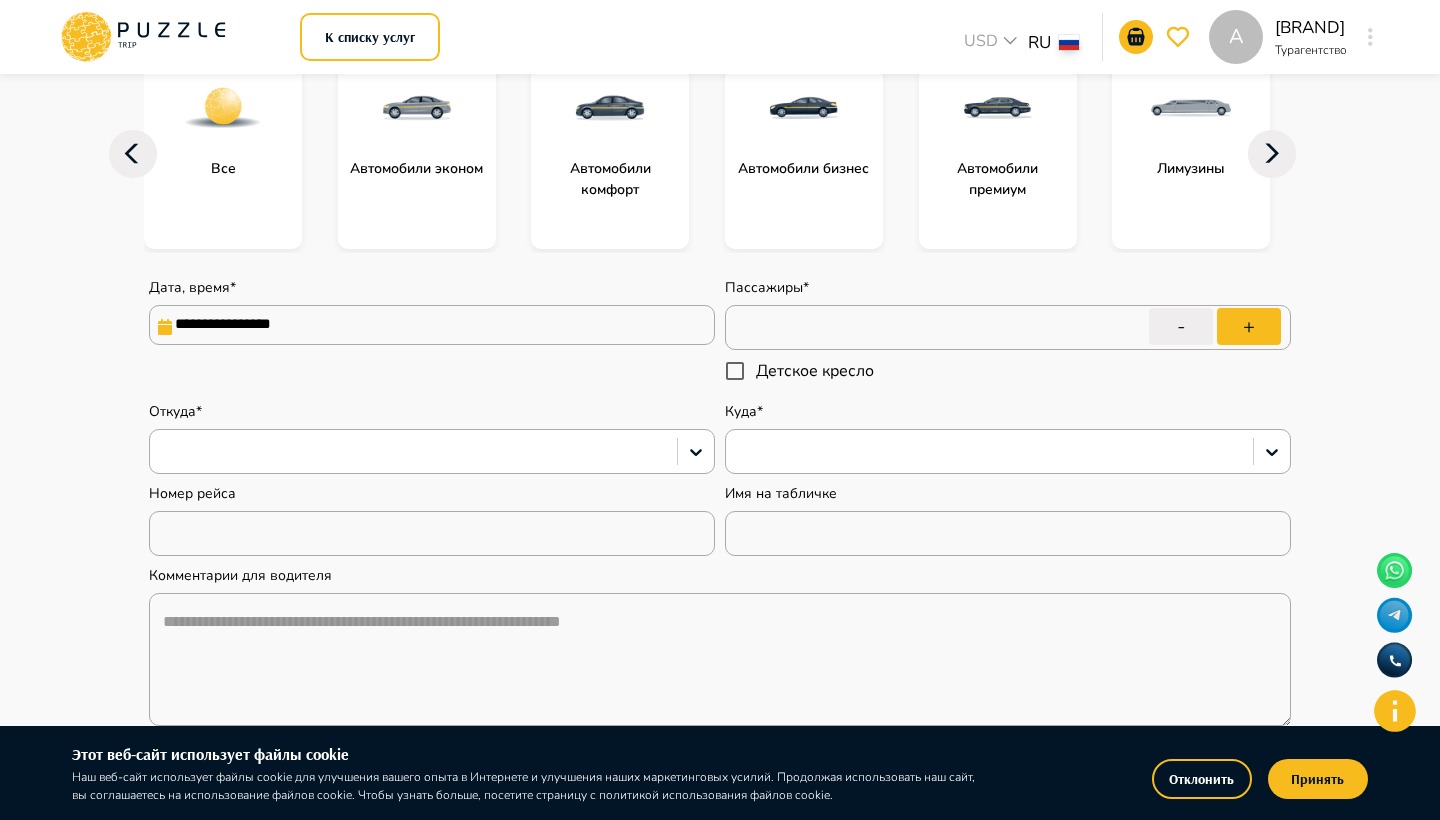 type on "*" 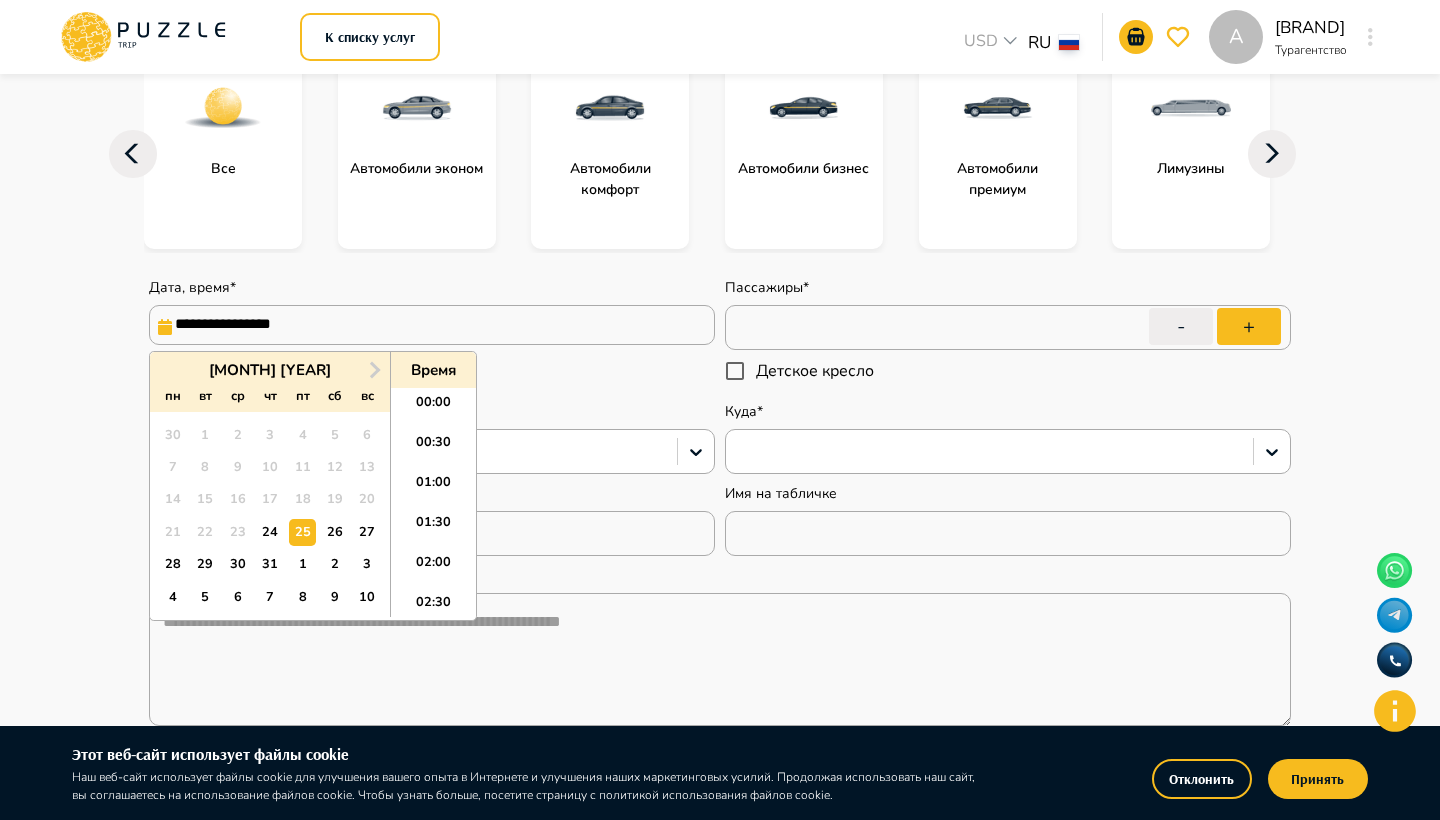 scroll, scrollTop: 1145, scrollLeft: 0, axis: vertical 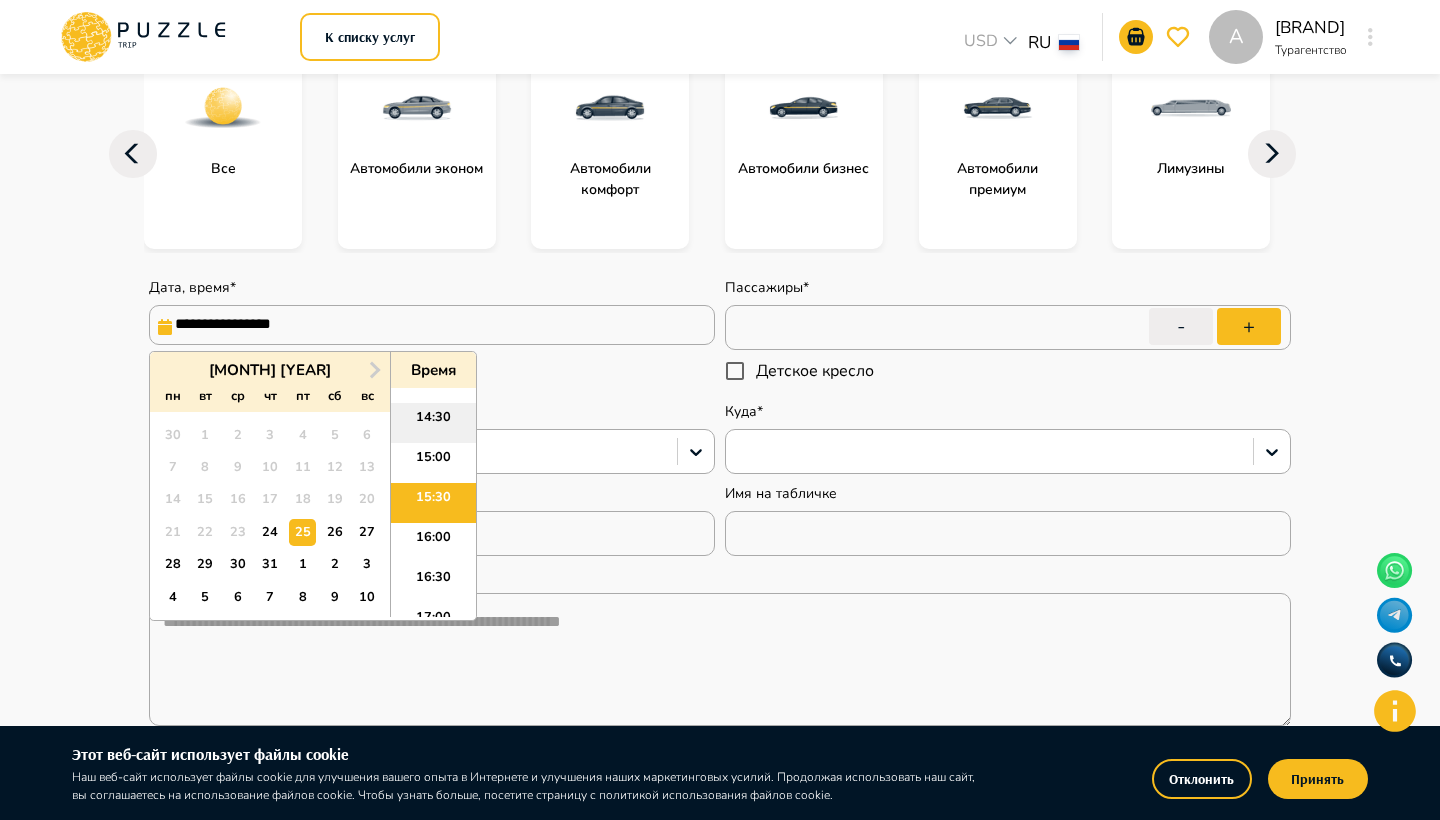 click on "14:30" at bounding box center (433, 423) 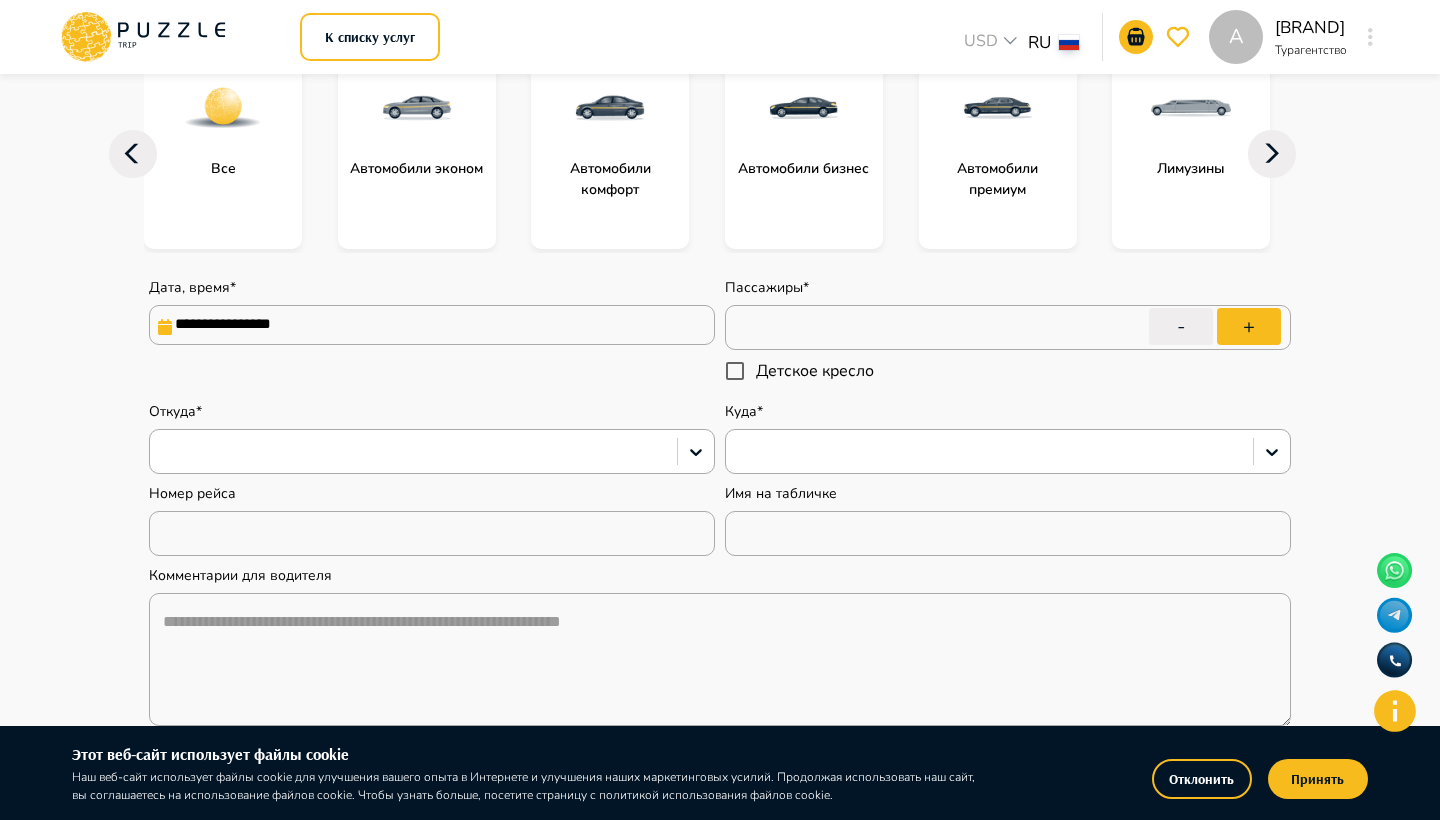 type on "*" 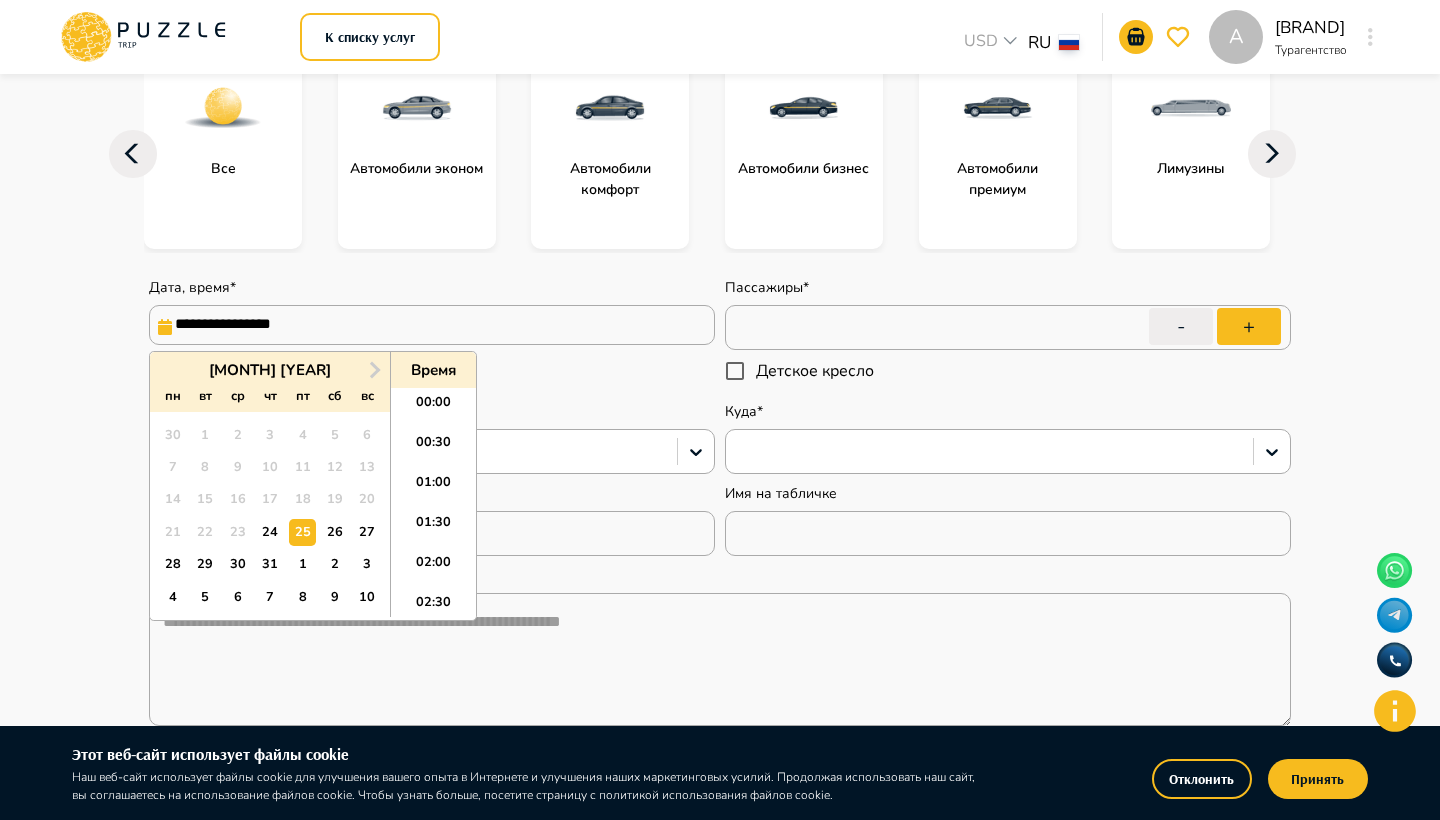 scroll, scrollTop: 1065, scrollLeft: 0, axis: vertical 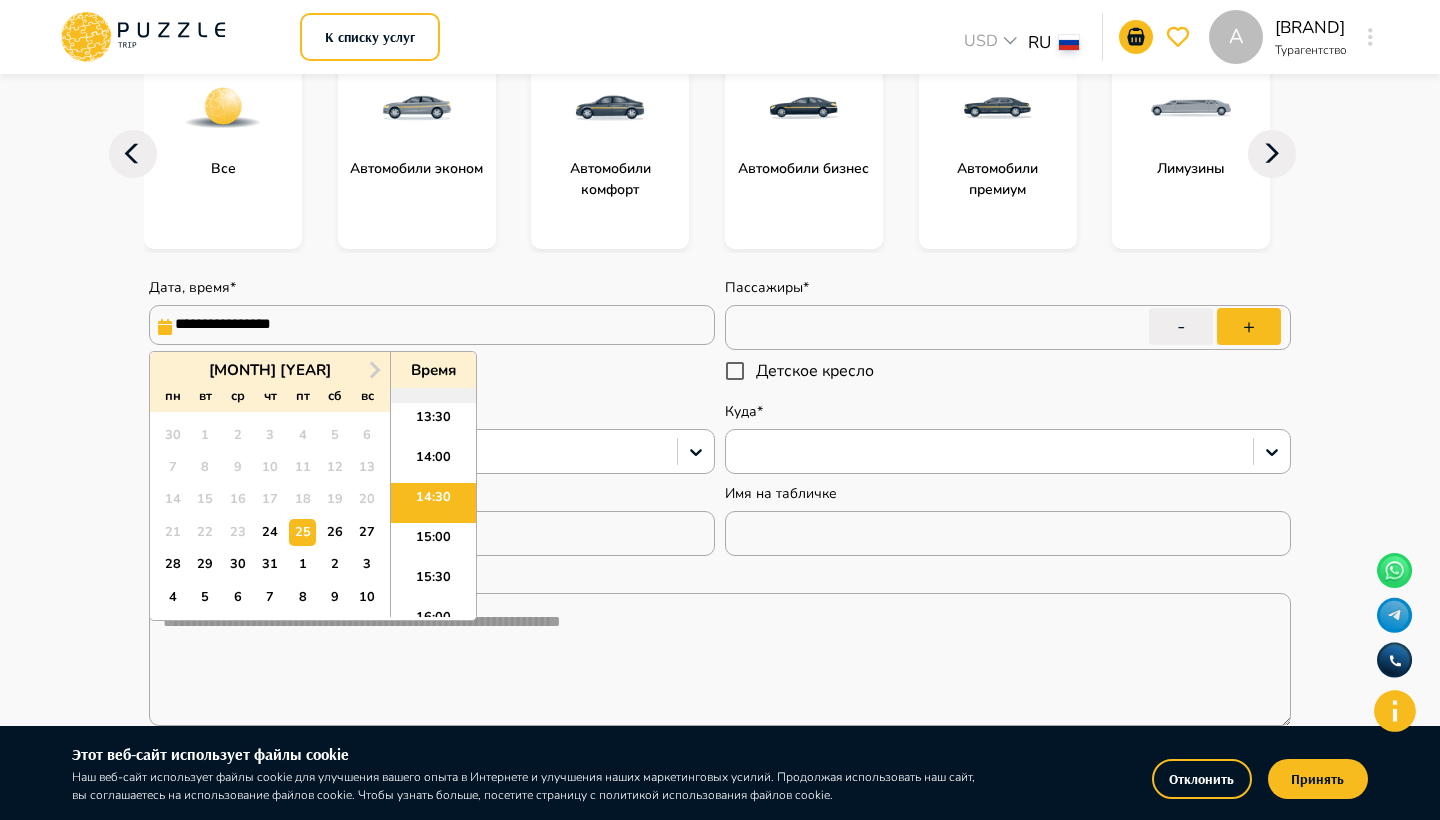 click on "13:00" at bounding box center (433, 383) 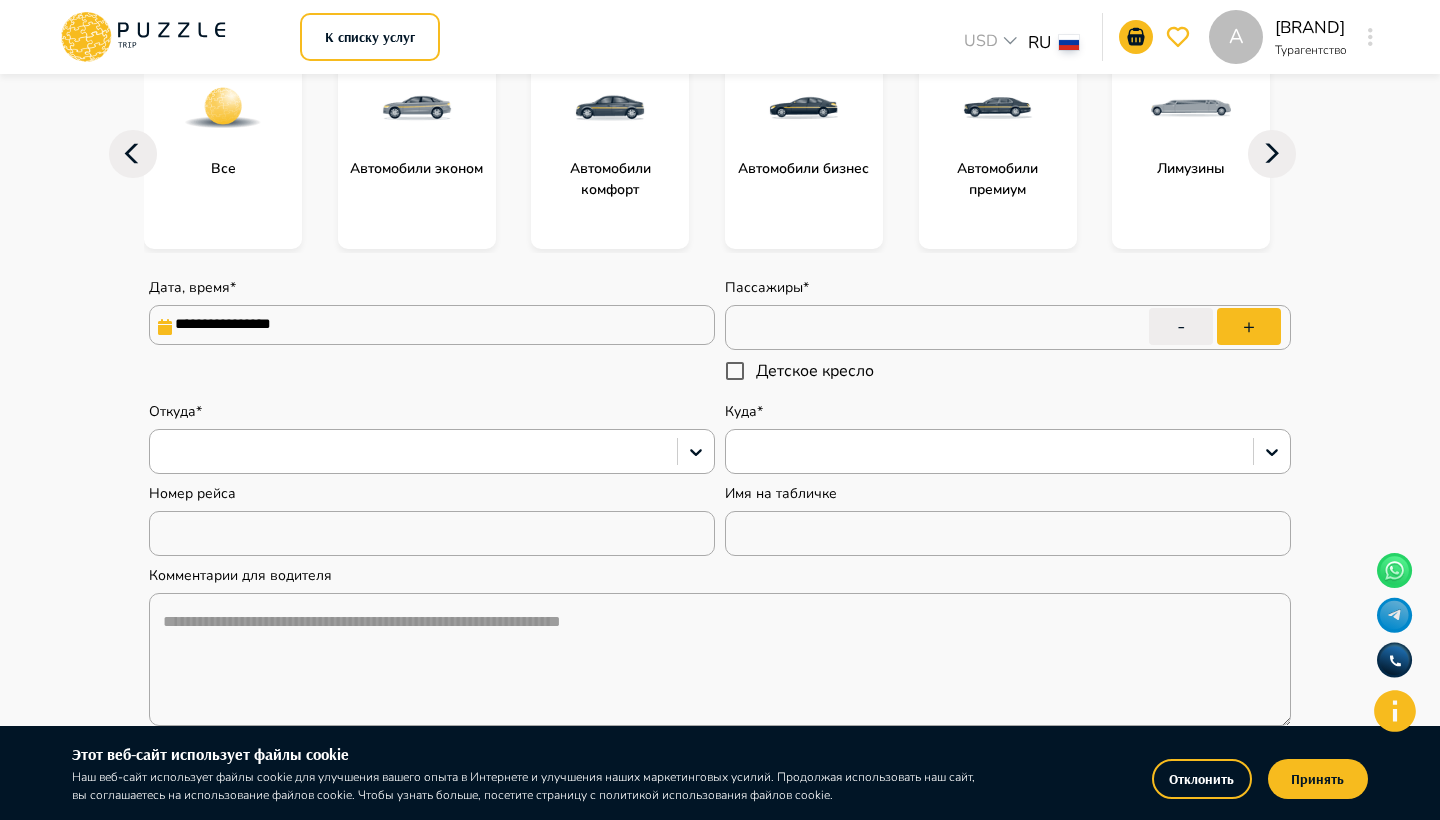 type on "*" 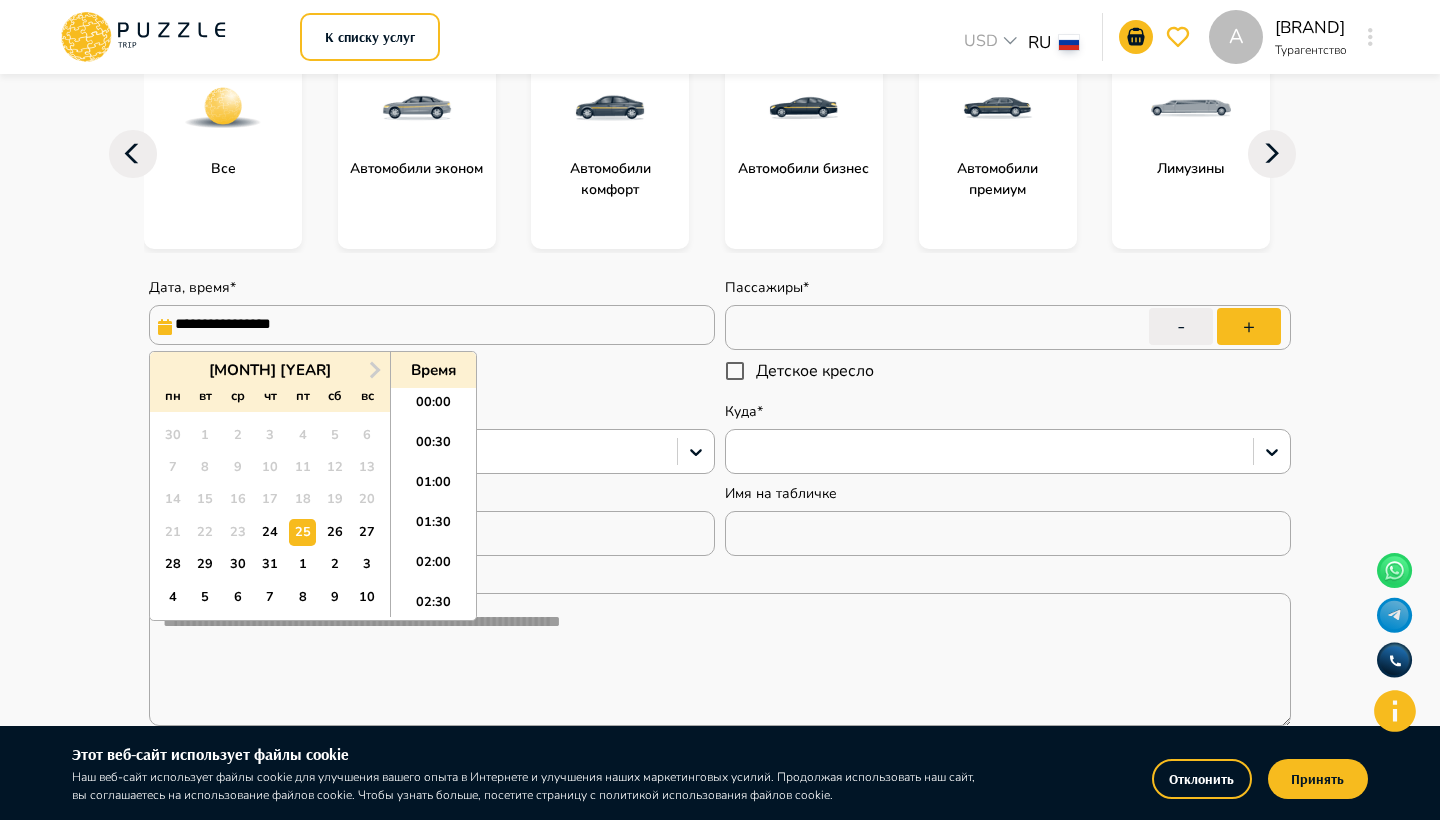 scroll, scrollTop: 945, scrollLeft: 0, axis: vertical 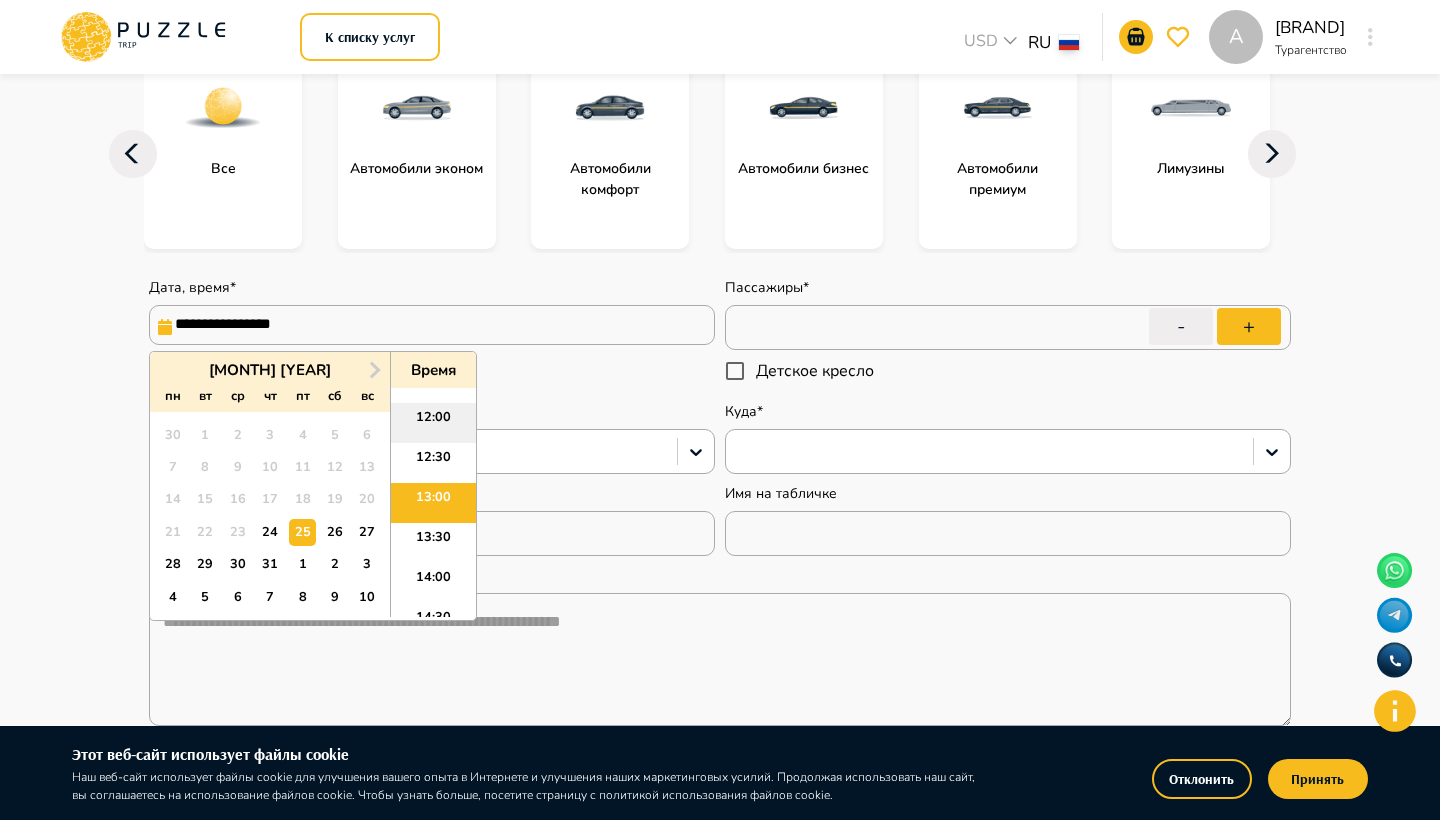 click on "12:00" at bounding box center (433, 423) 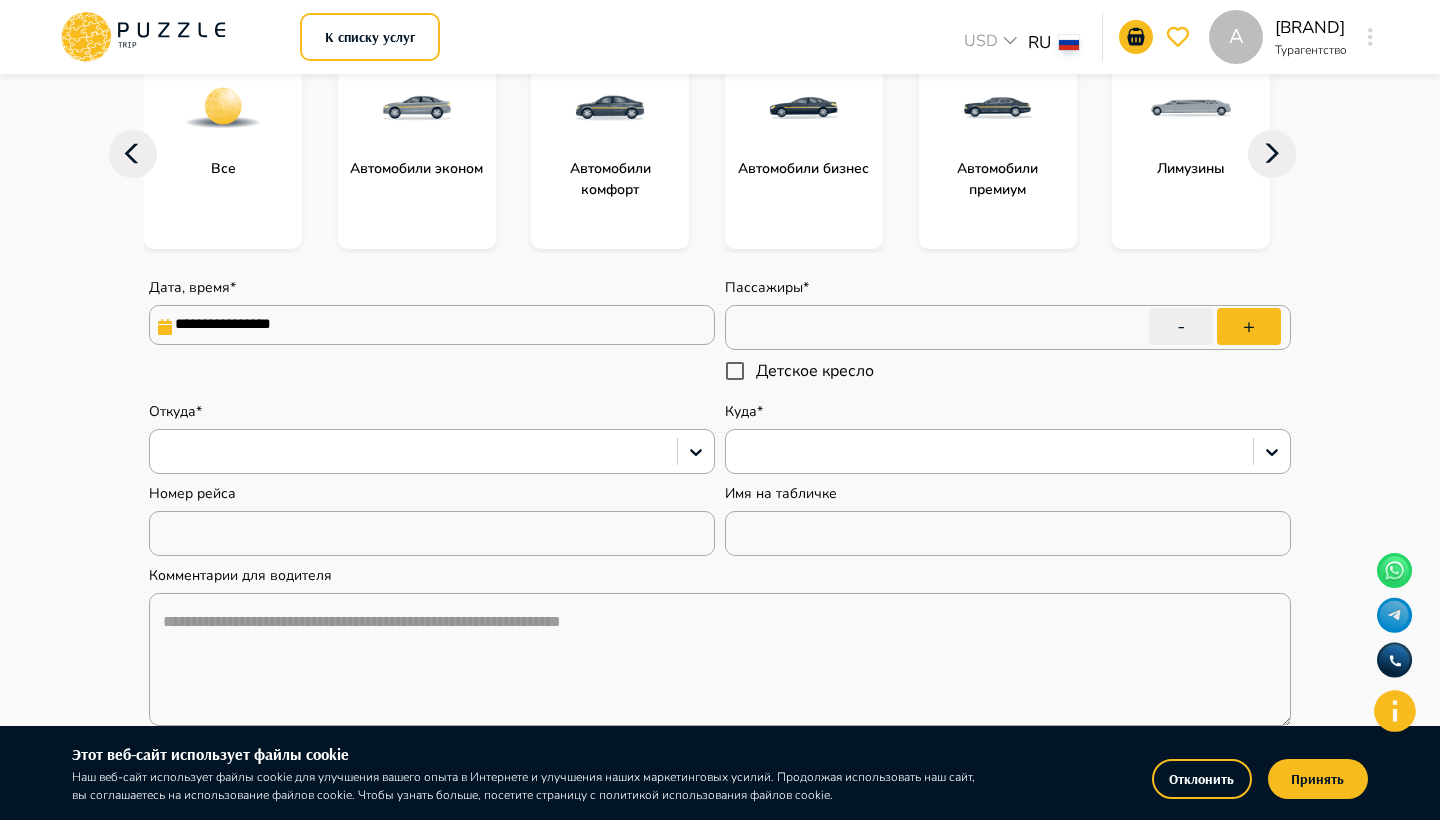 click on "**********" at bounding box center [432, 325] 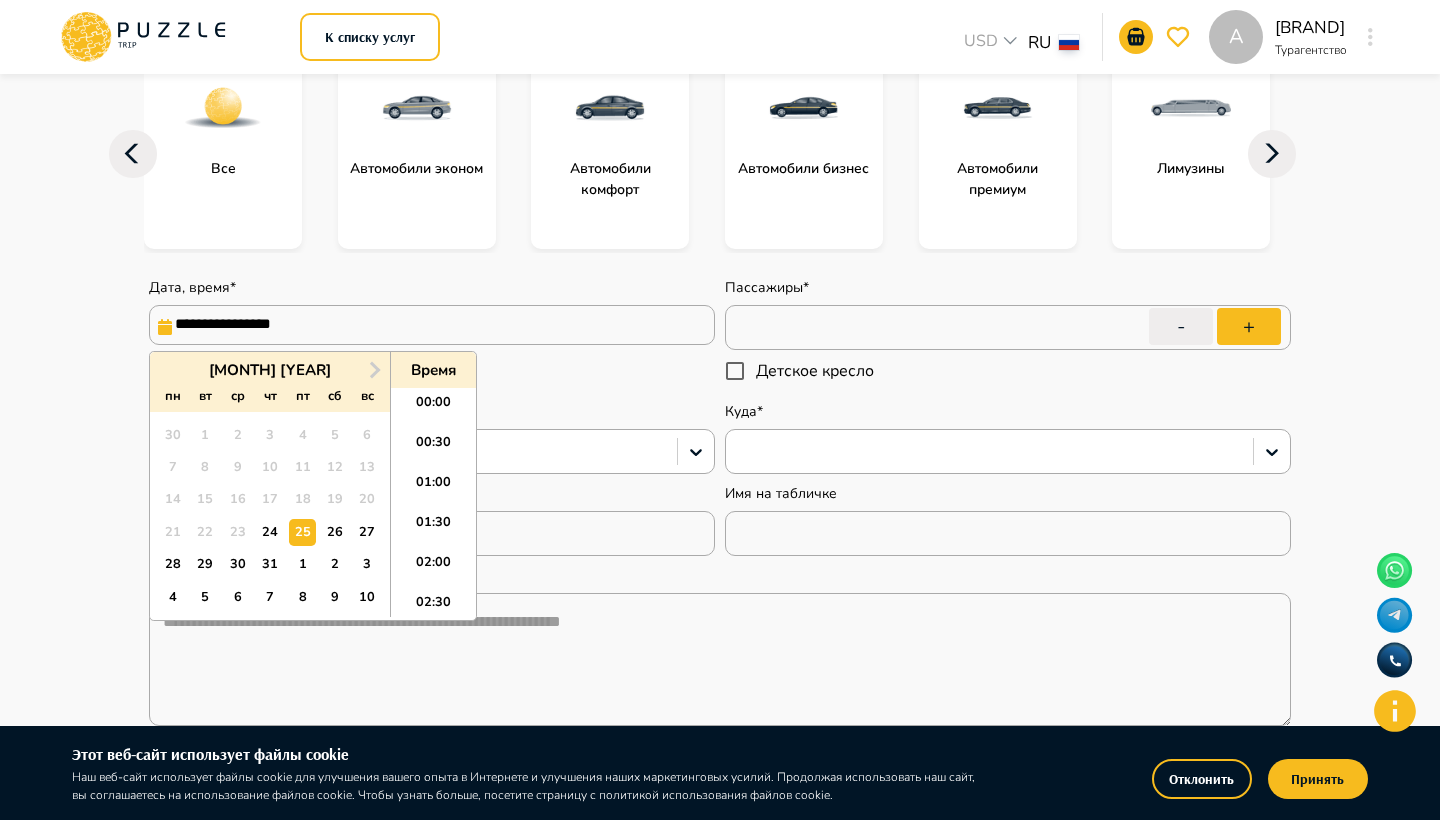 scroll, scrollTop: 865, scrollLeft: 0, axis: vertical 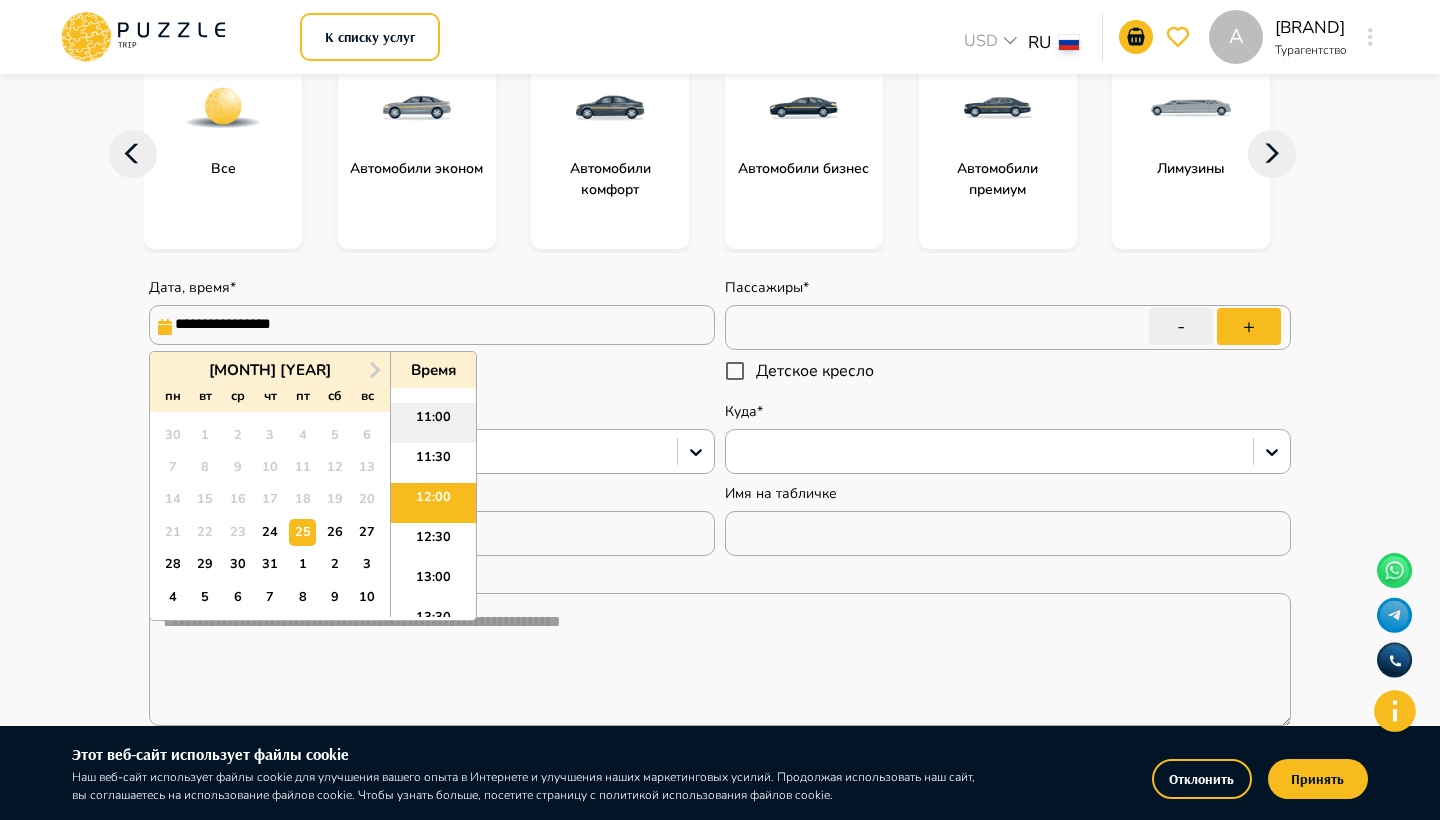 click on "11:00" at bounding box center (433, 423) 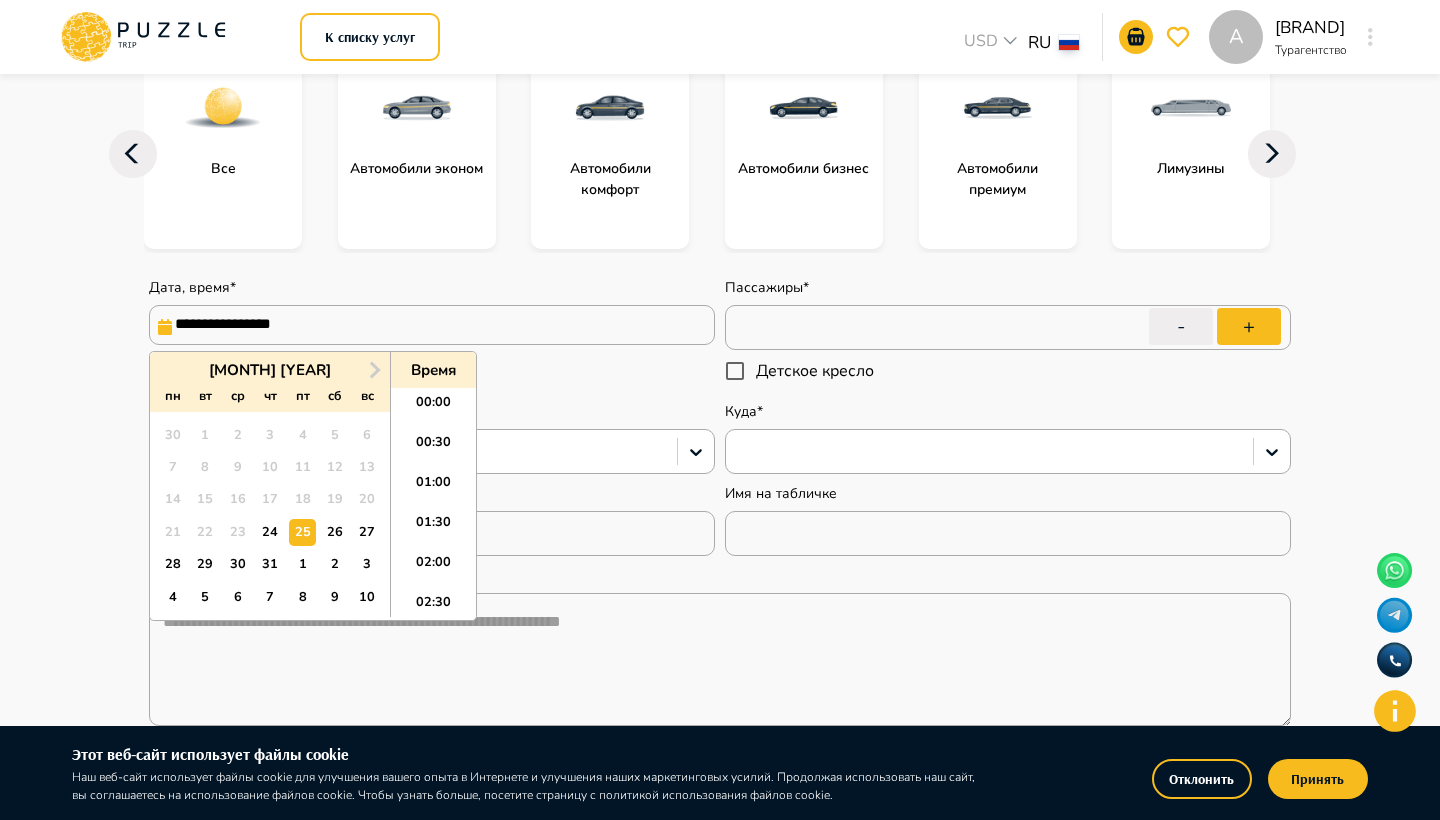 click on "**********" at bounding box center (432, 325) 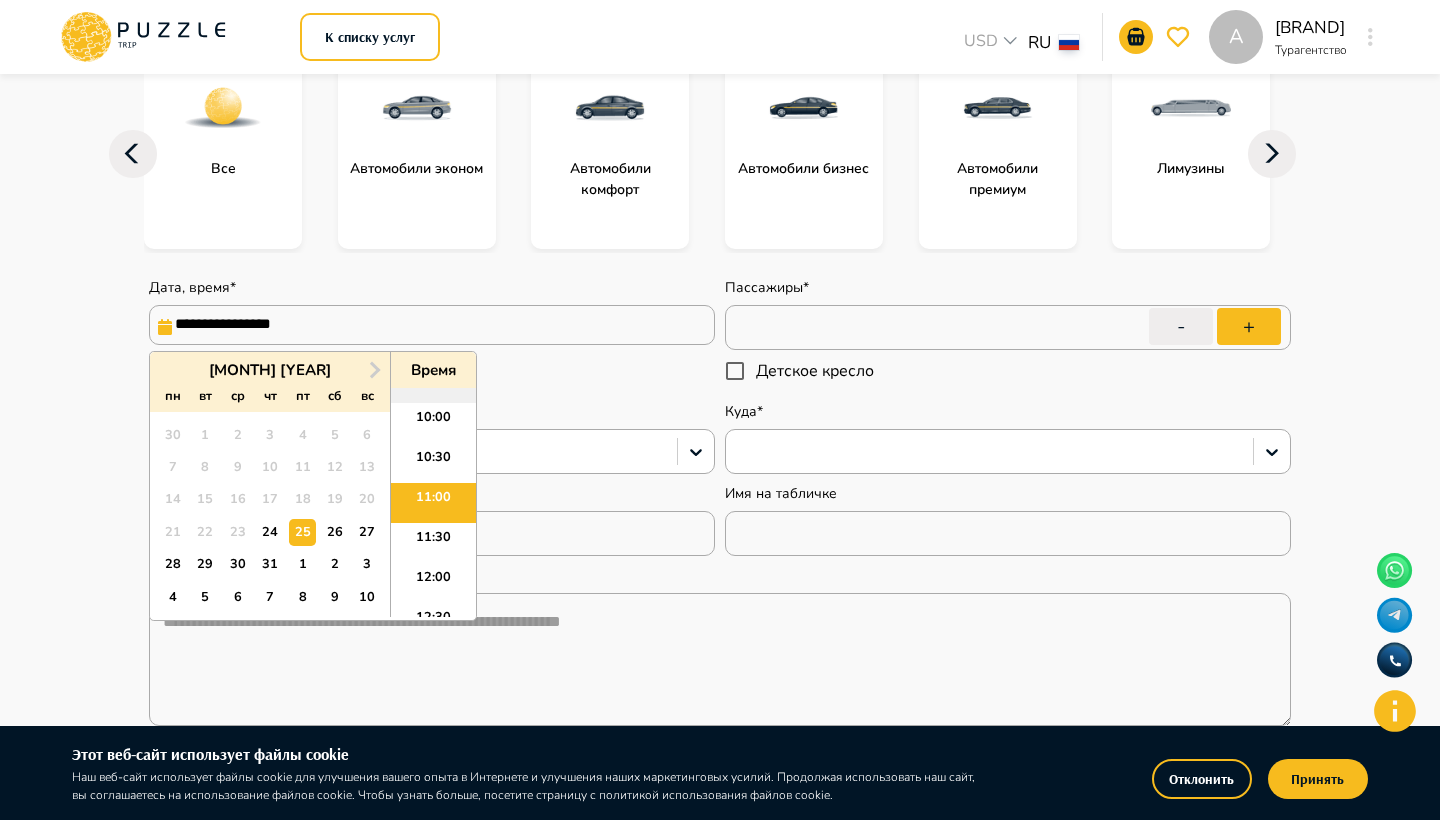 type on "*" 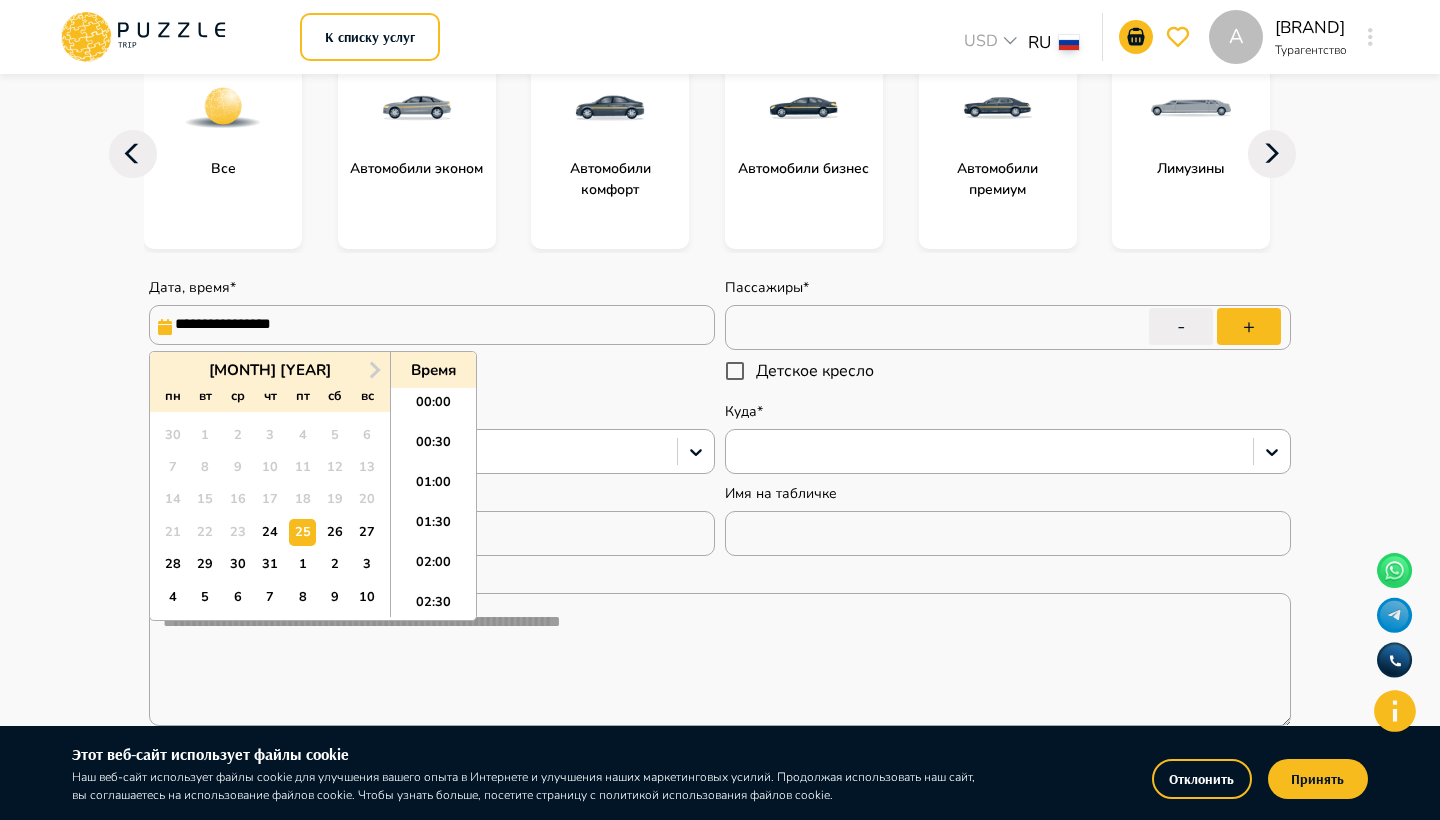 click on "**********" at bounding box center (432, 325) 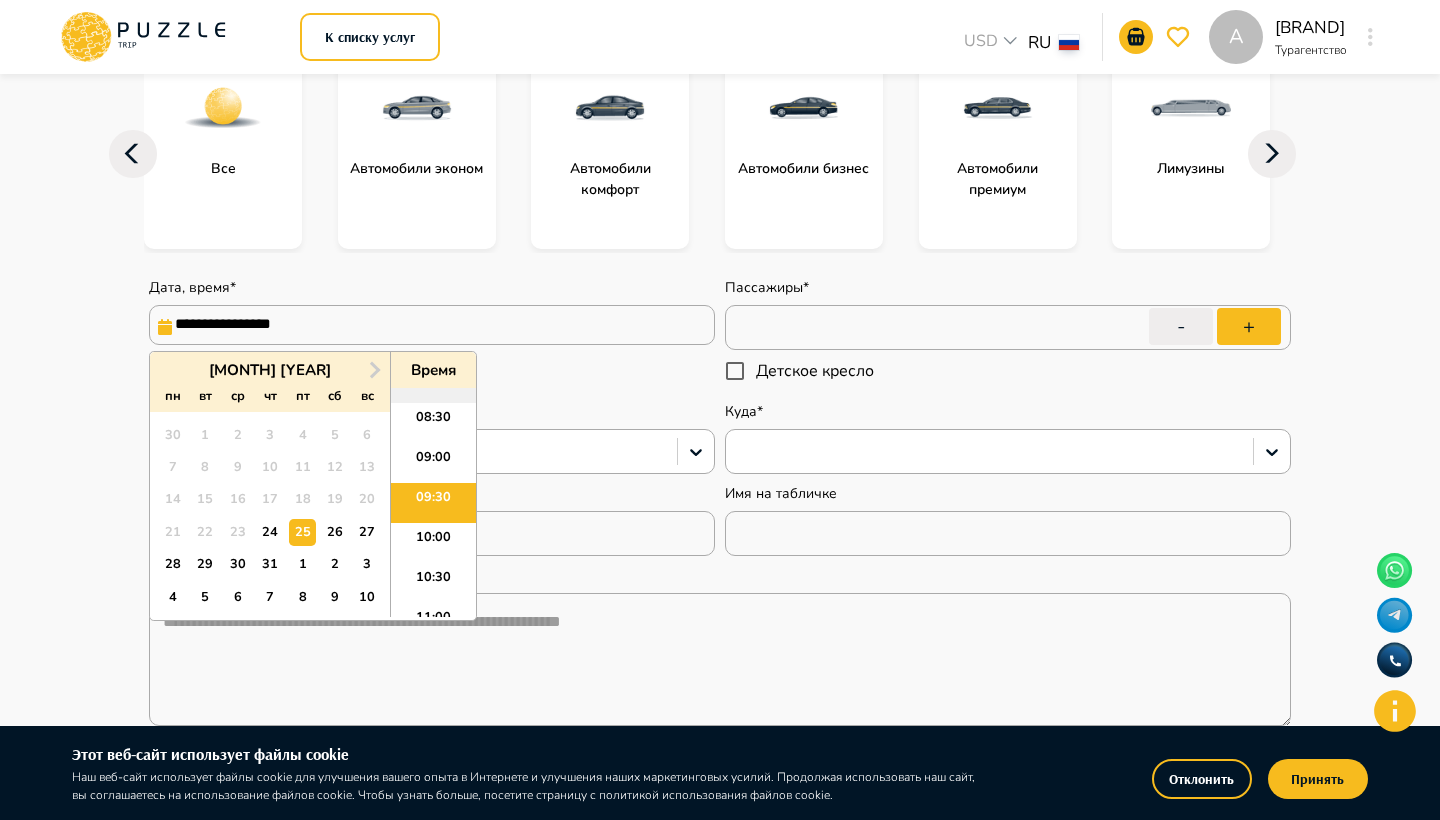 type on "*" 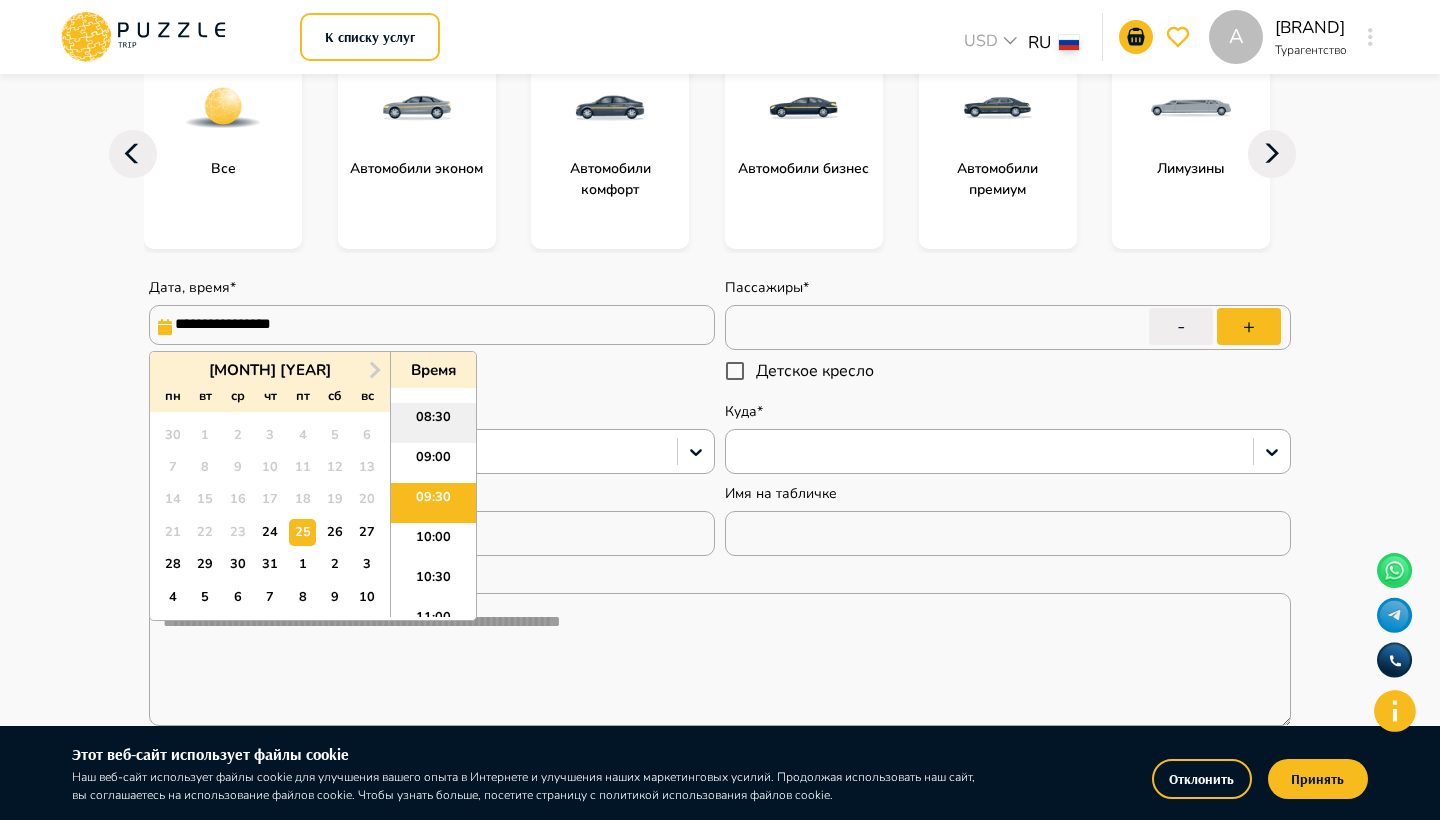 click on "08:30" at bounding box center [433, 423] 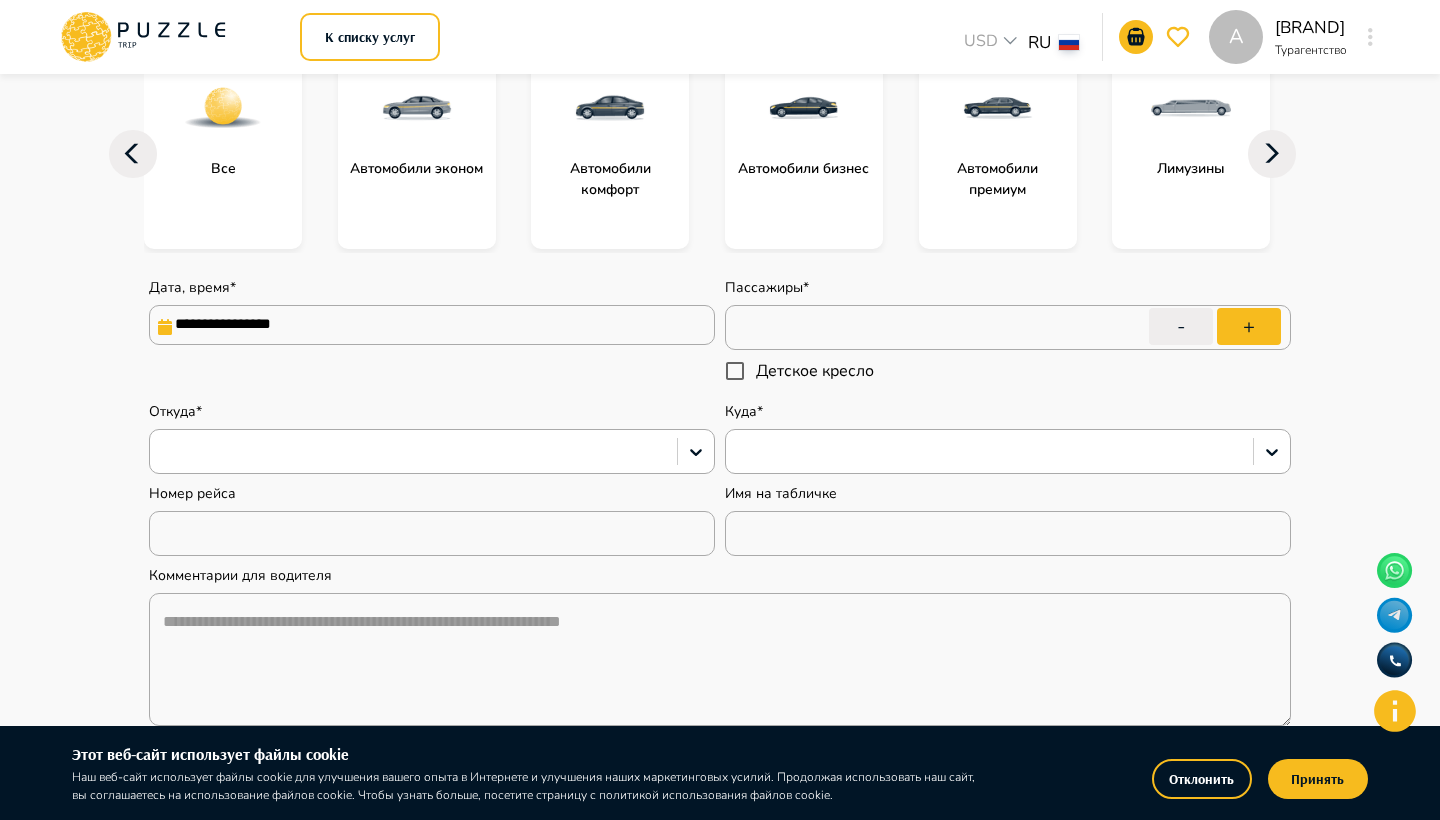 type on "*" 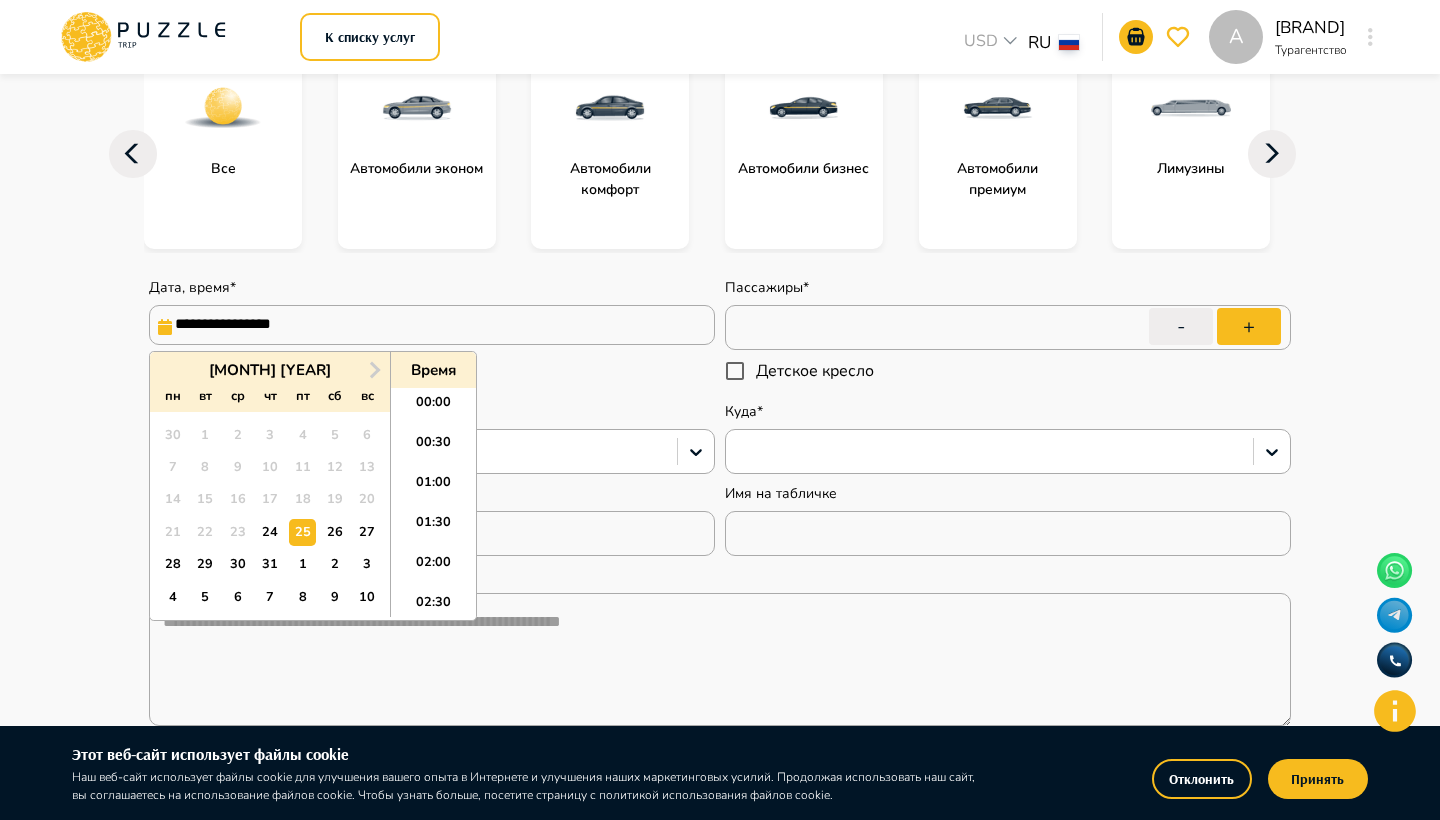 scroll, scrollTop: 585, scrollLeft: 0, axis: vertical 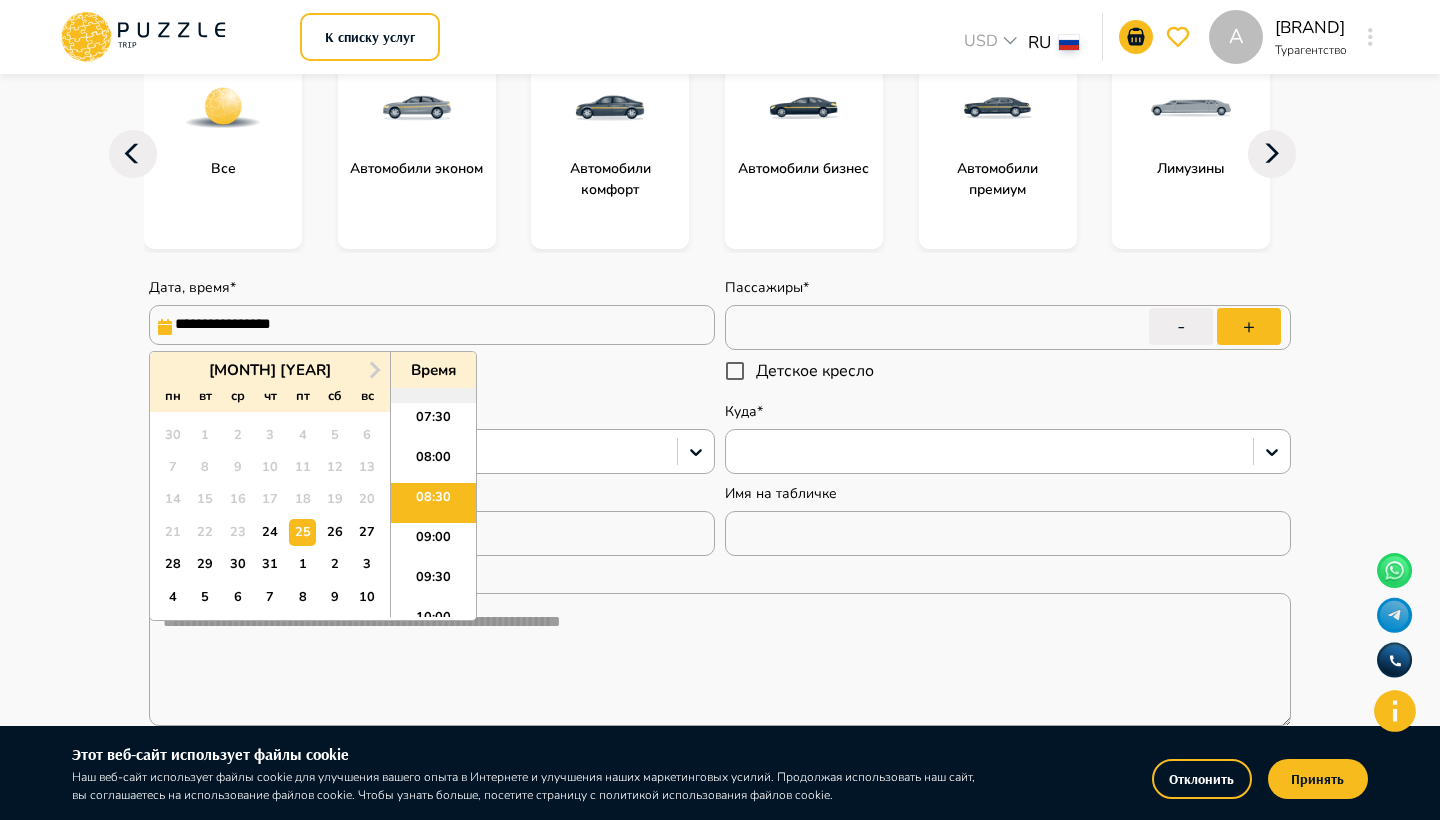 click on "07:00" at bounding box center (433, 383) 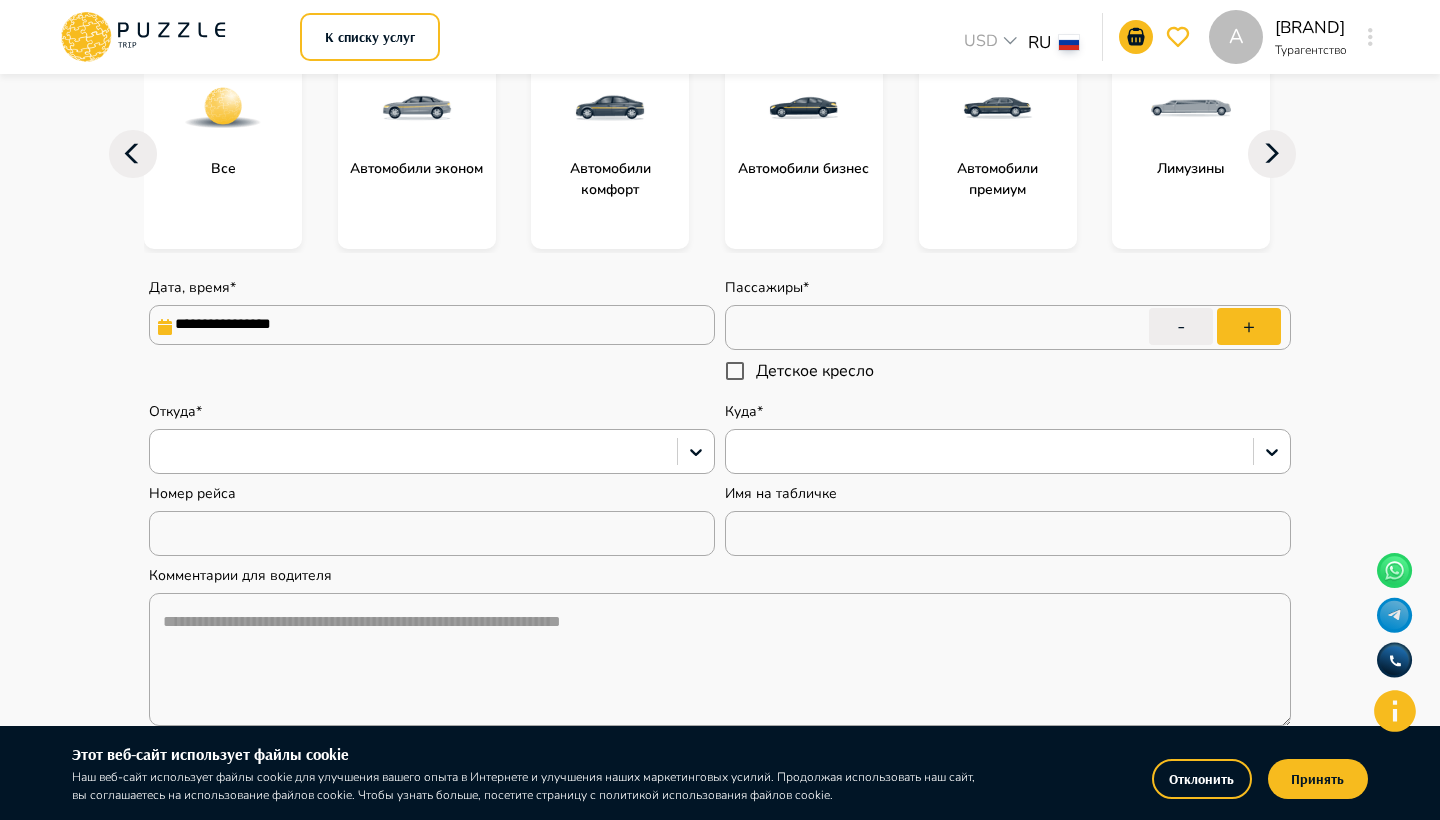 type on "*" 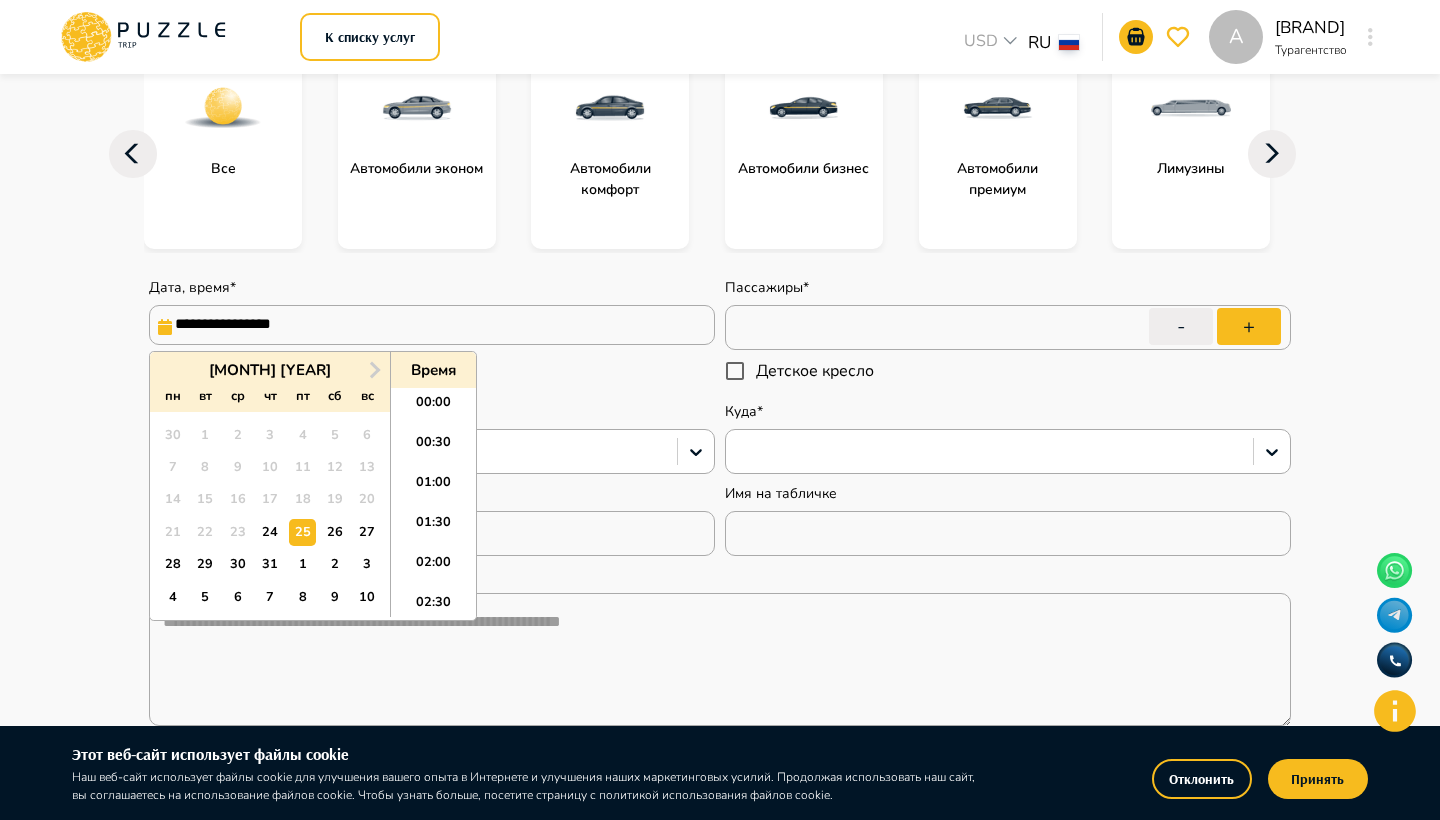 scroll, scrollTop: 465, scrollLeft: 0, axis: vertical 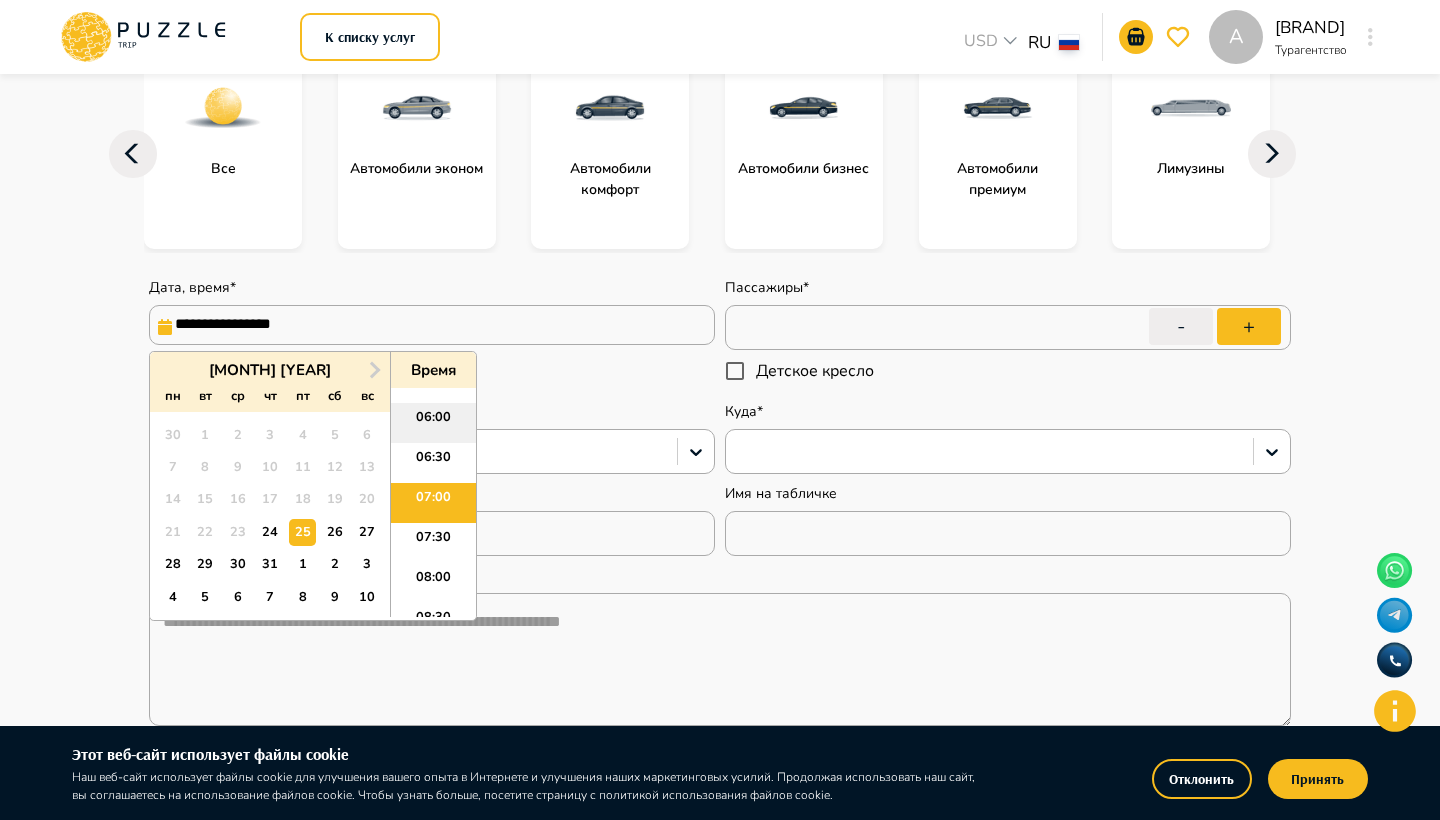 click on "06:00" at bounding box center [433, 423] 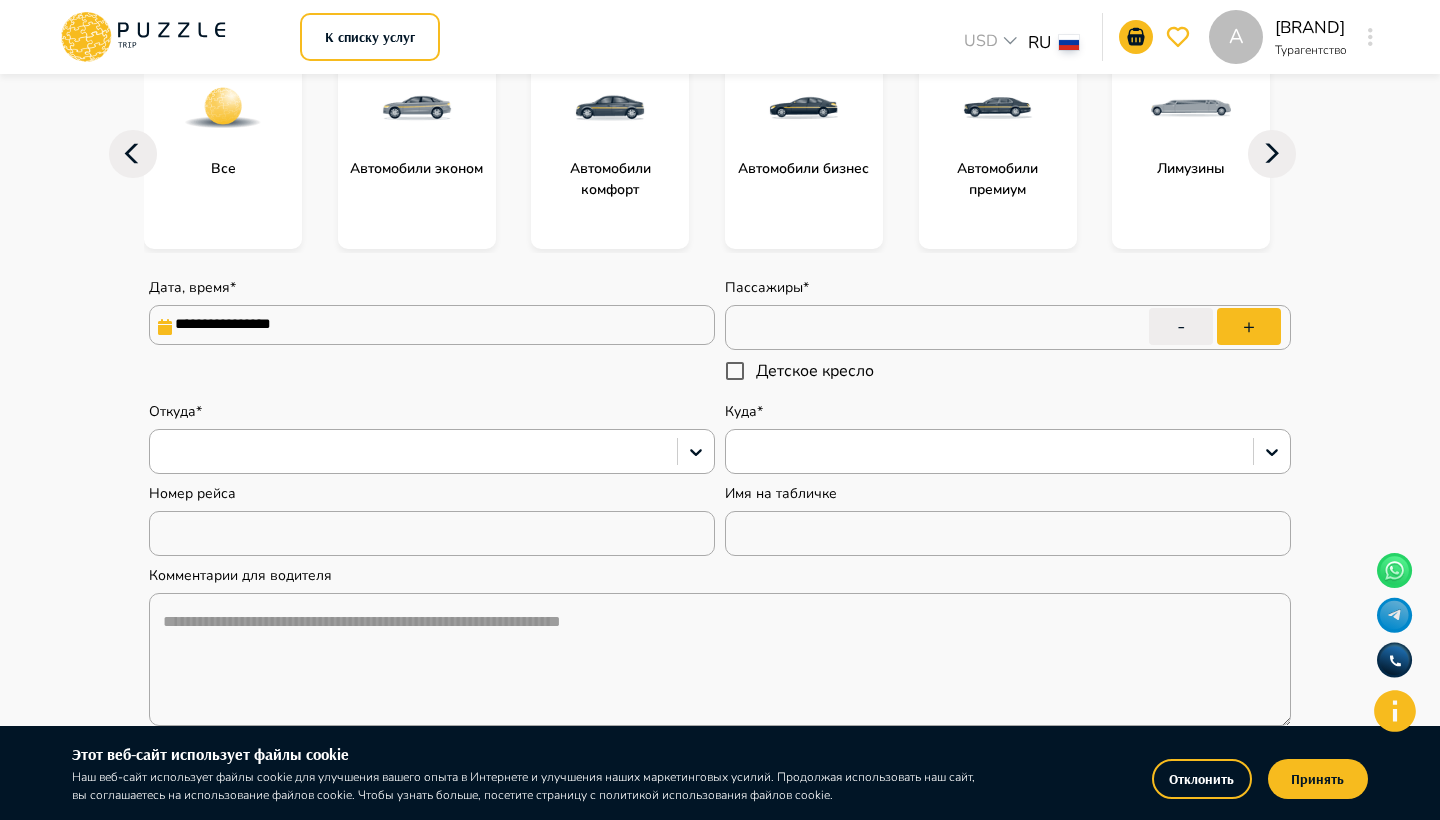 click on "**********" at bounding box center [432, 325] 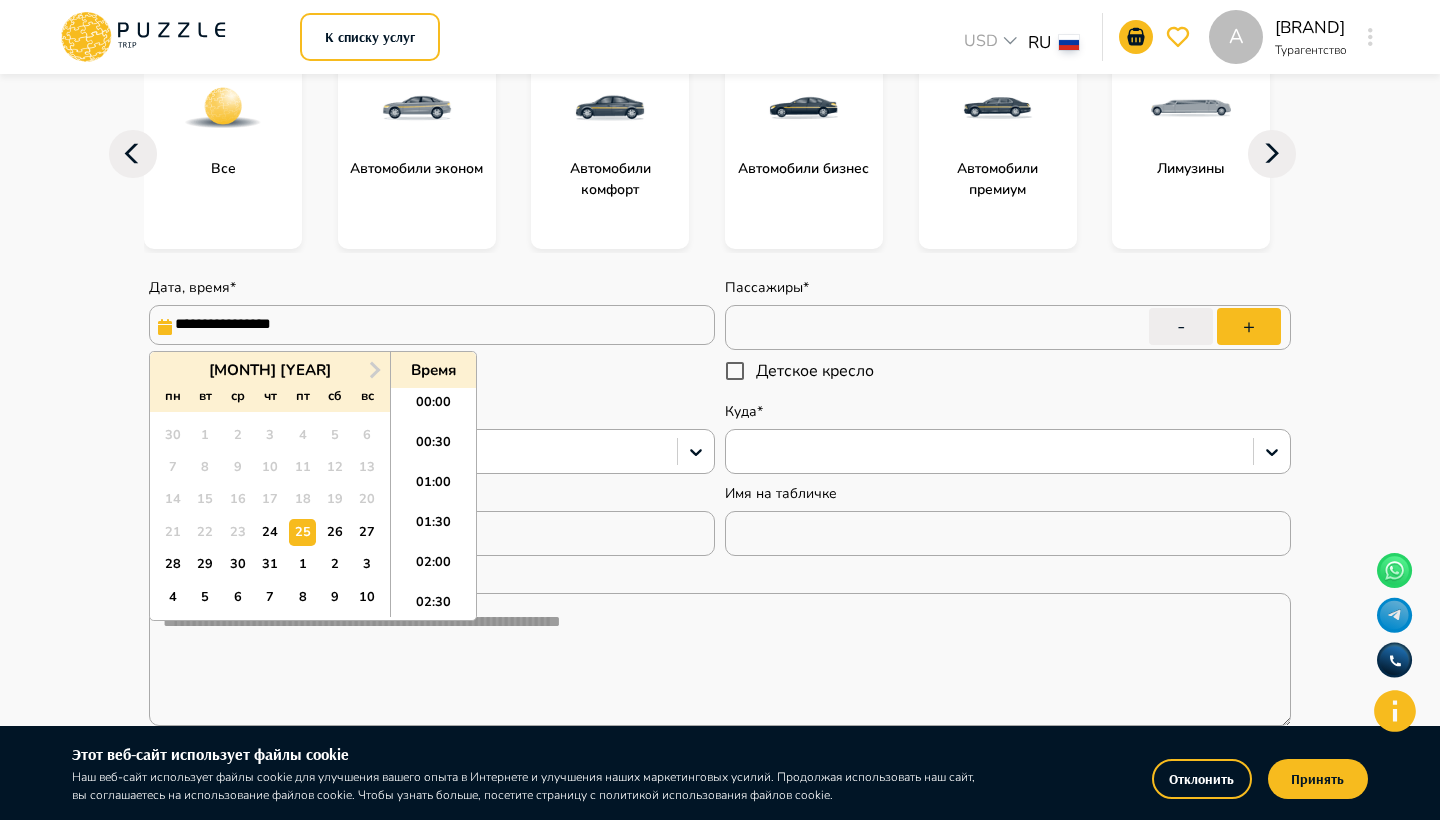 type on "*" 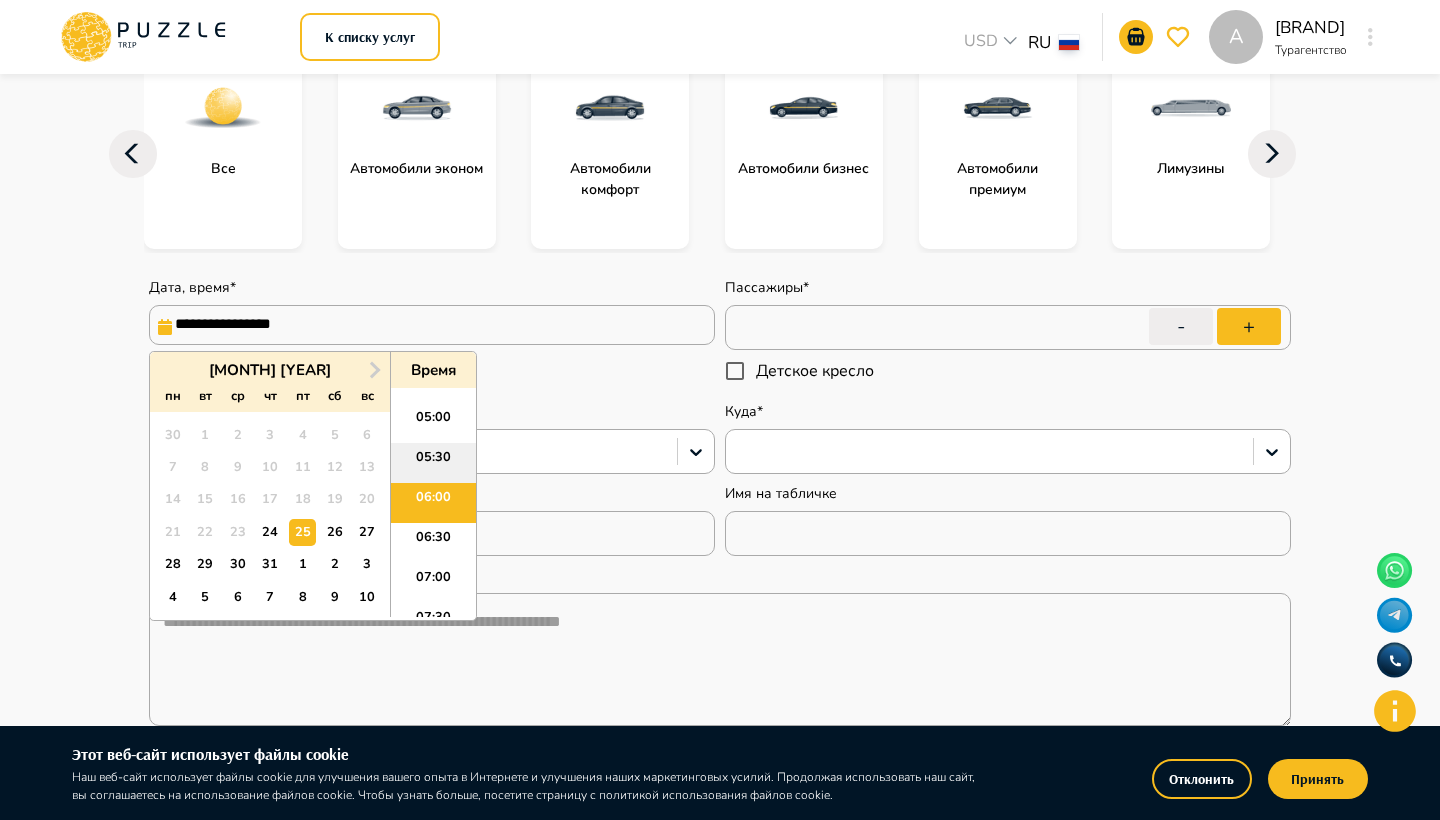 click on "05:30" at bounding box center [433, 463] 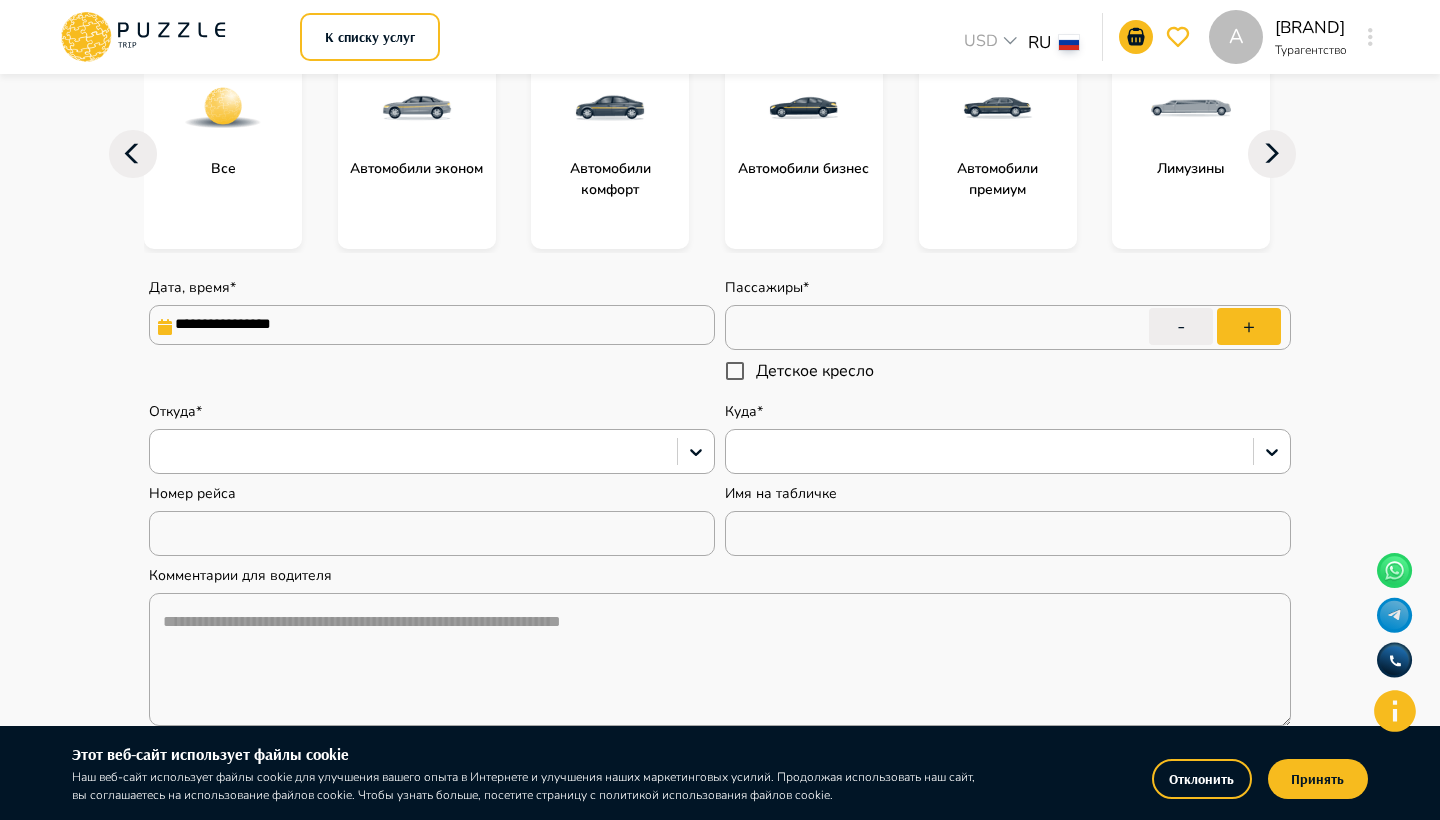 type on "*" 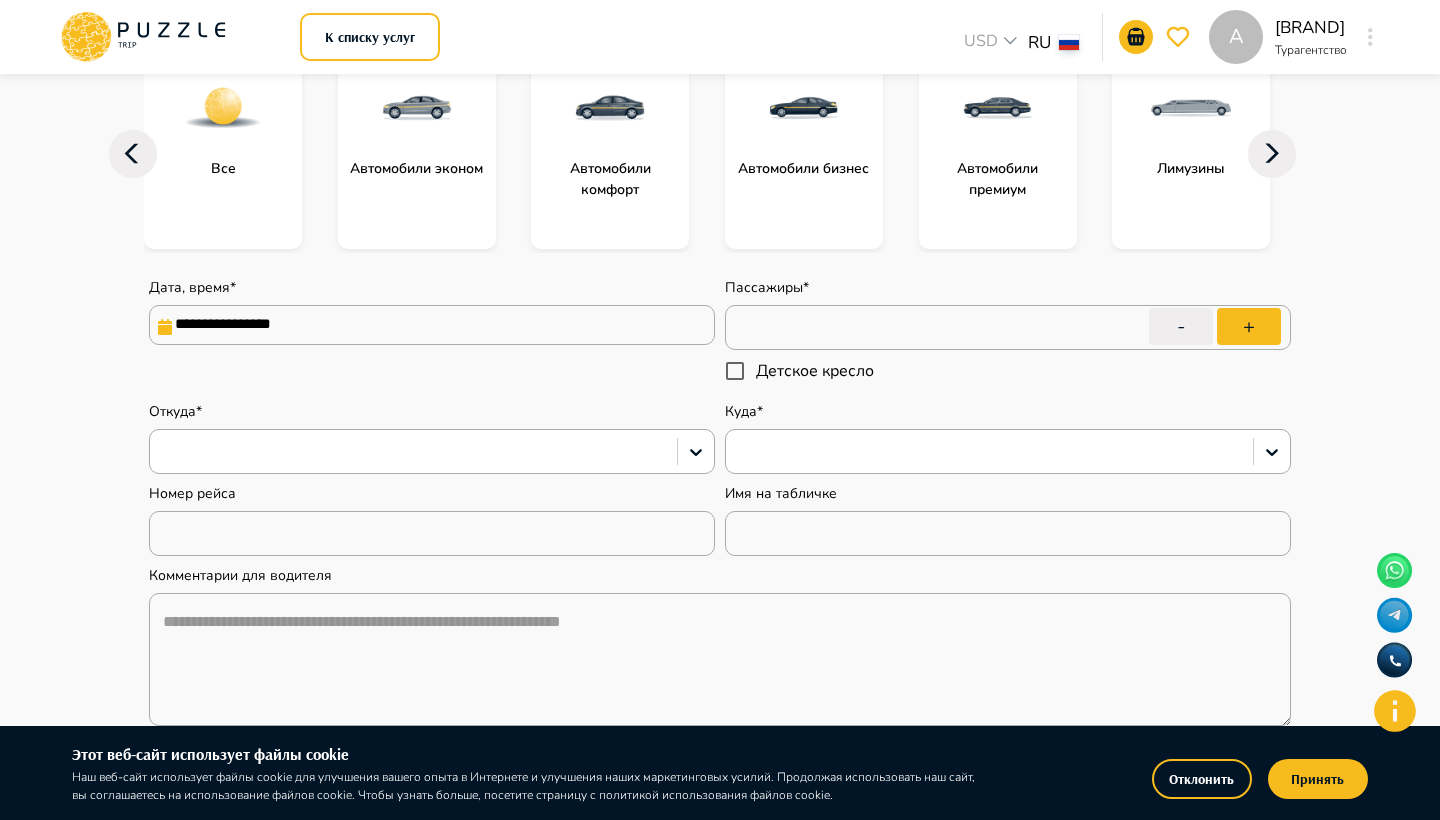 click on "**********" at bounding box center (432, 325) 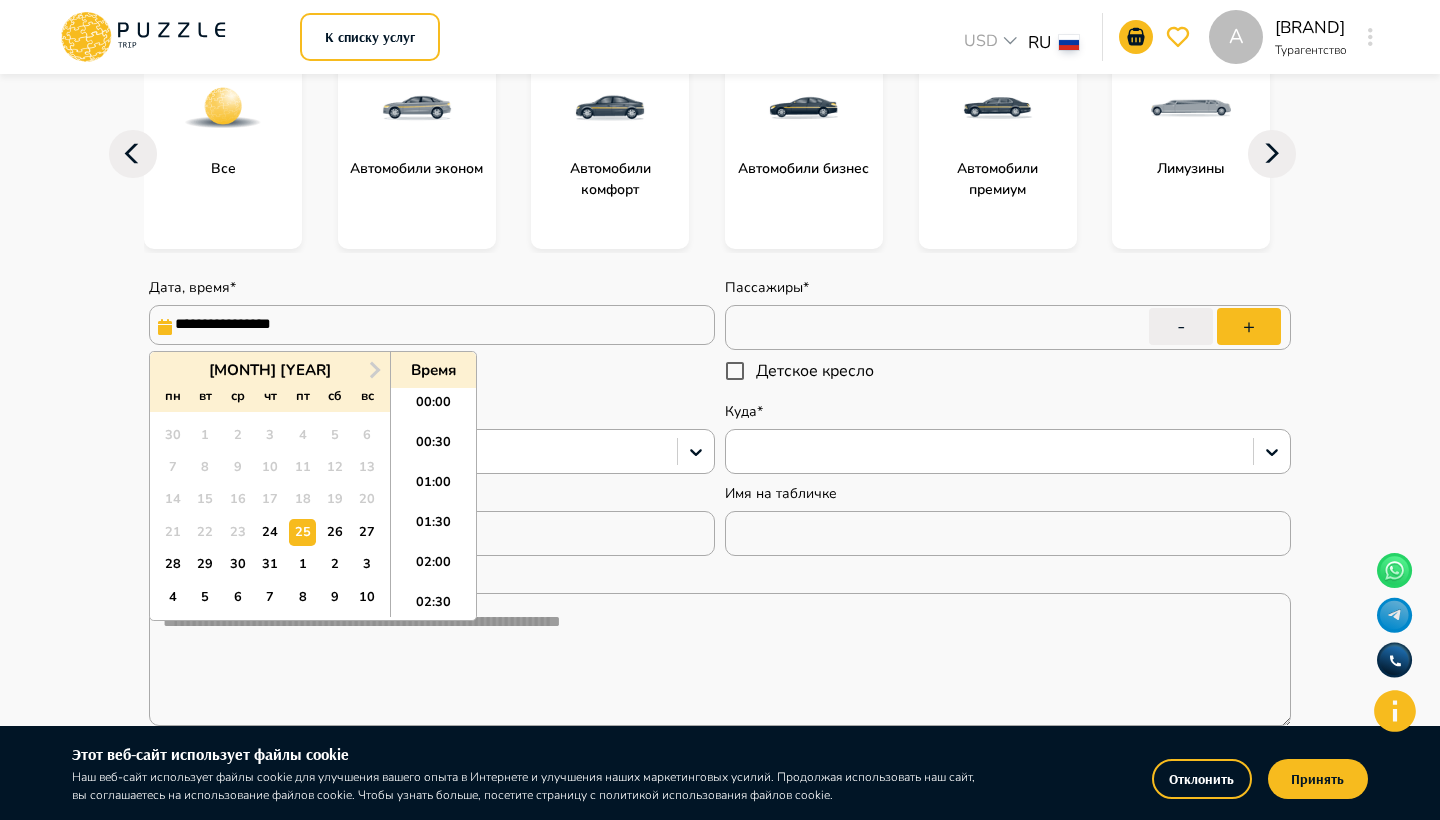 scroll, scrollTop: 345, scrollLeft: 0, axis: vertical 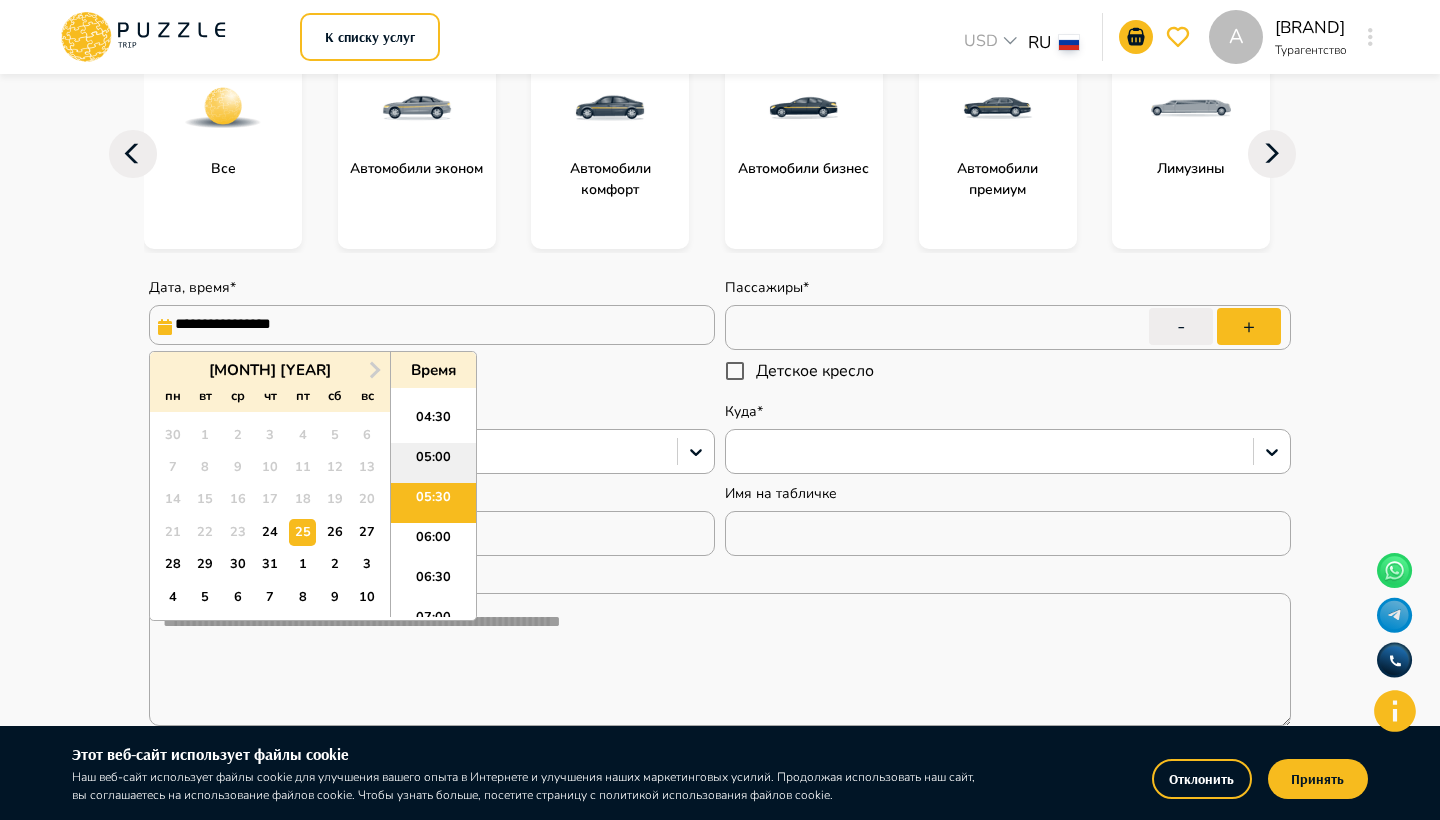 click on "05:00" at bounding box center [433, 463] 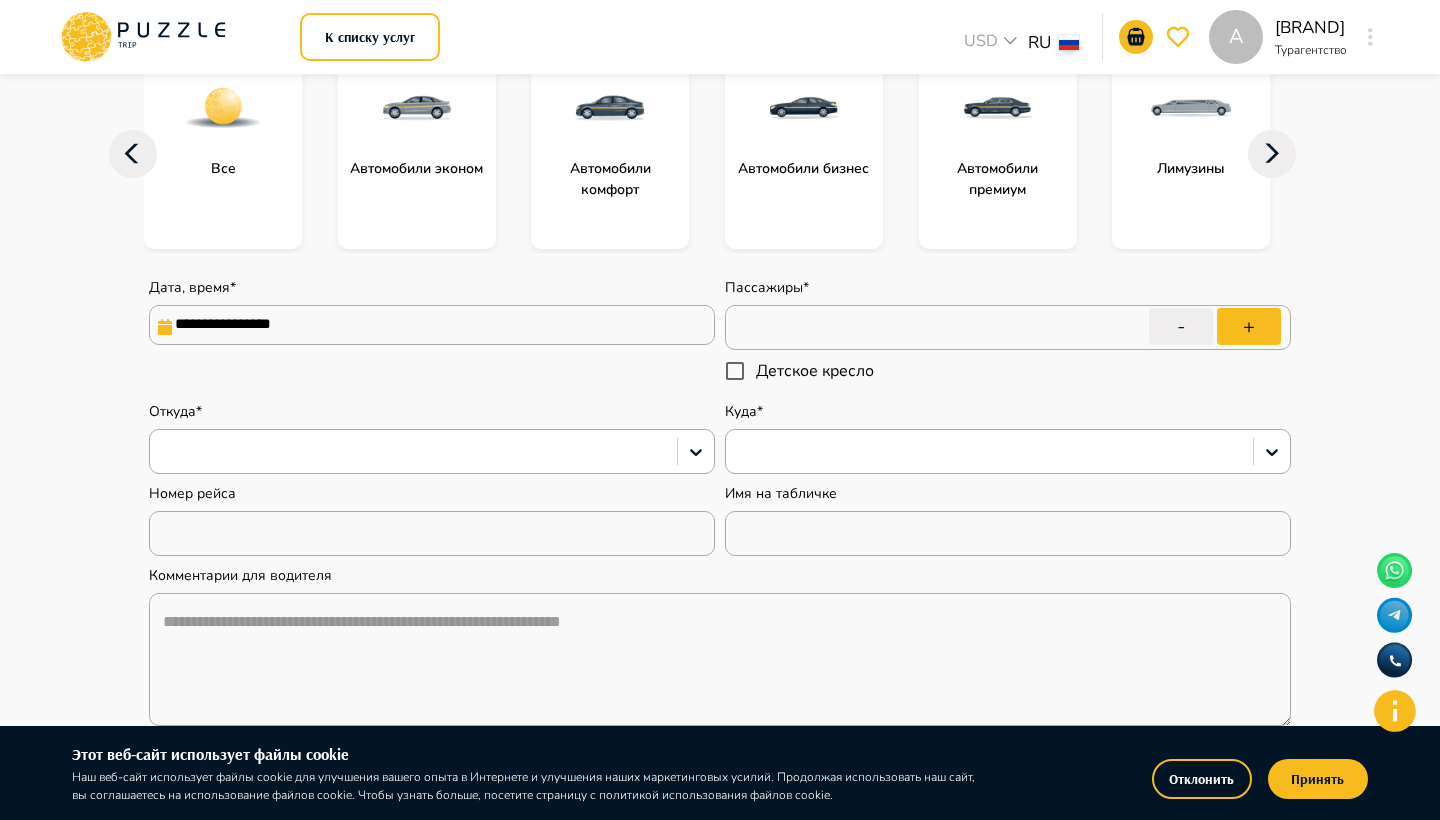 type on "*" 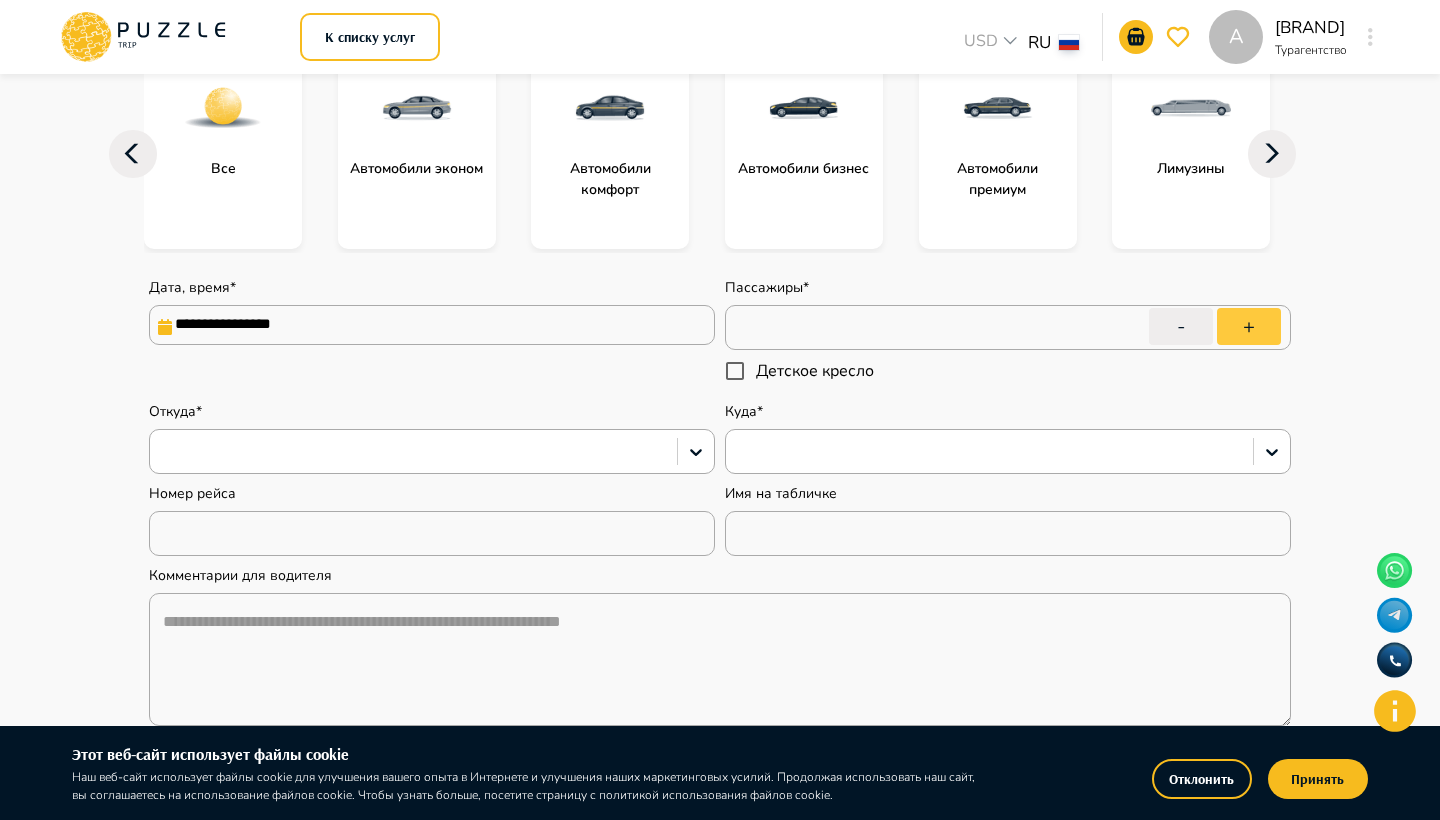 click on "+" at bounding box center [1249, 326] 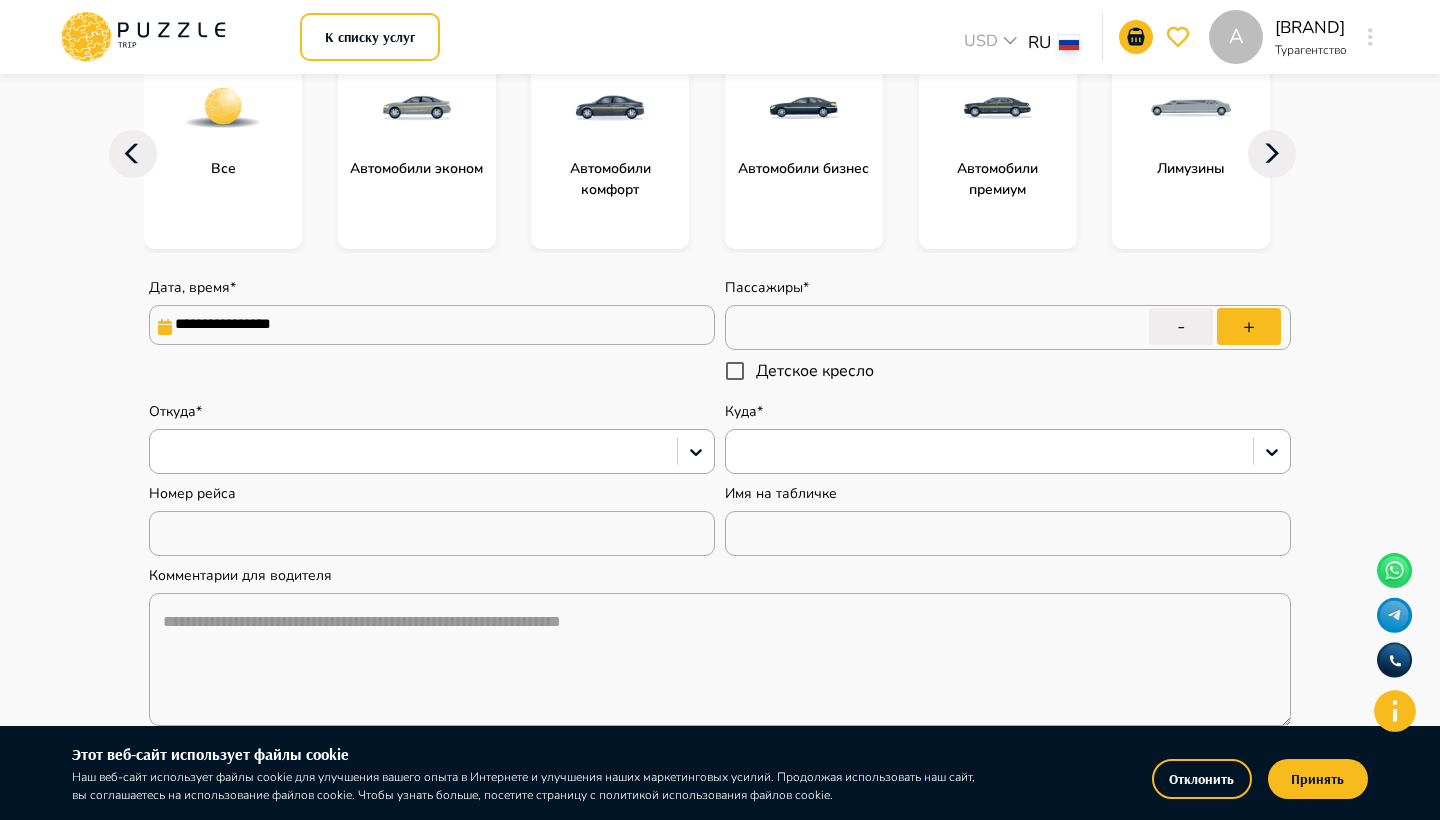 type on "*" 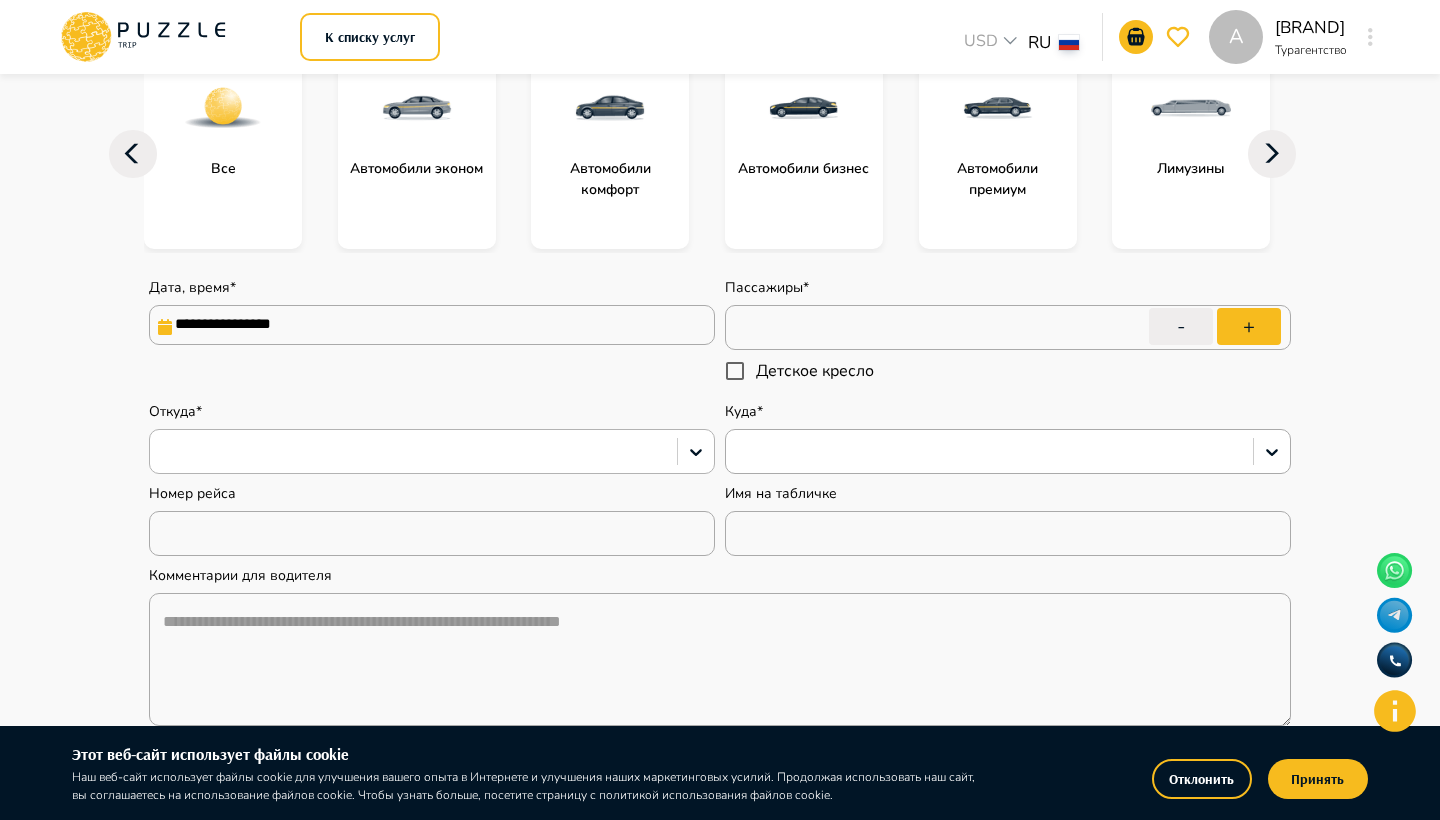 click at bounding box center [413, 452] 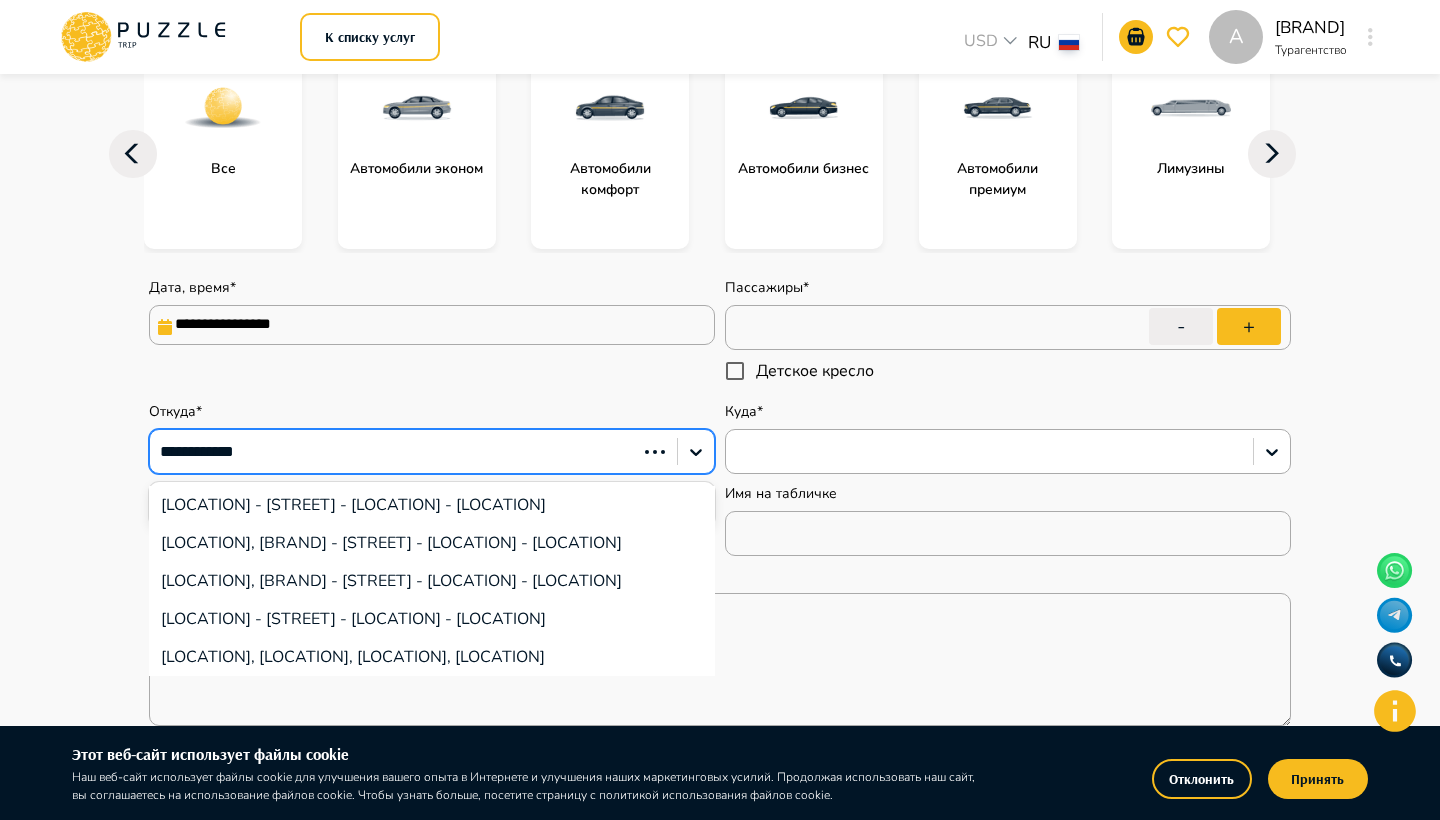 type on "**********" 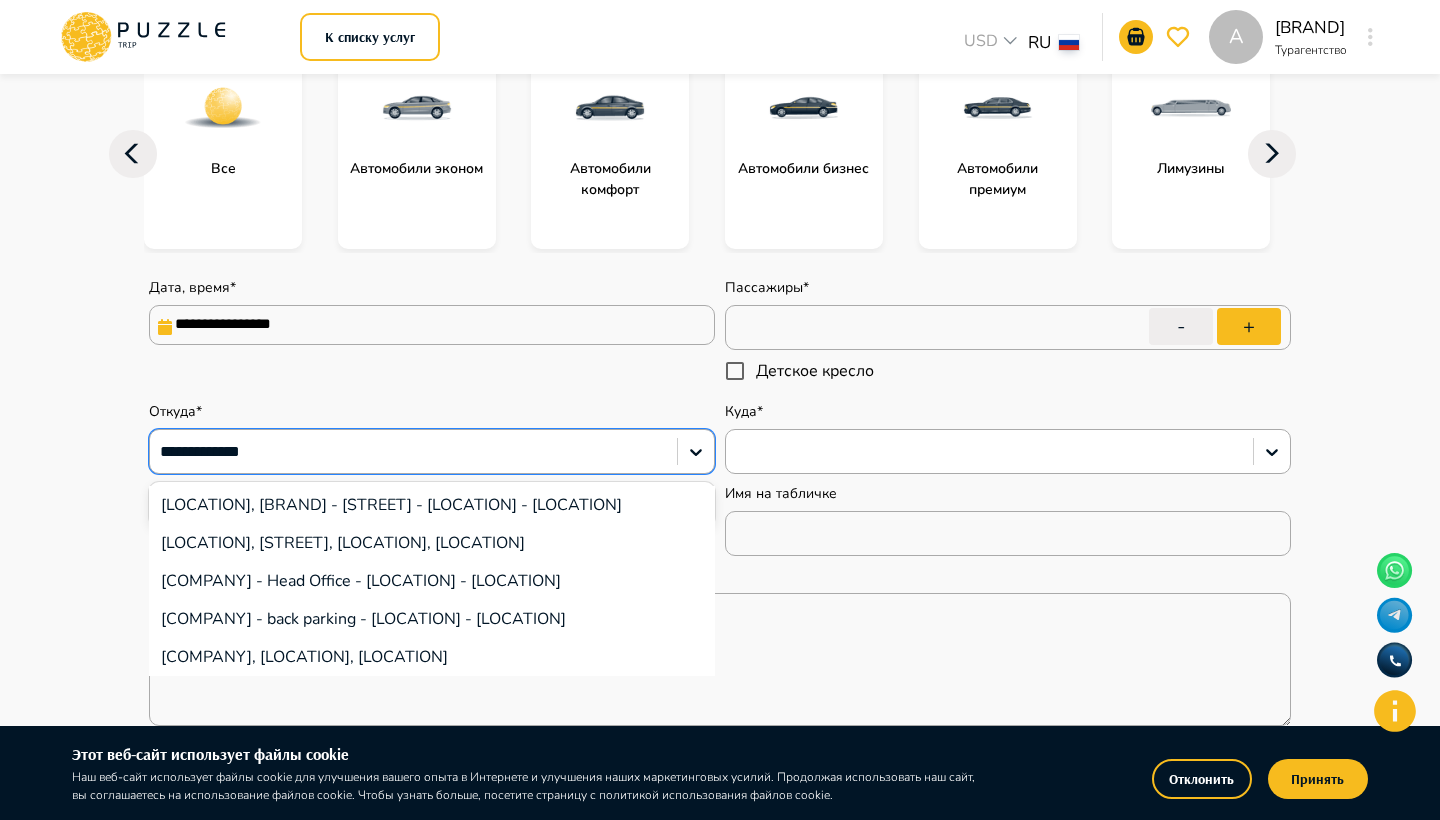 click on "[LOCATION], [BRAND] - [STREET] - [LOCATION] - [LOCATION]" at bounding box center [432, 505] 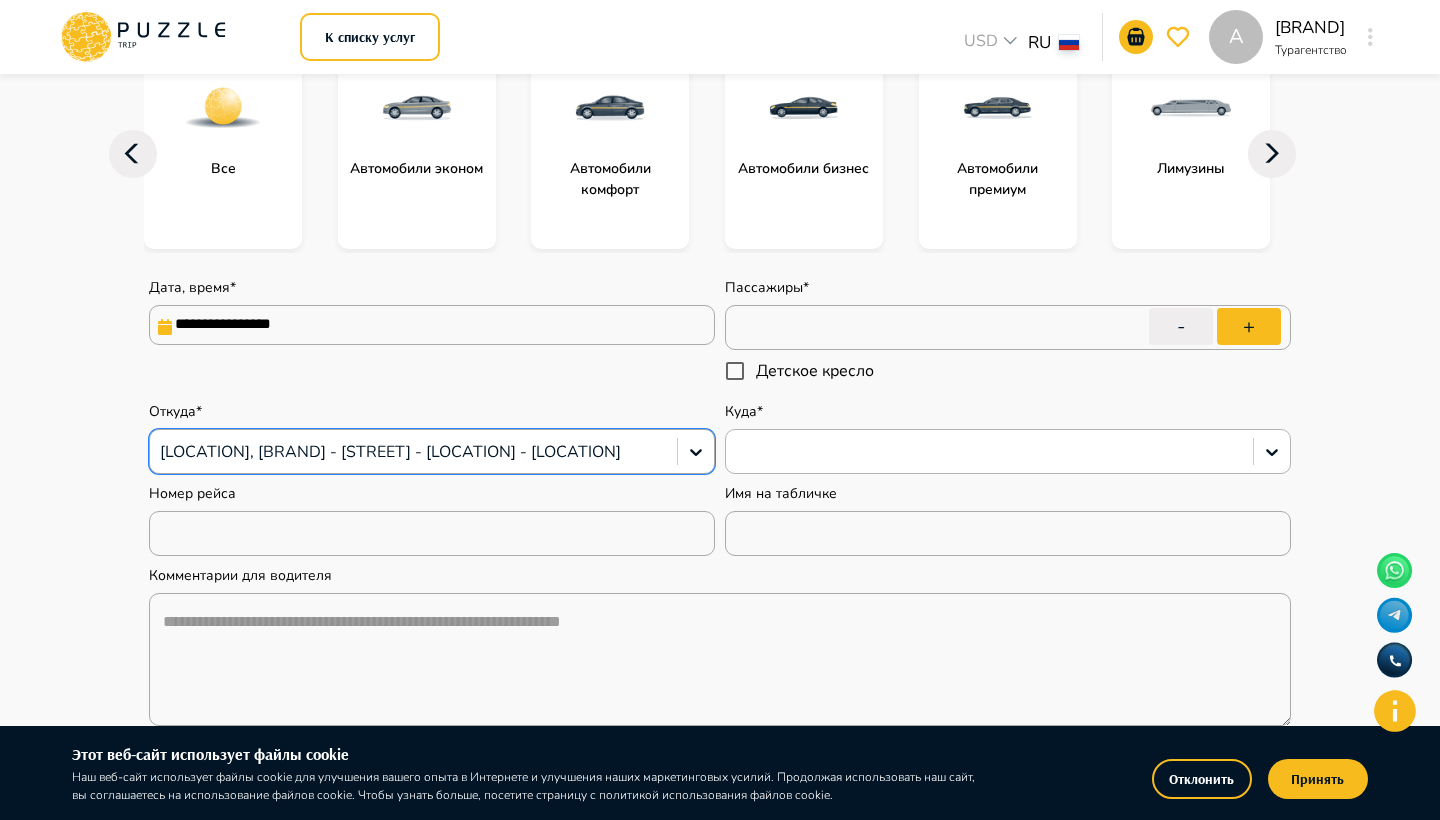 type on "*" 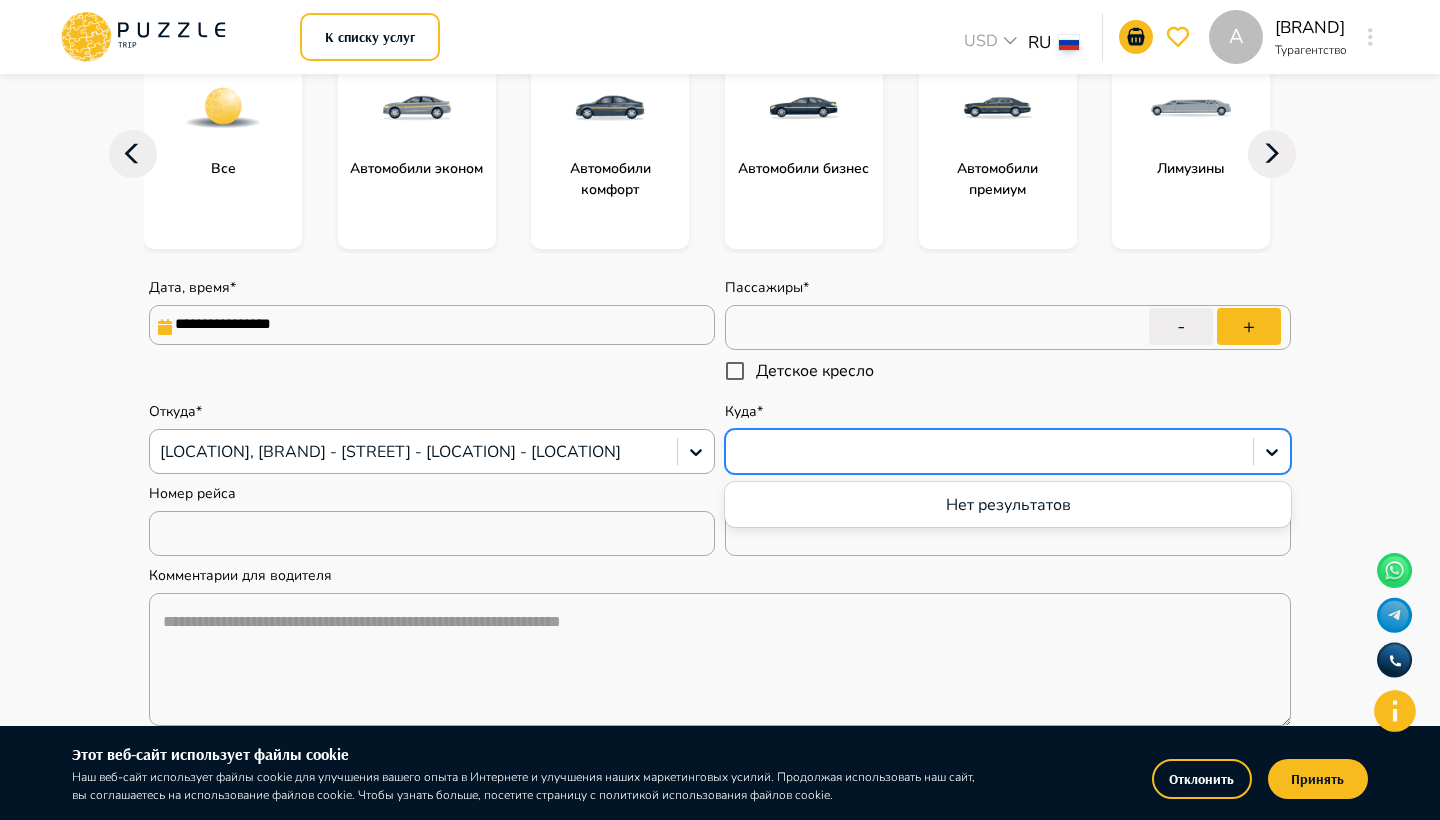 click at bounding box center [989, 452] 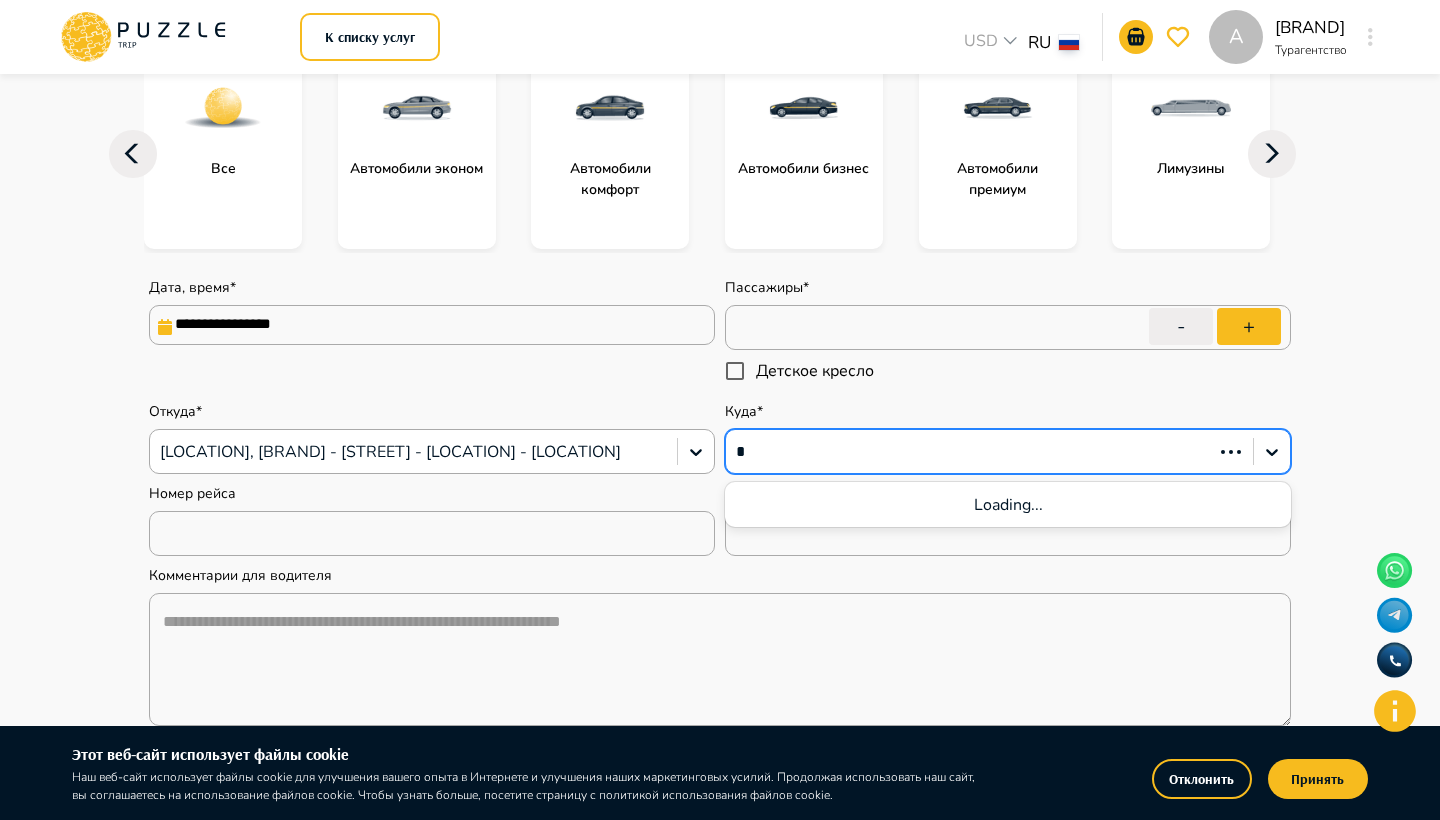 type on "**" 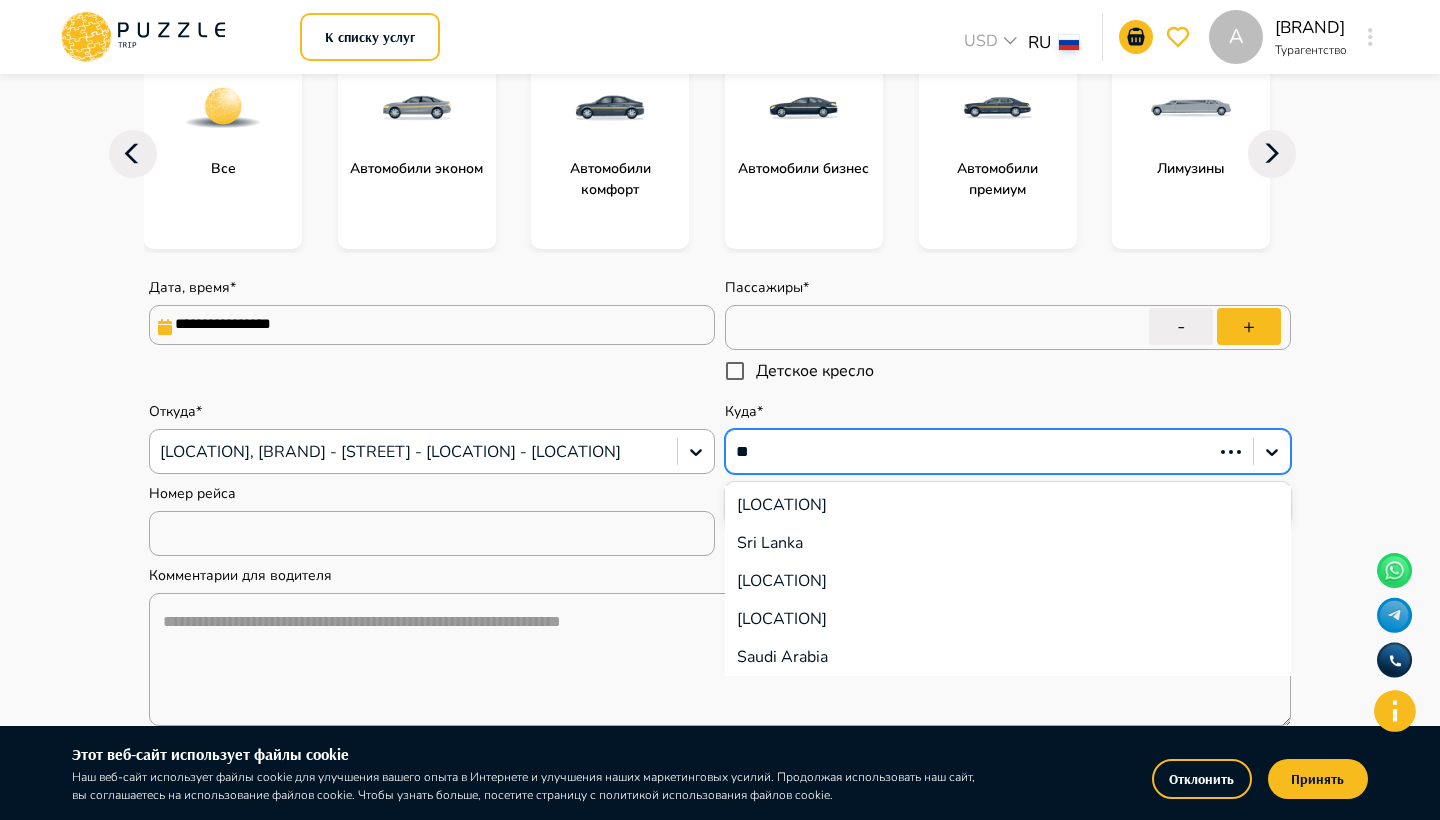 type on "*" 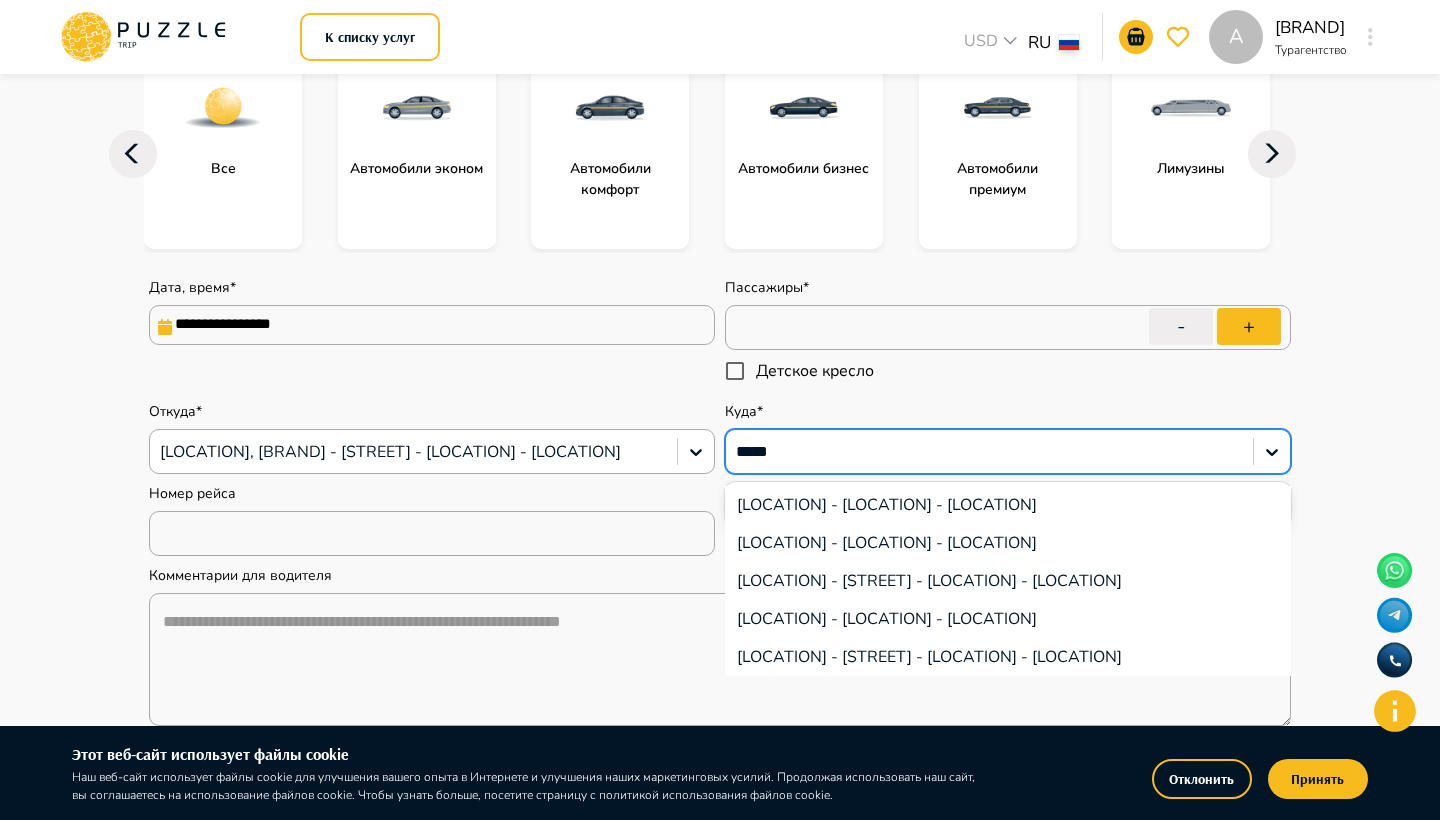 type on "******" 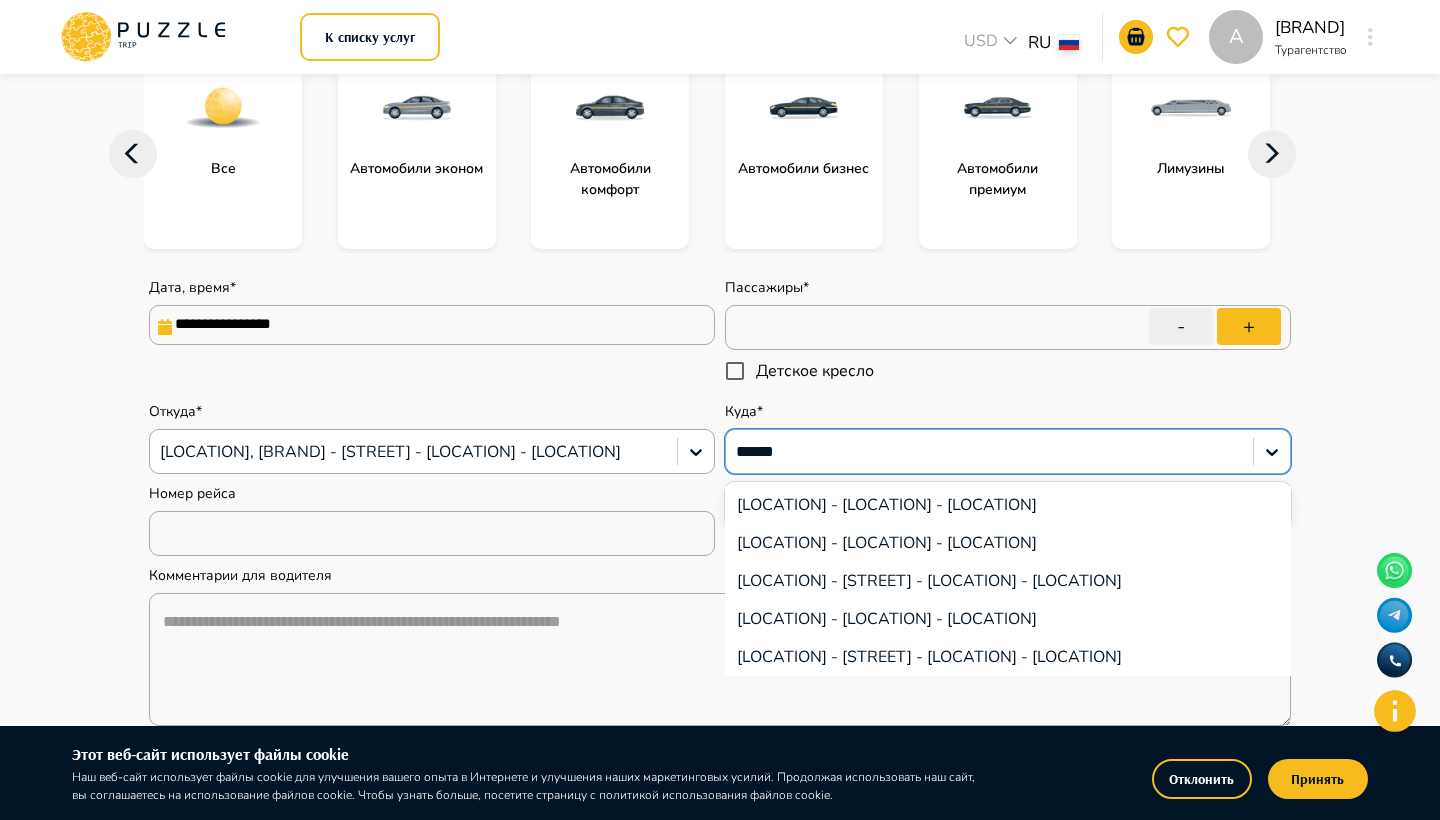 click on "[LOCATION] - [LOCATION] - [LOCATION]" at bounding box center (1008, 543) 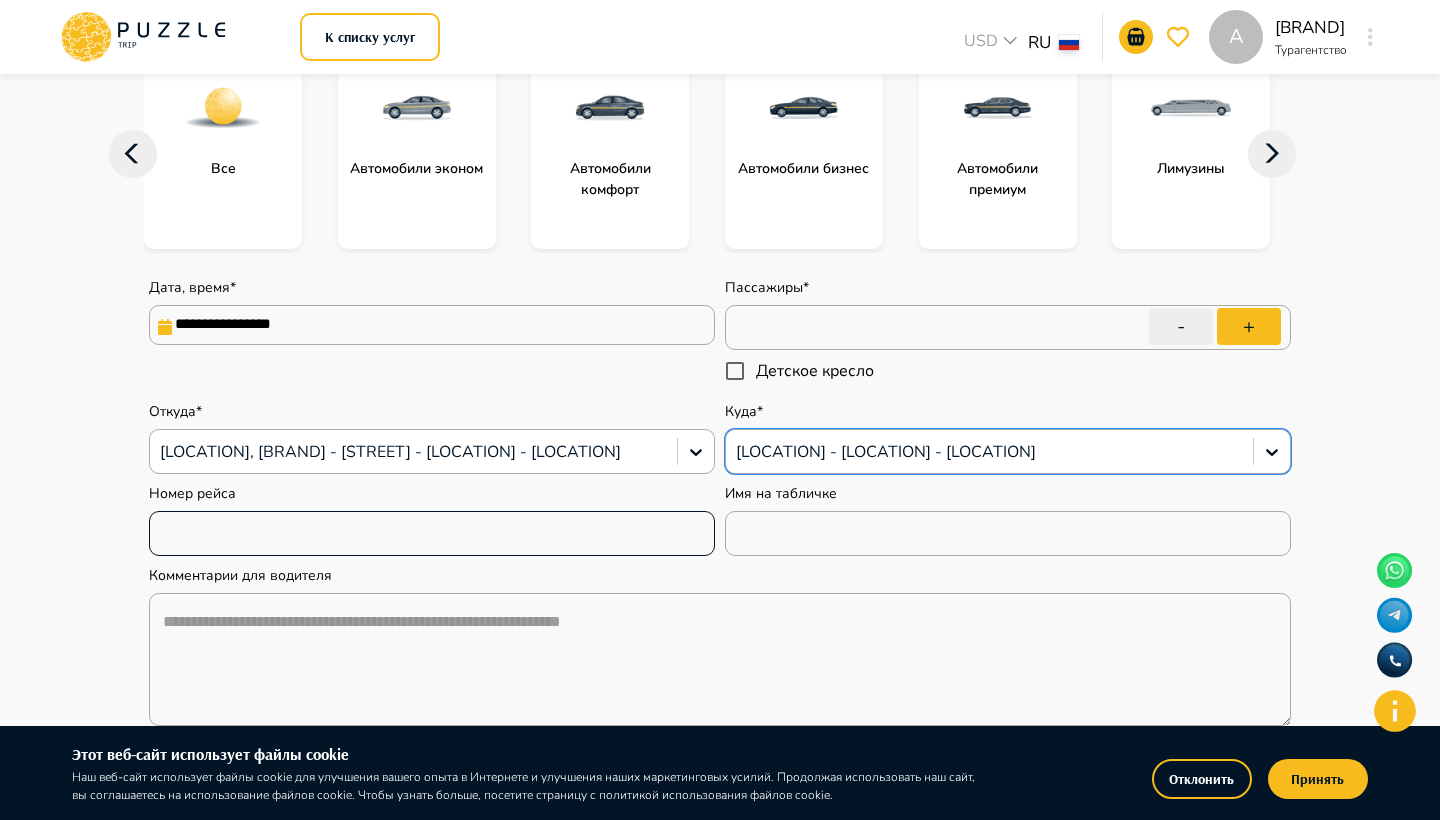 type on "*" 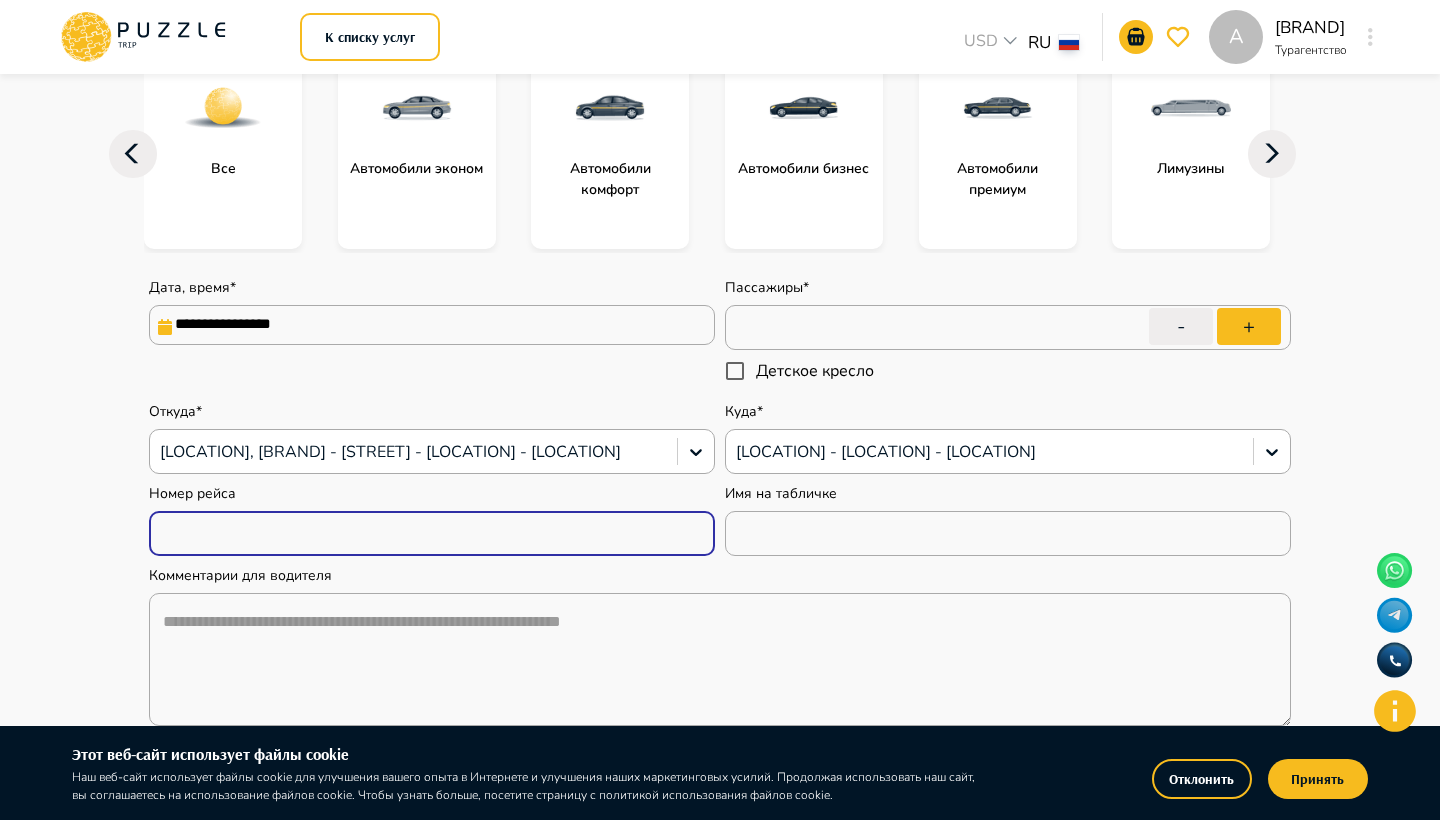type on "*" 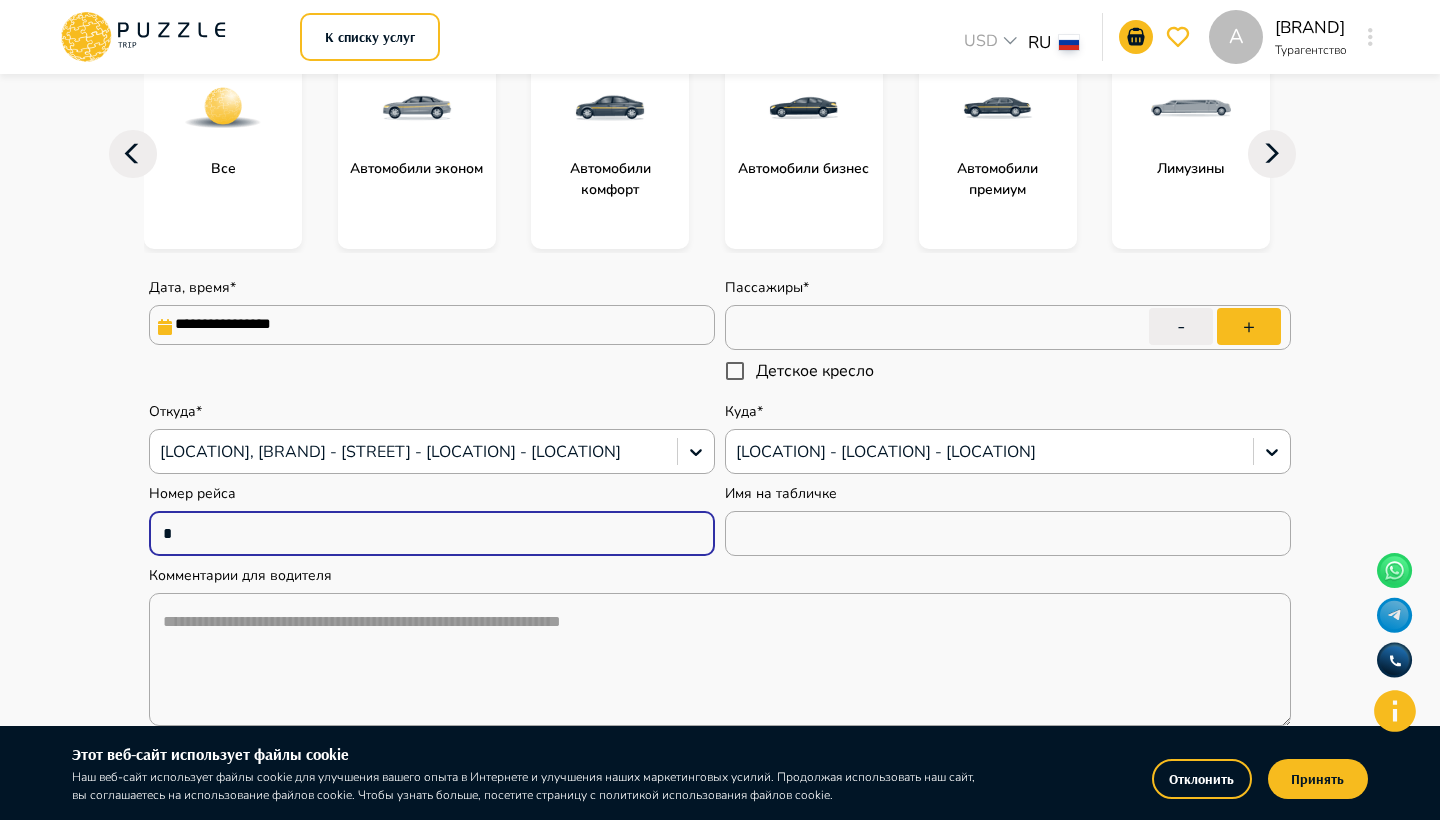 type on "*" 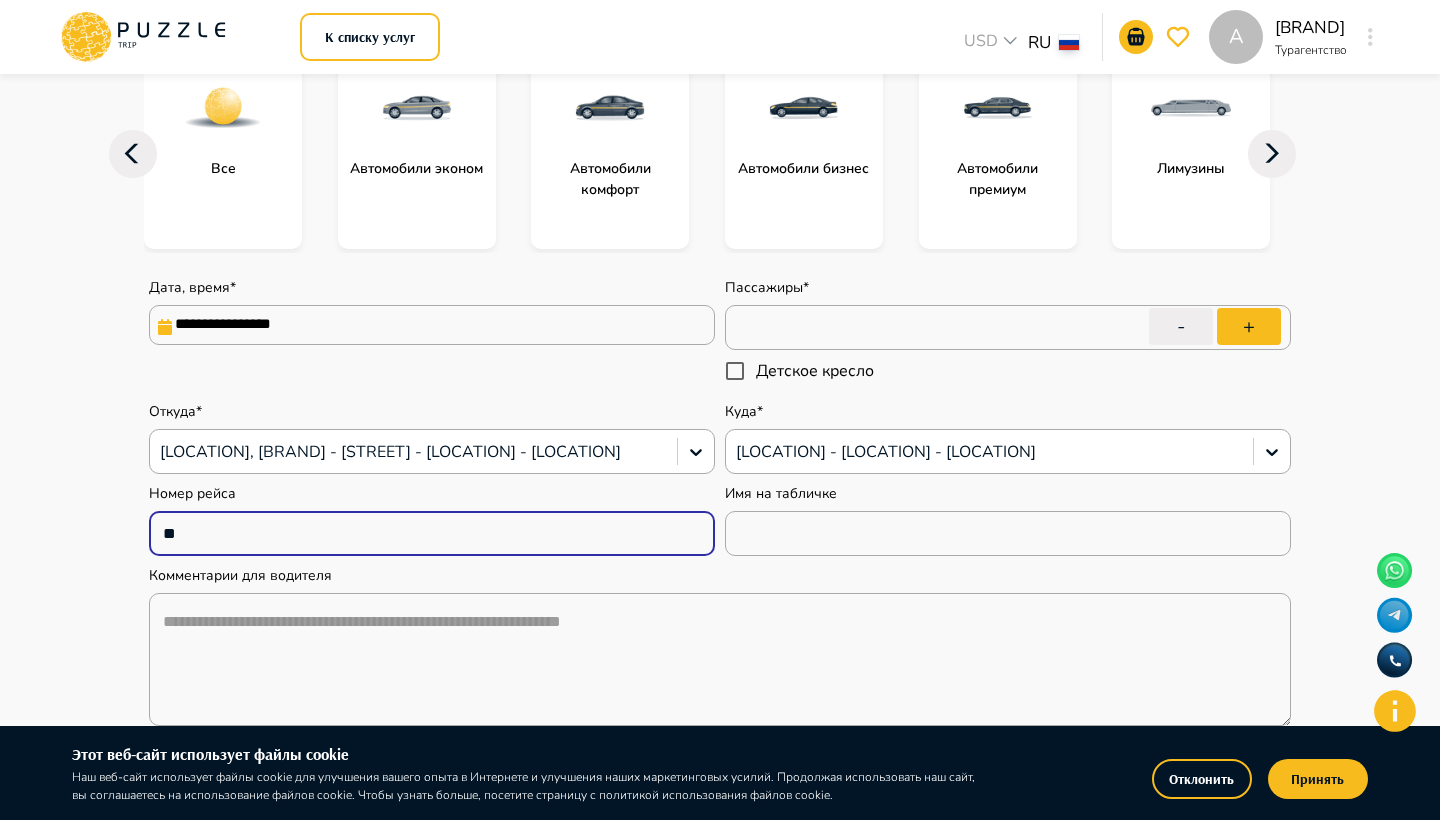 type on "*" 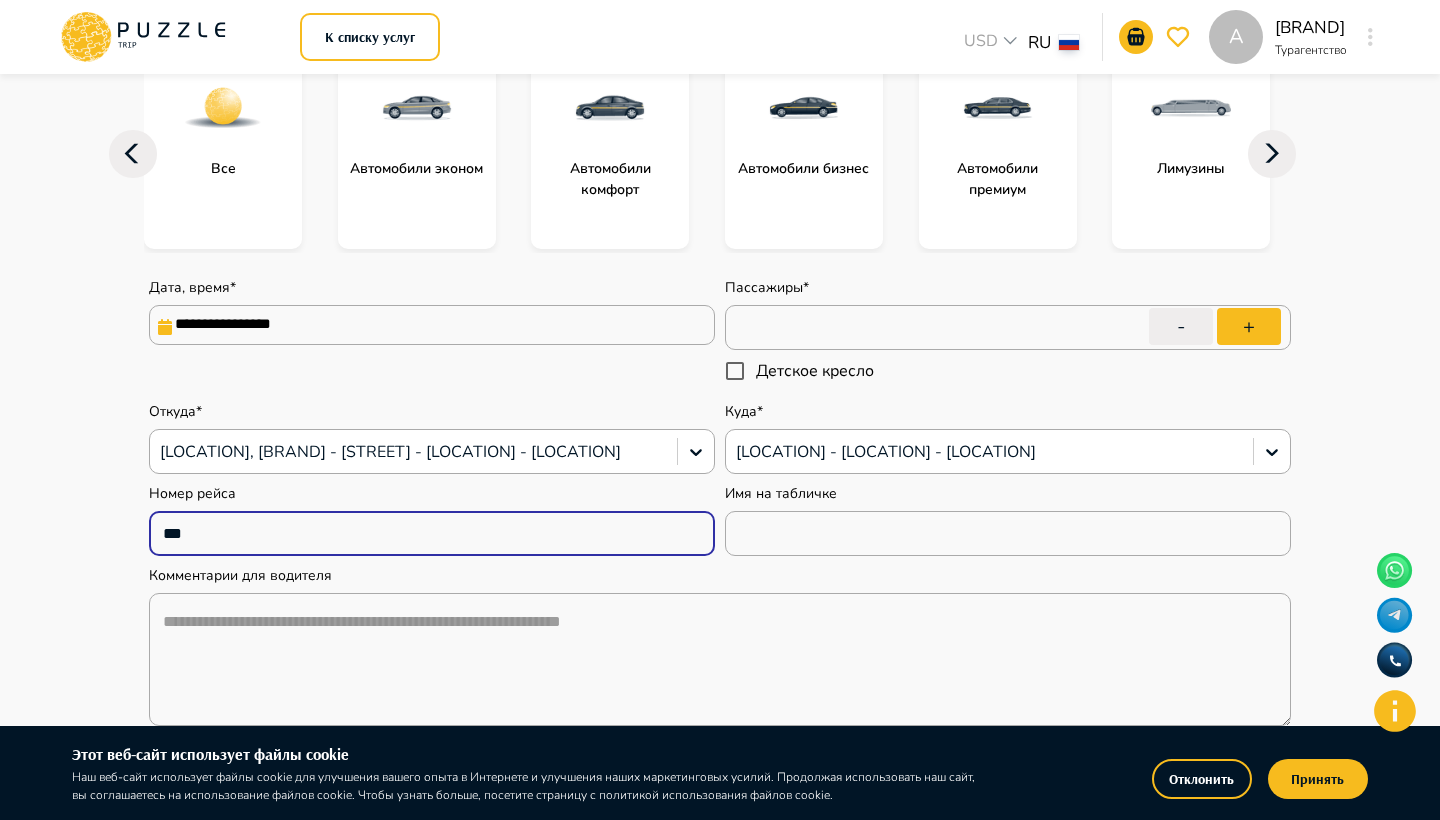 type on "*" 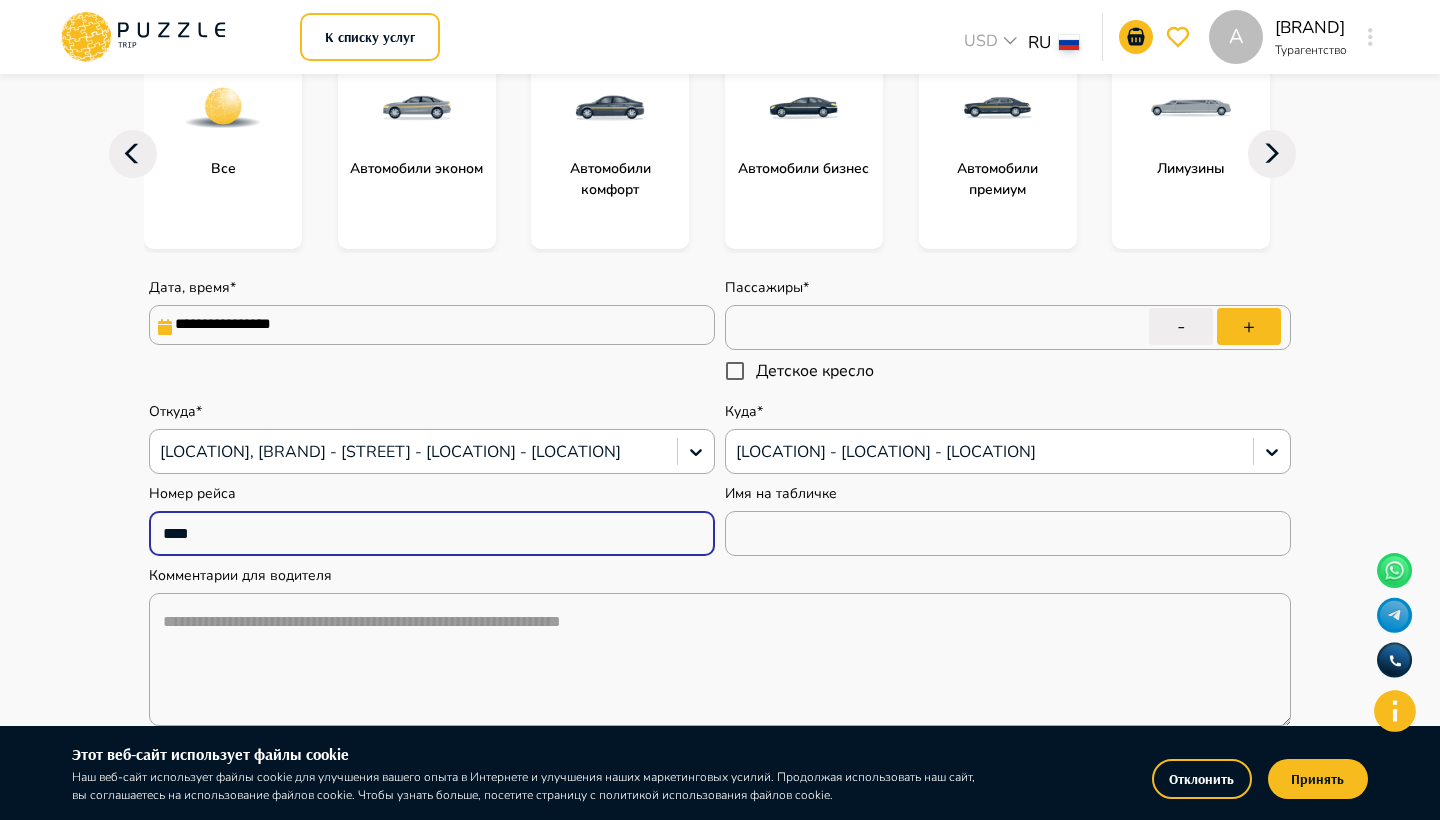 type on "*" 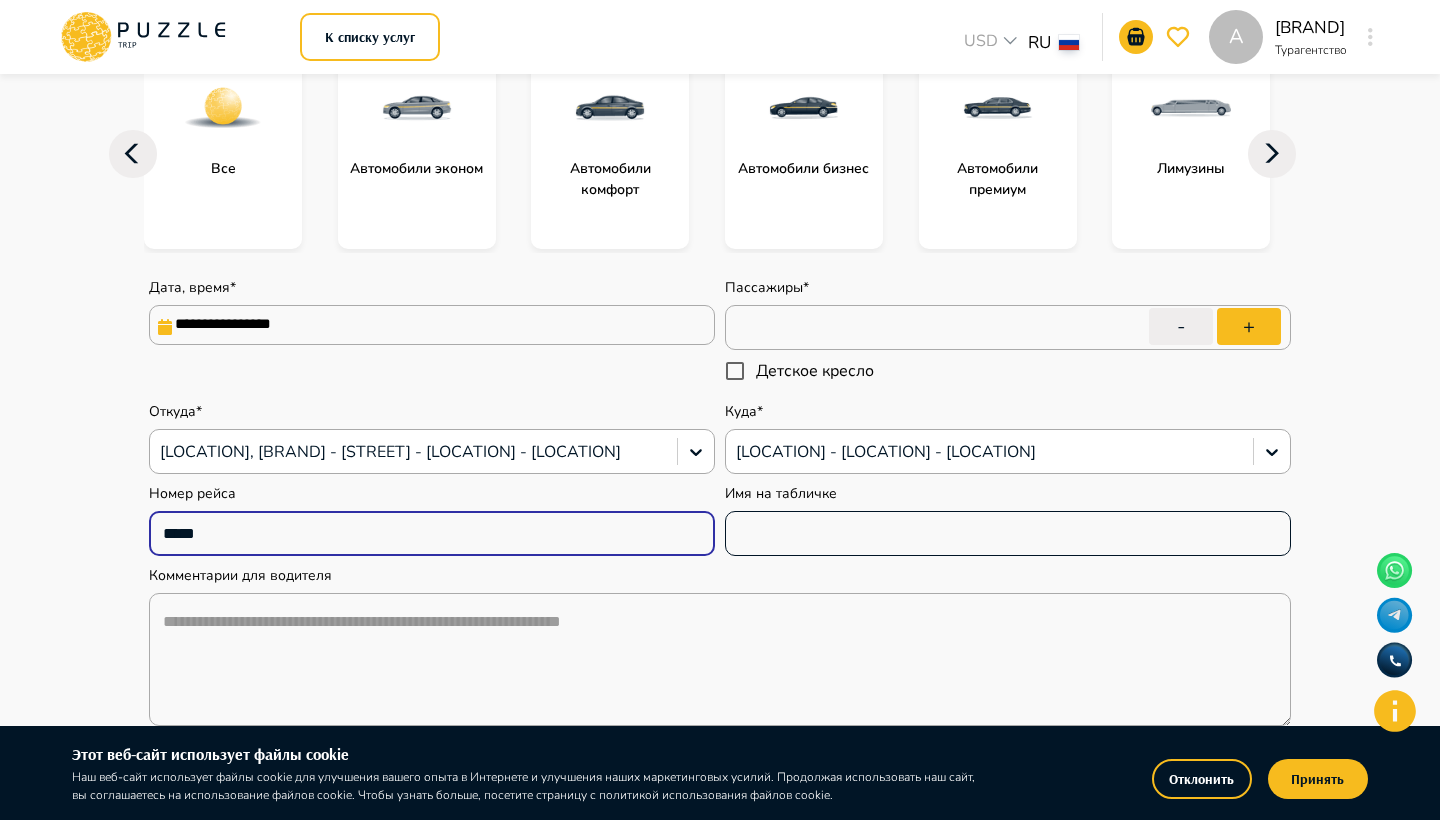 type on "*" 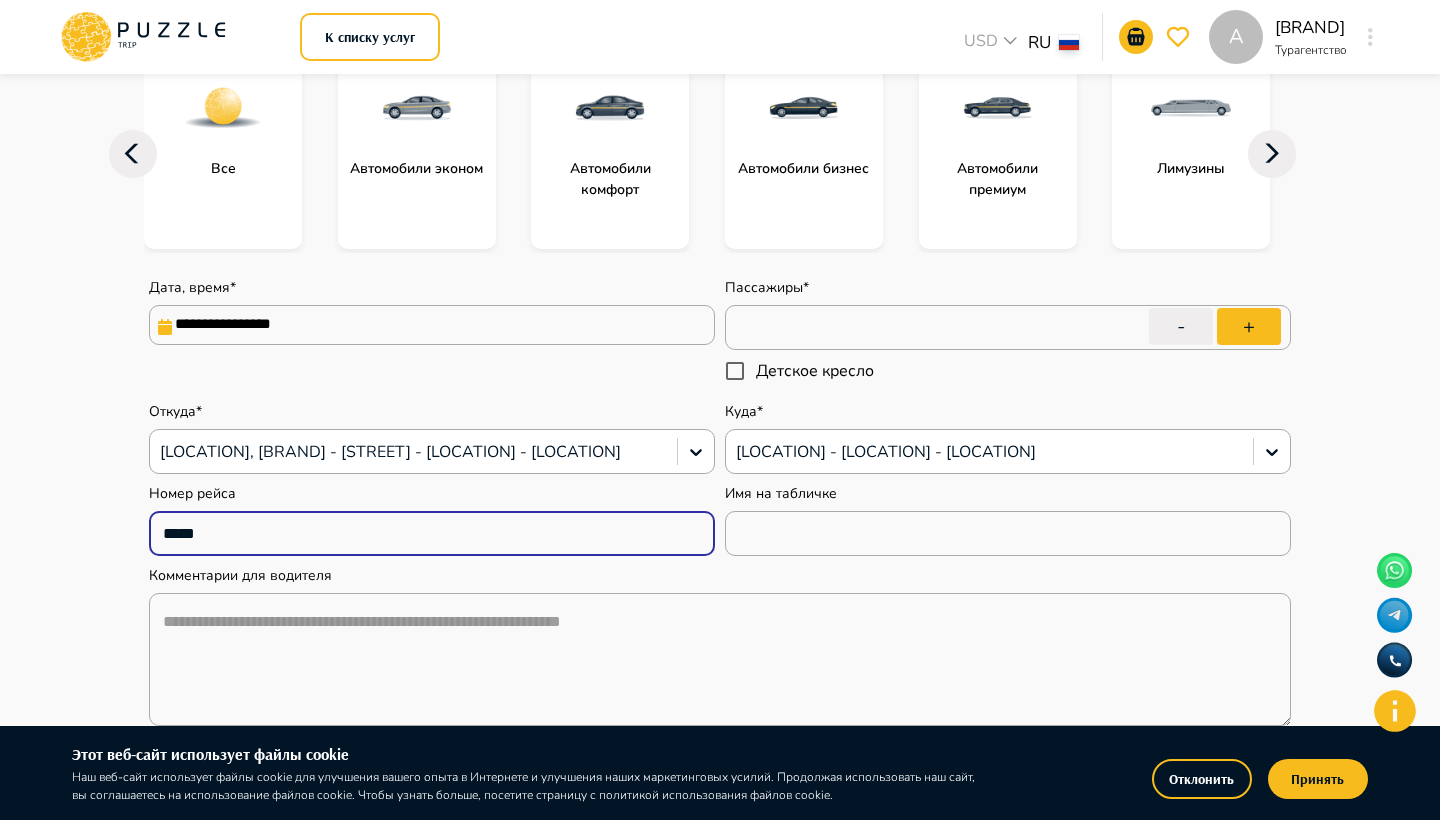 type on "*****" 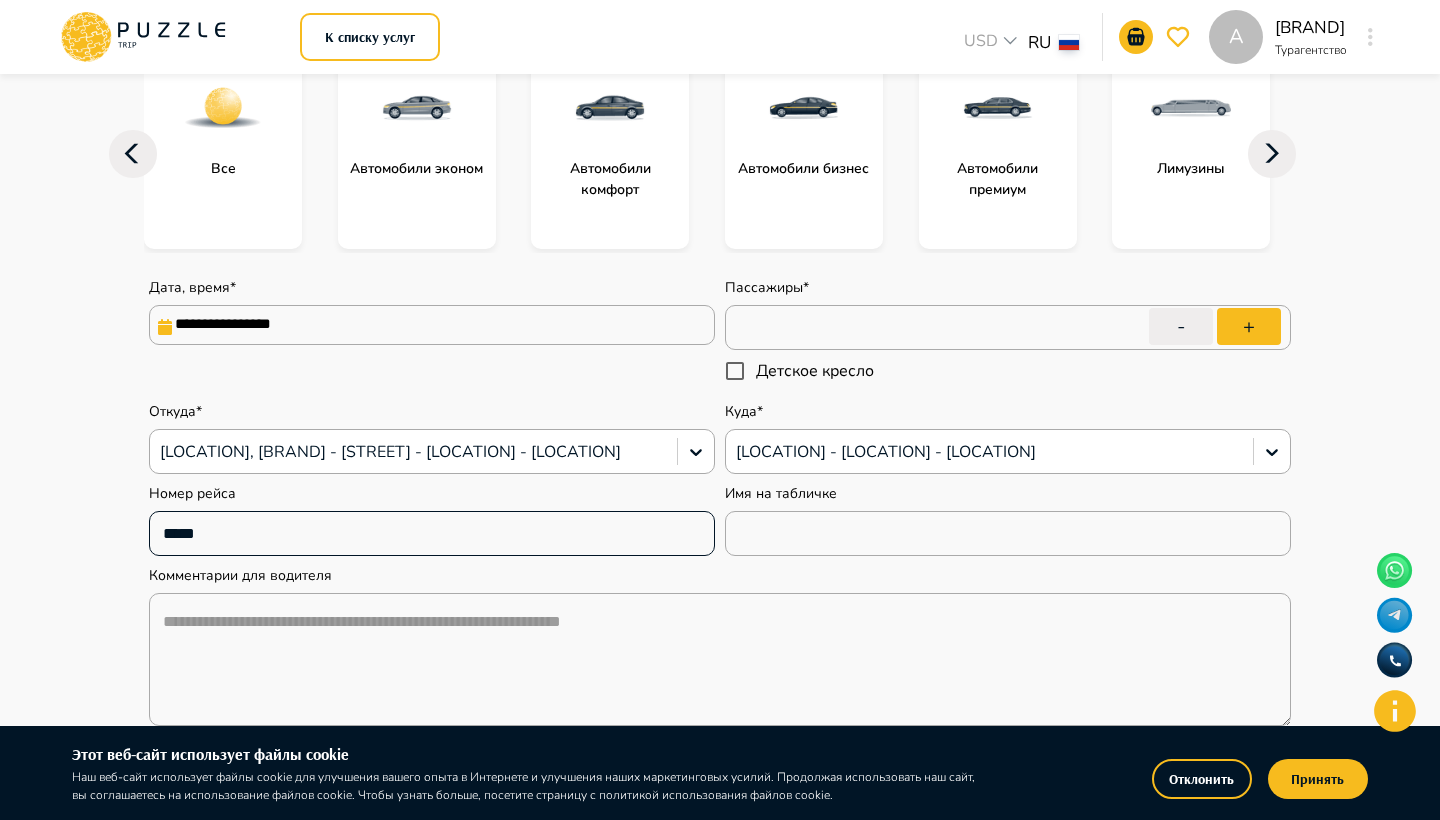 click on "*****" at bounding box center (432, 534) 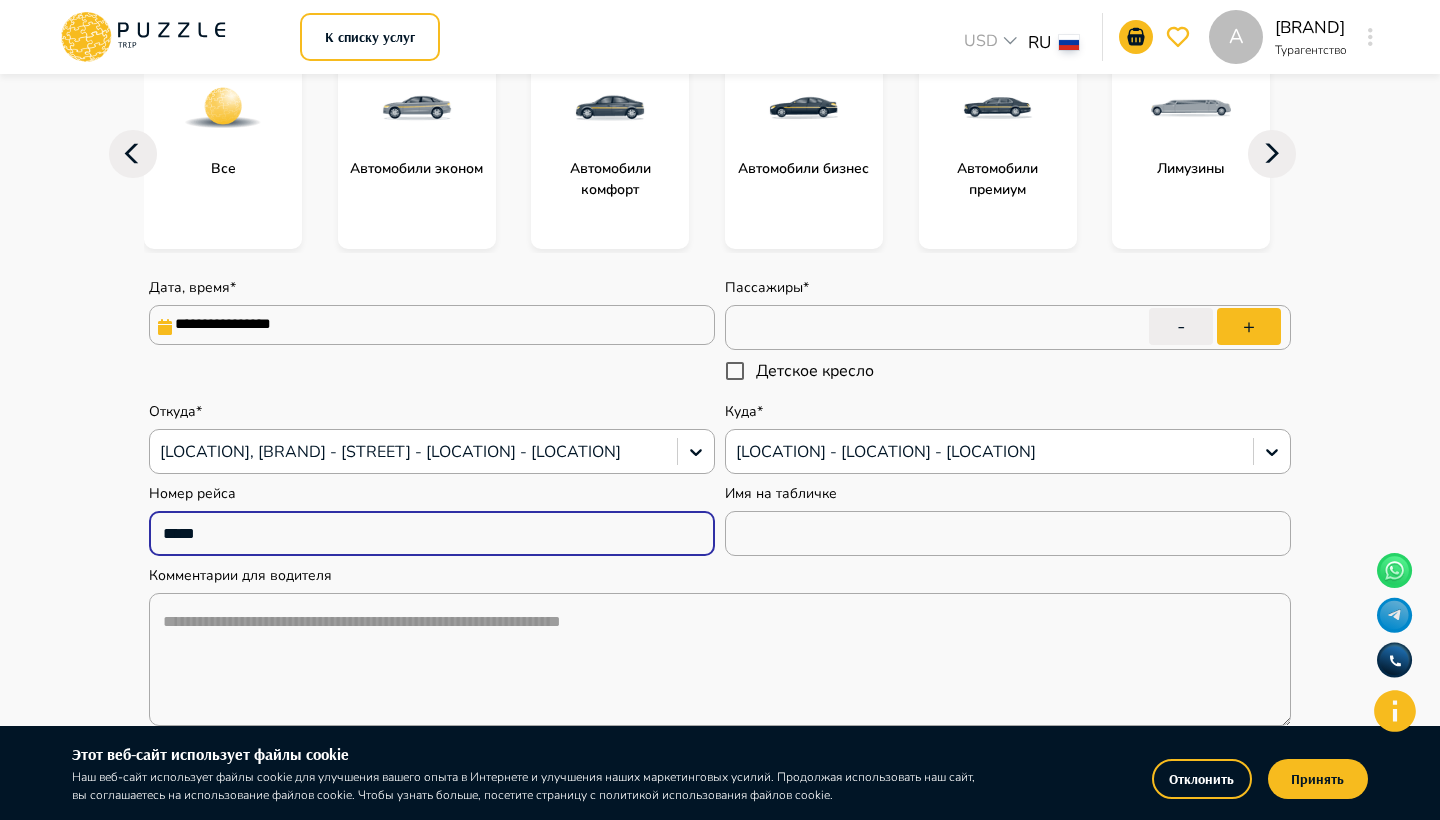 click on "**********" at bounding box center (720, 645) 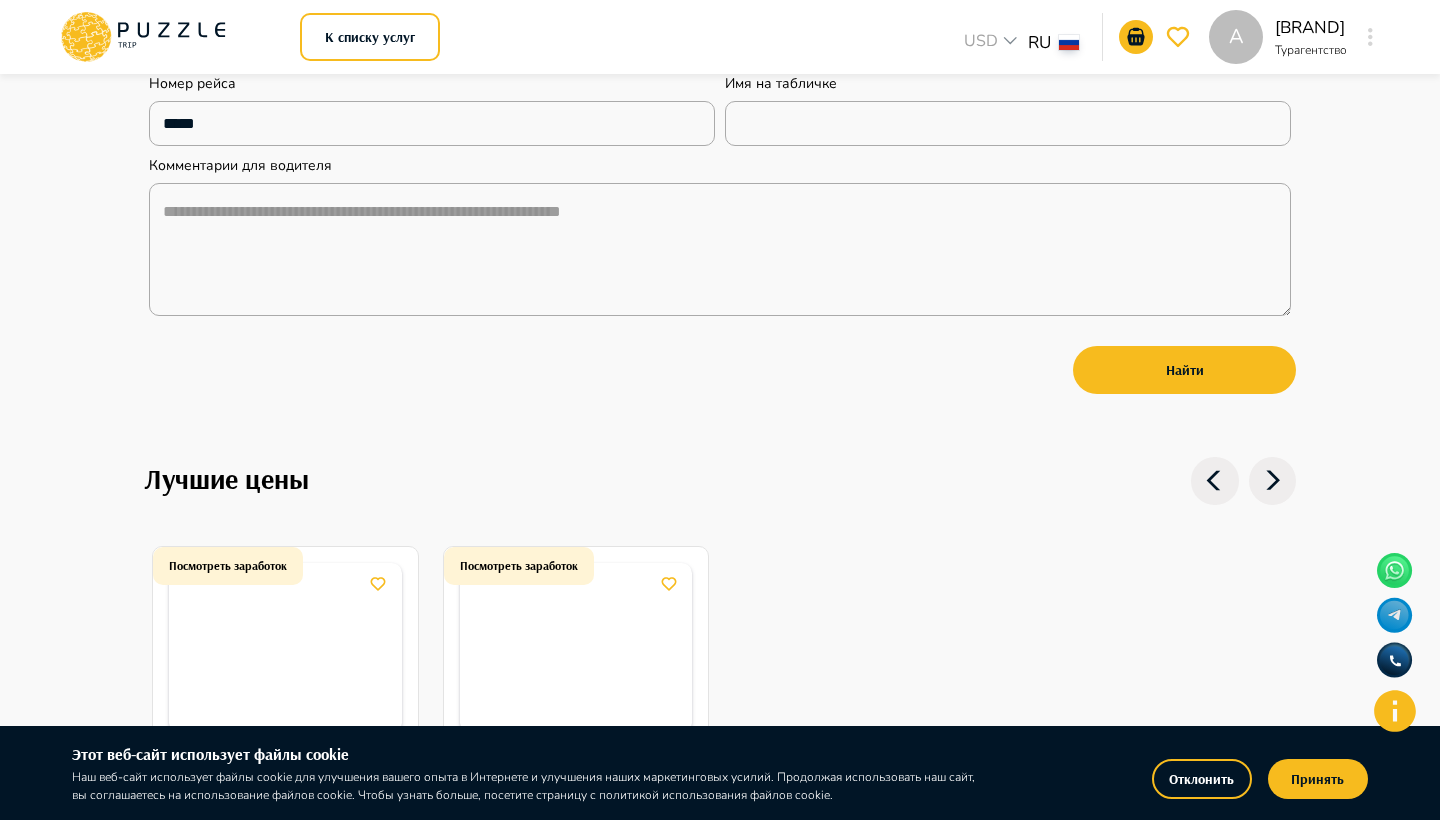 scroll, scrollTop: 686, scrollLeft: 0, axis: vertical 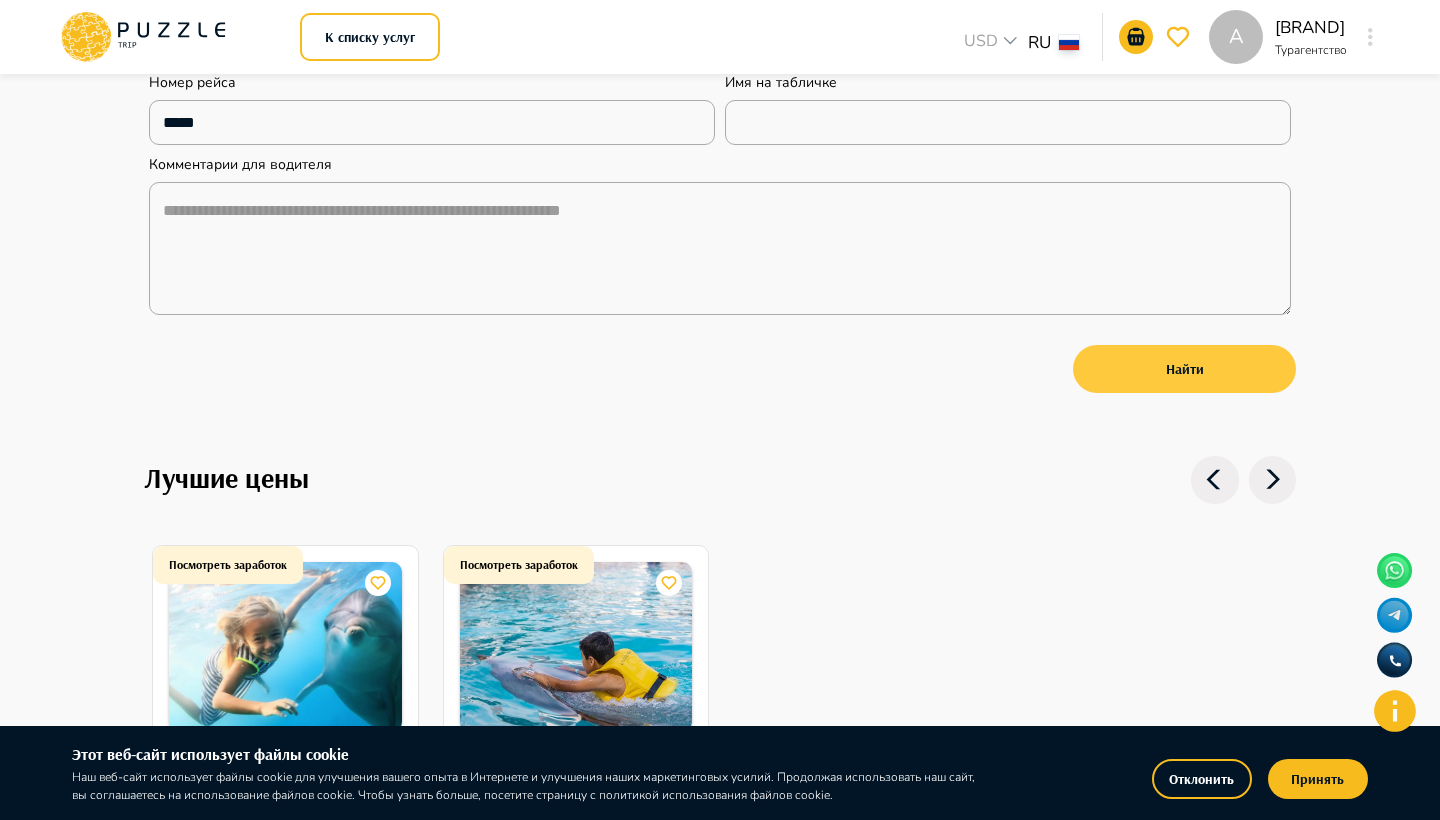 click on "Найти" at bounding box center [1184, 369] 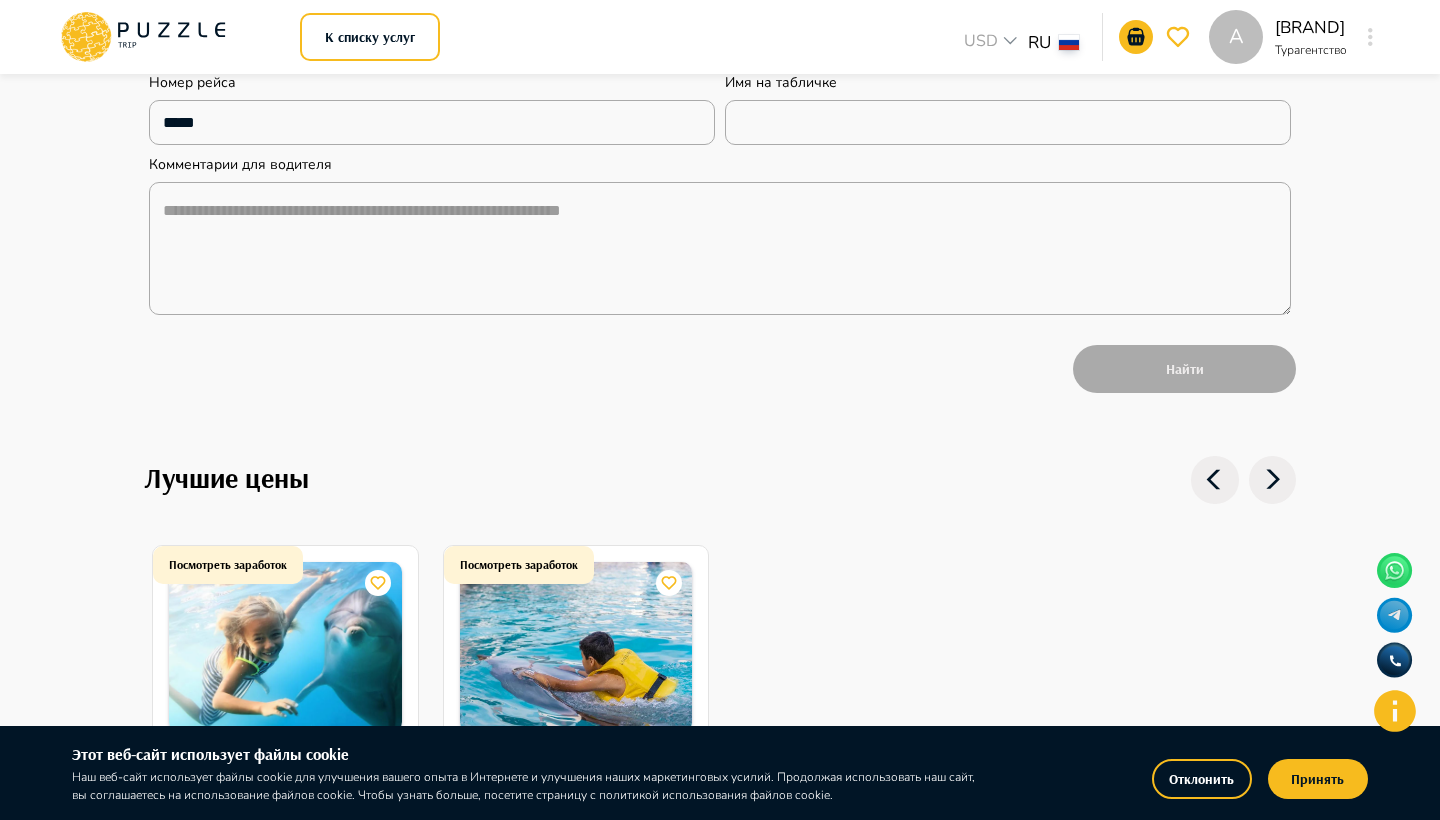 click on "Найти" at bounding box center [720, 369] 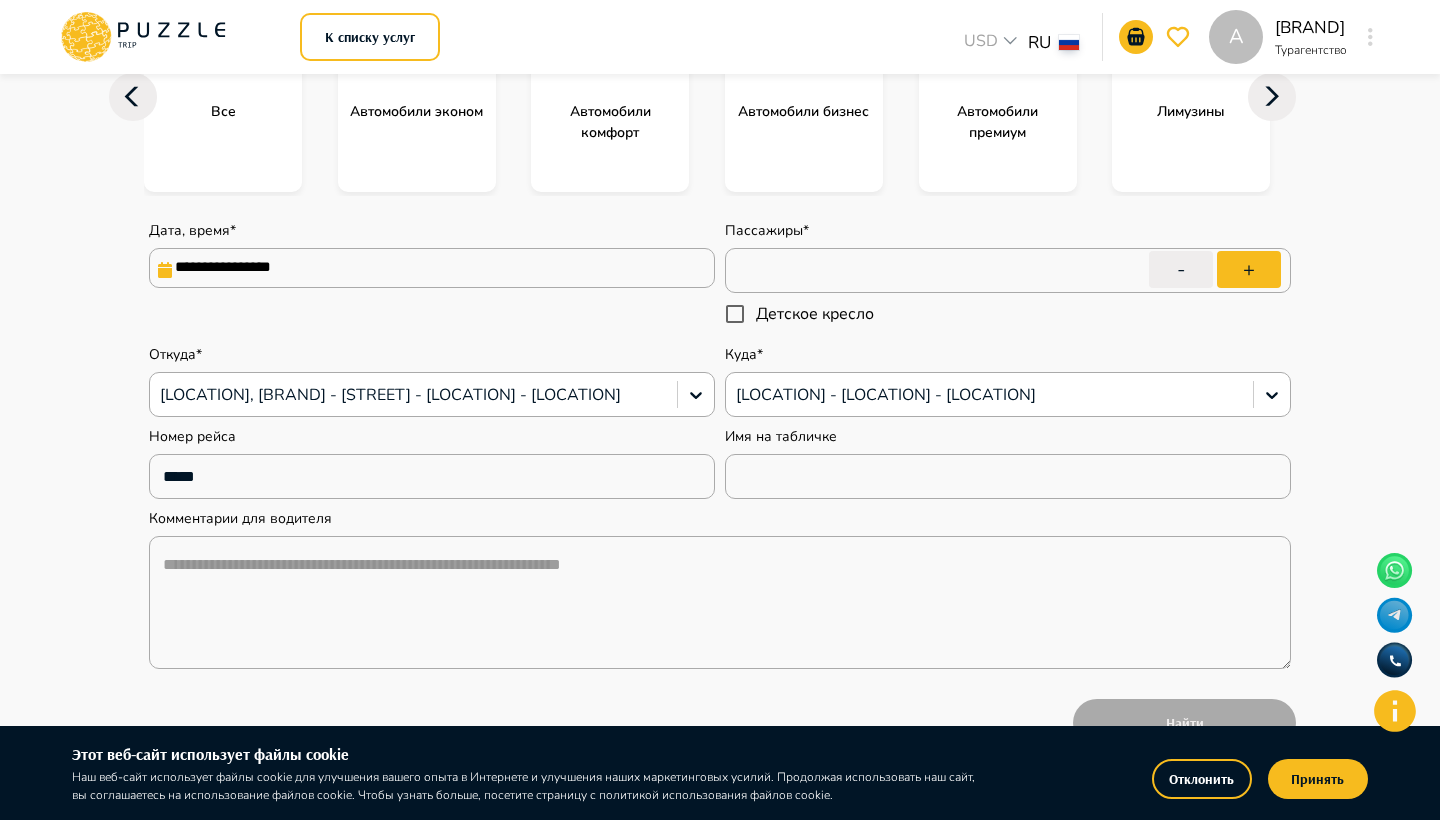 scroll, scrollTop: 291, scrollLeft: 0, axis: vertical 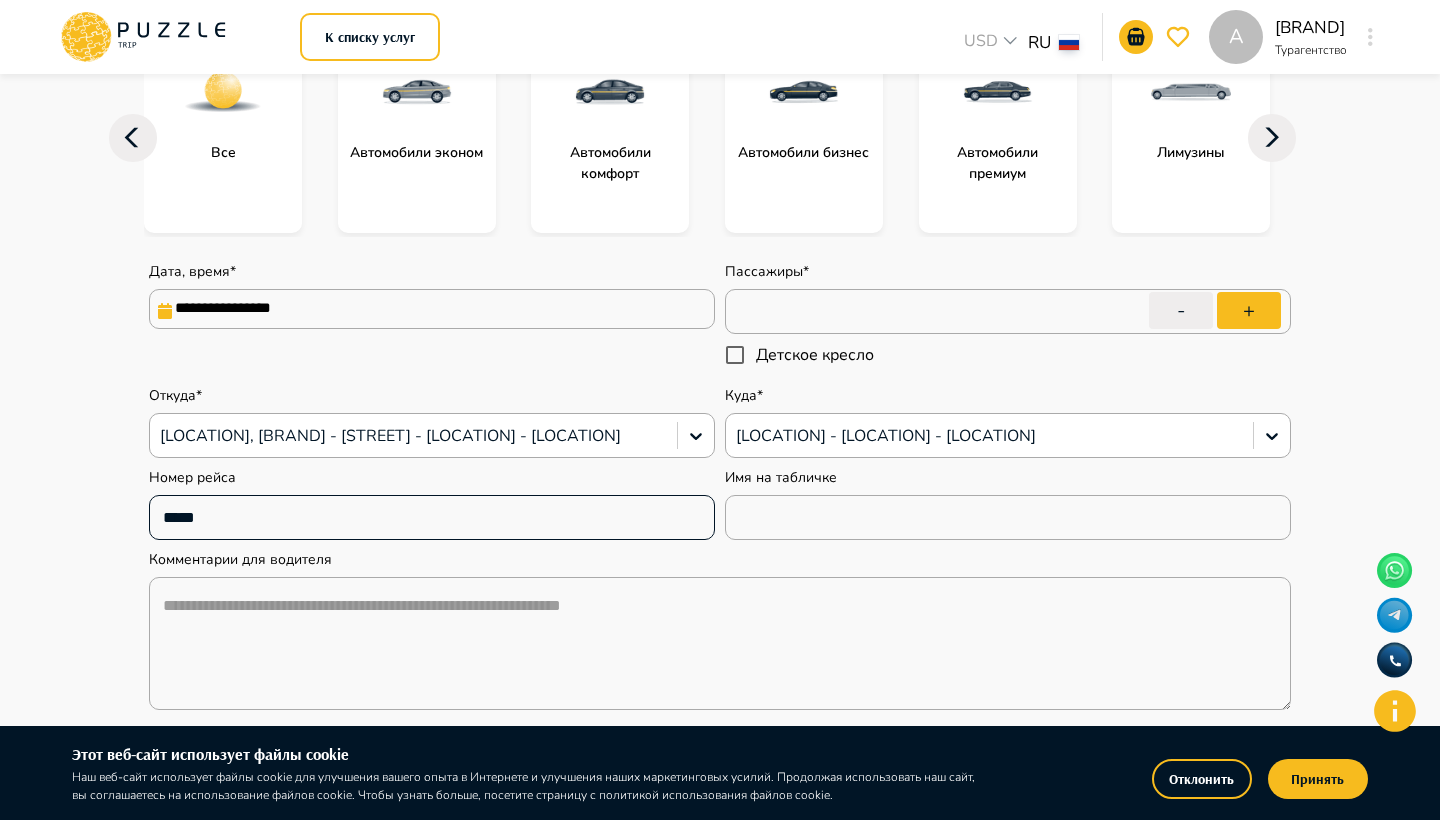 click on "*****" at bounding box center (432, 518) 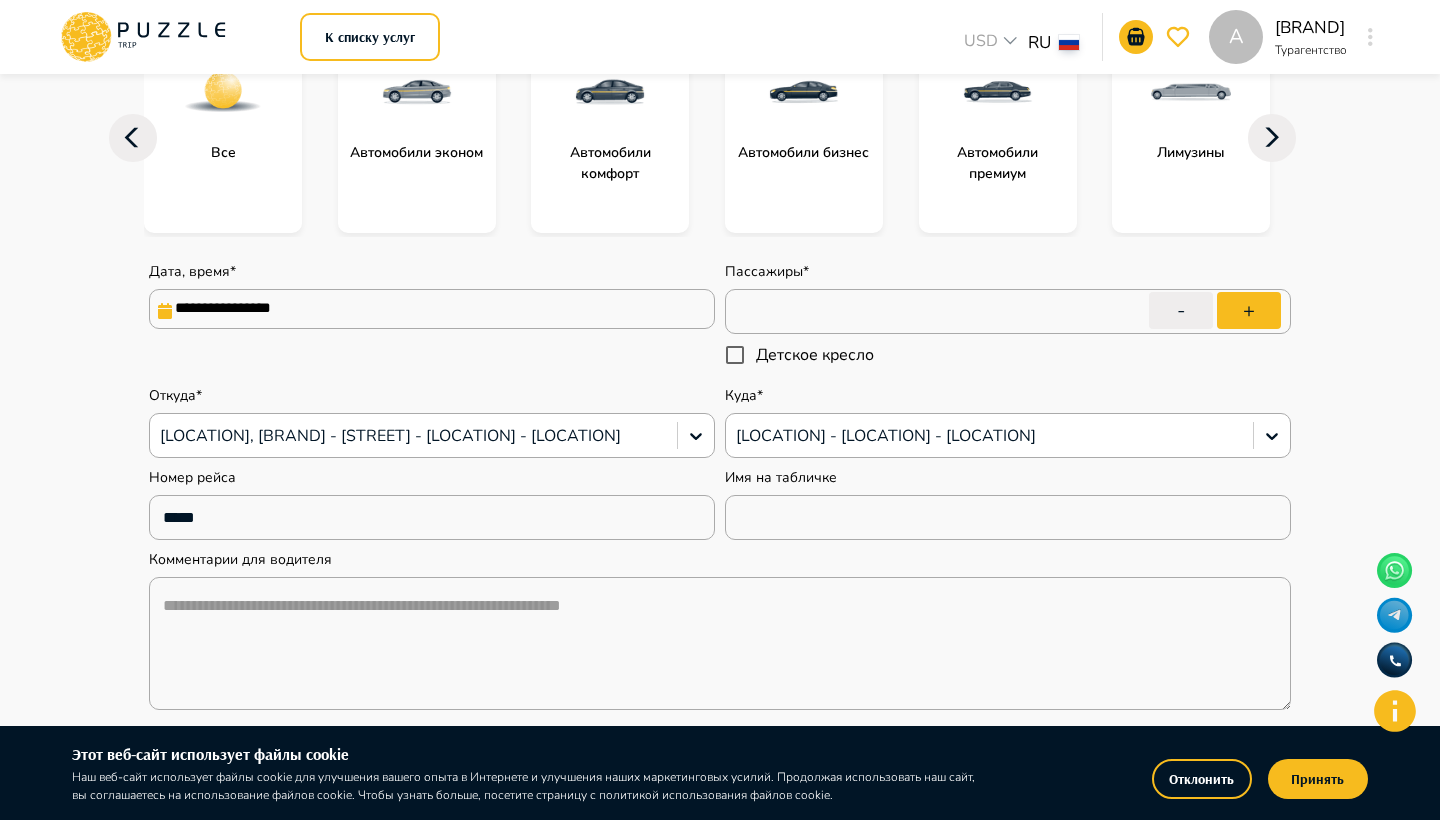 click on "**********" at bounding box center [720, 629] 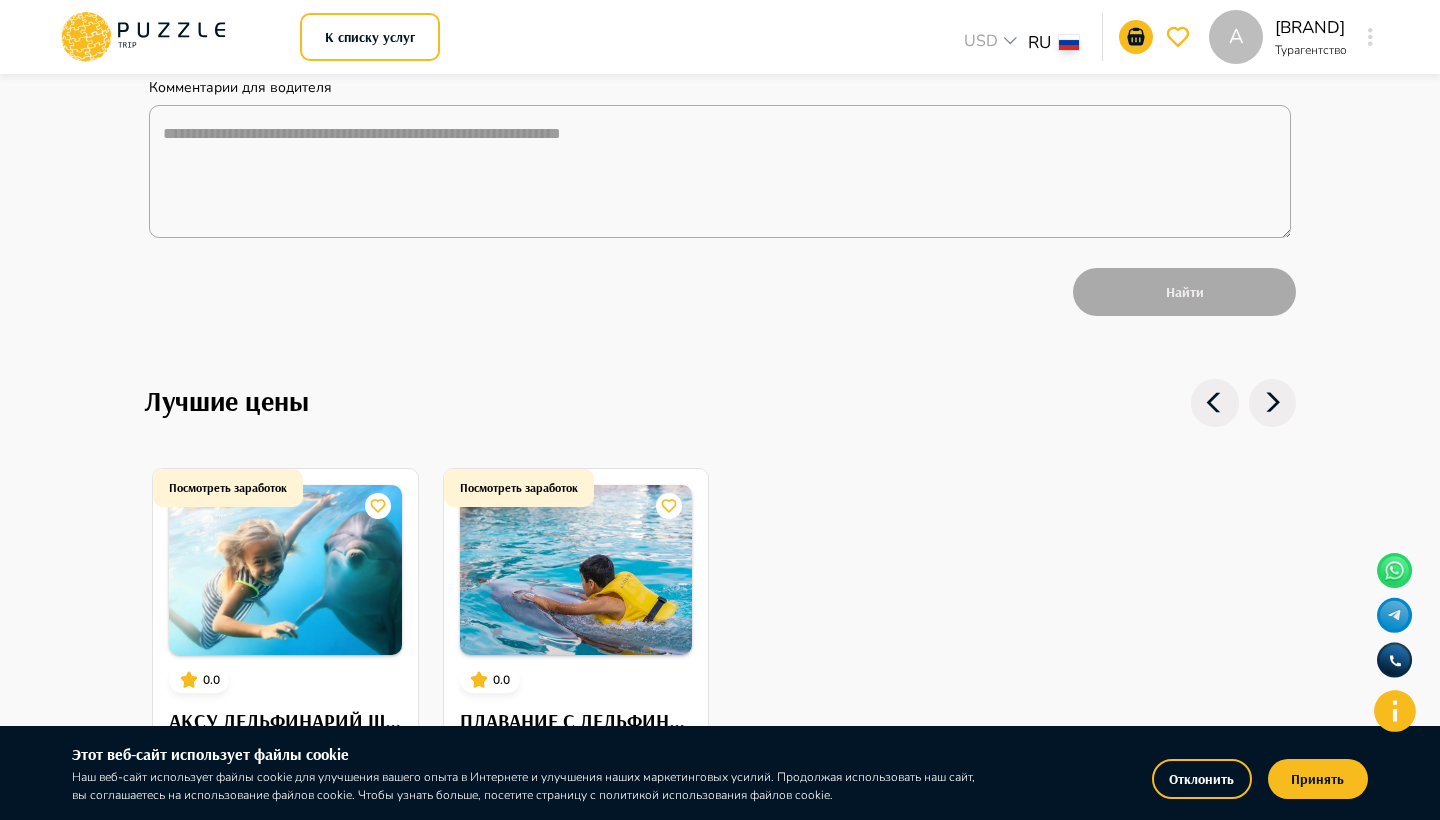 scroll, scrollTop: 766, scrollLeft: 0, axis: vertical 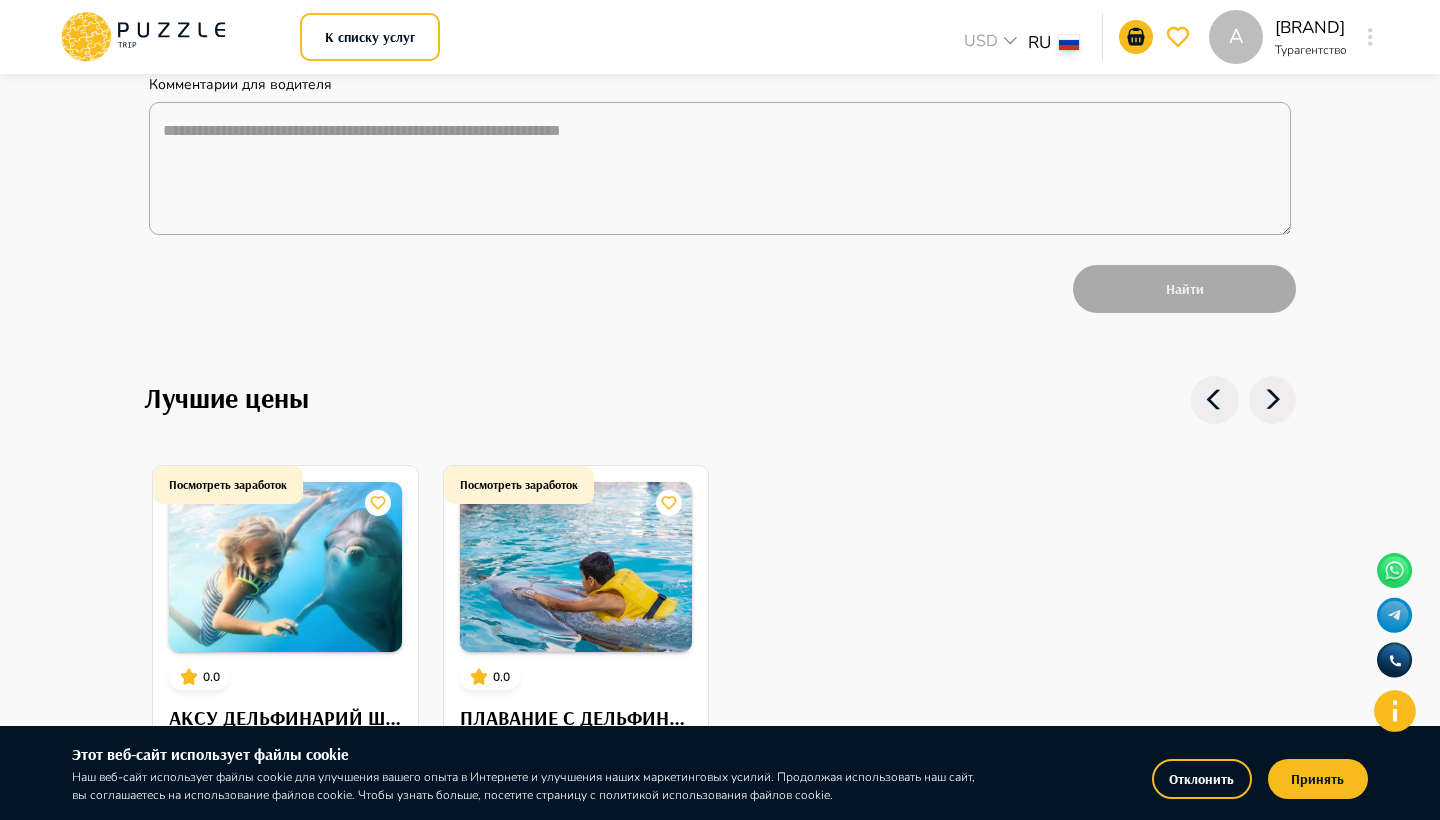 click on "Найти" at bounding box center (720, 289) 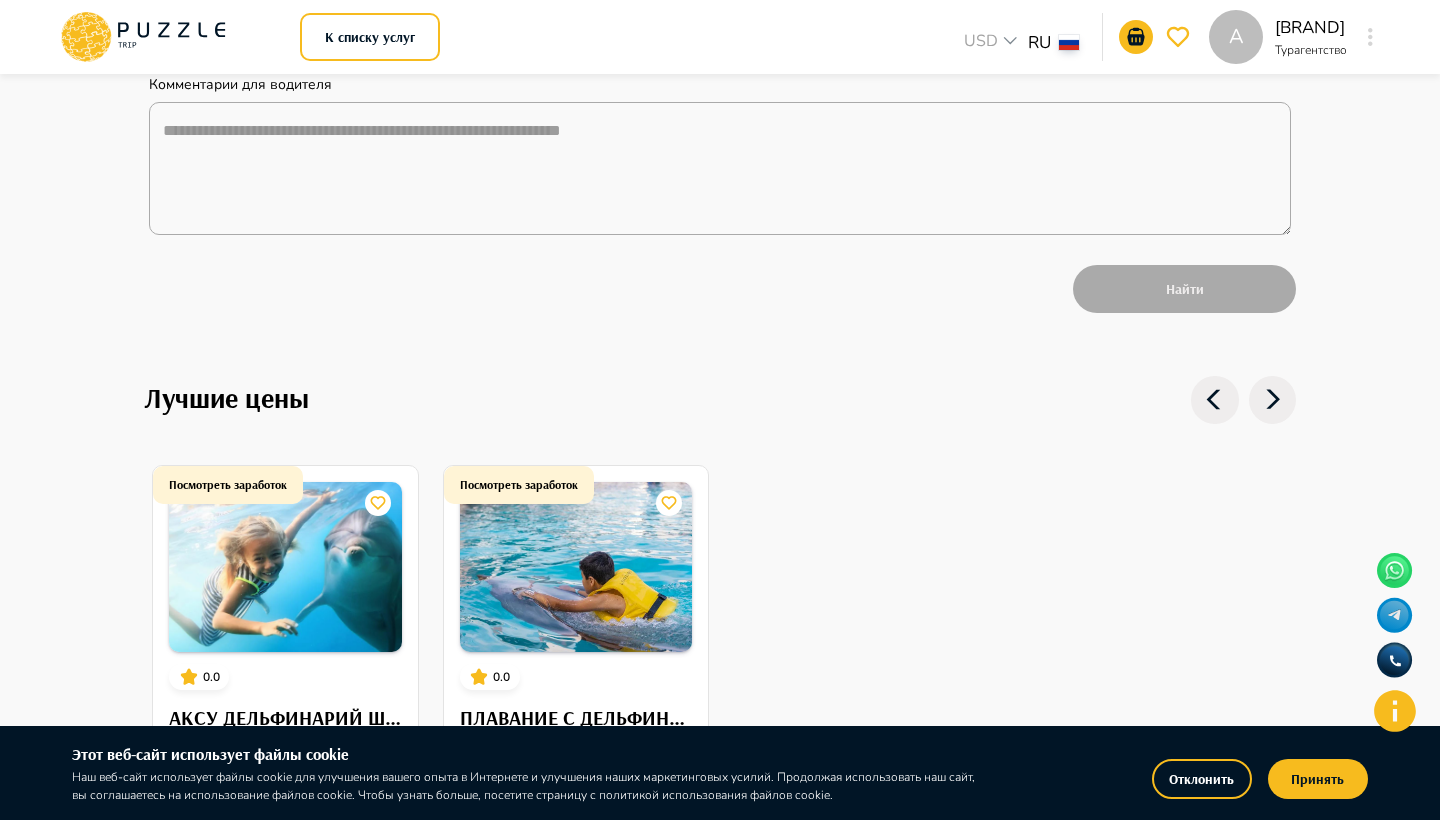 click on "**********" at bounding box center (720, 154) 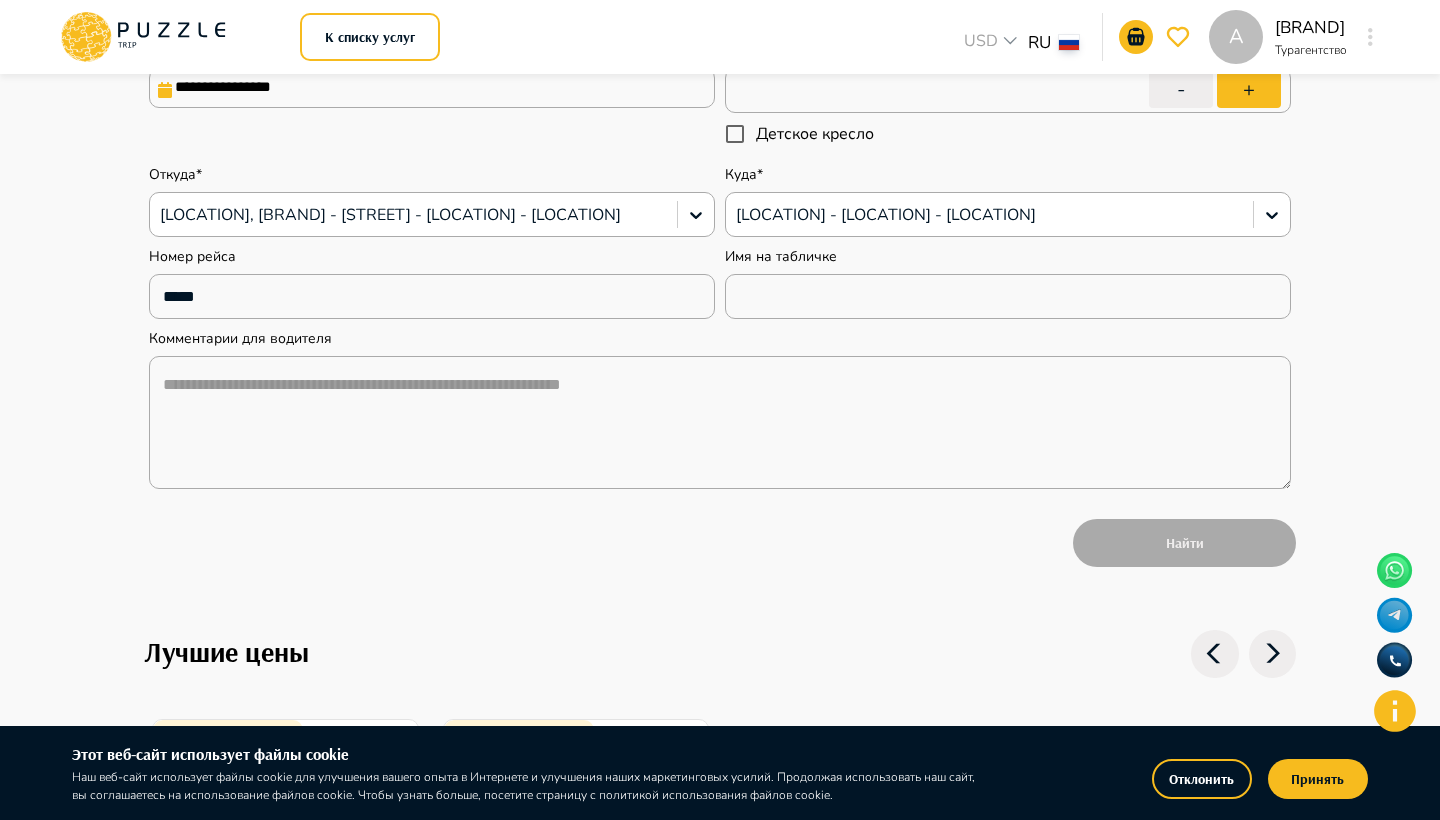 scroll, scrollTop: 509, scrollLeft: 0, axis: vertical 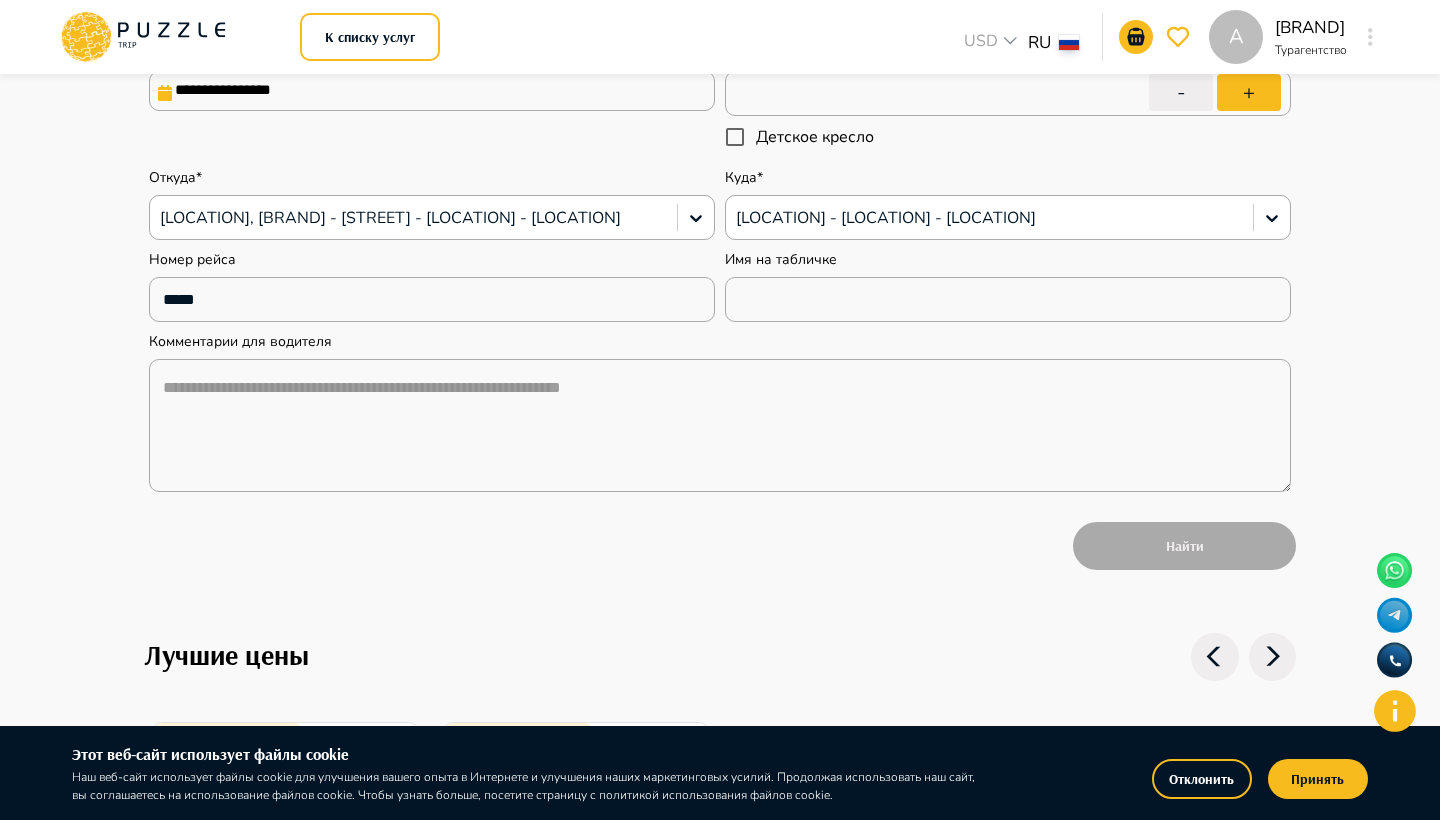 click on "Найти" at bounding box center [720, 546] 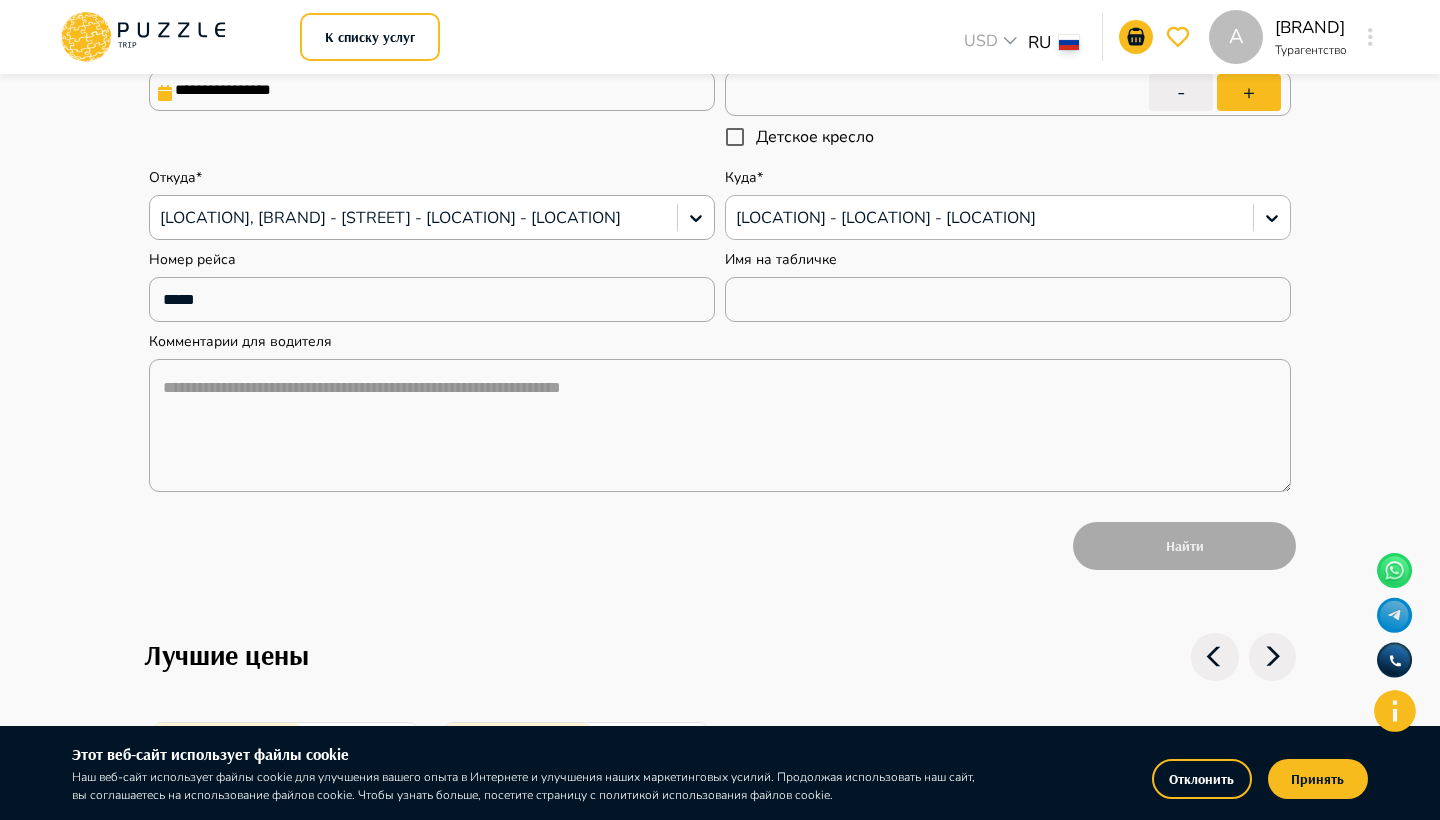 click on "[LOCATION] - [LOCATION] - [LOCATION]" at bounding box center (989, 218) 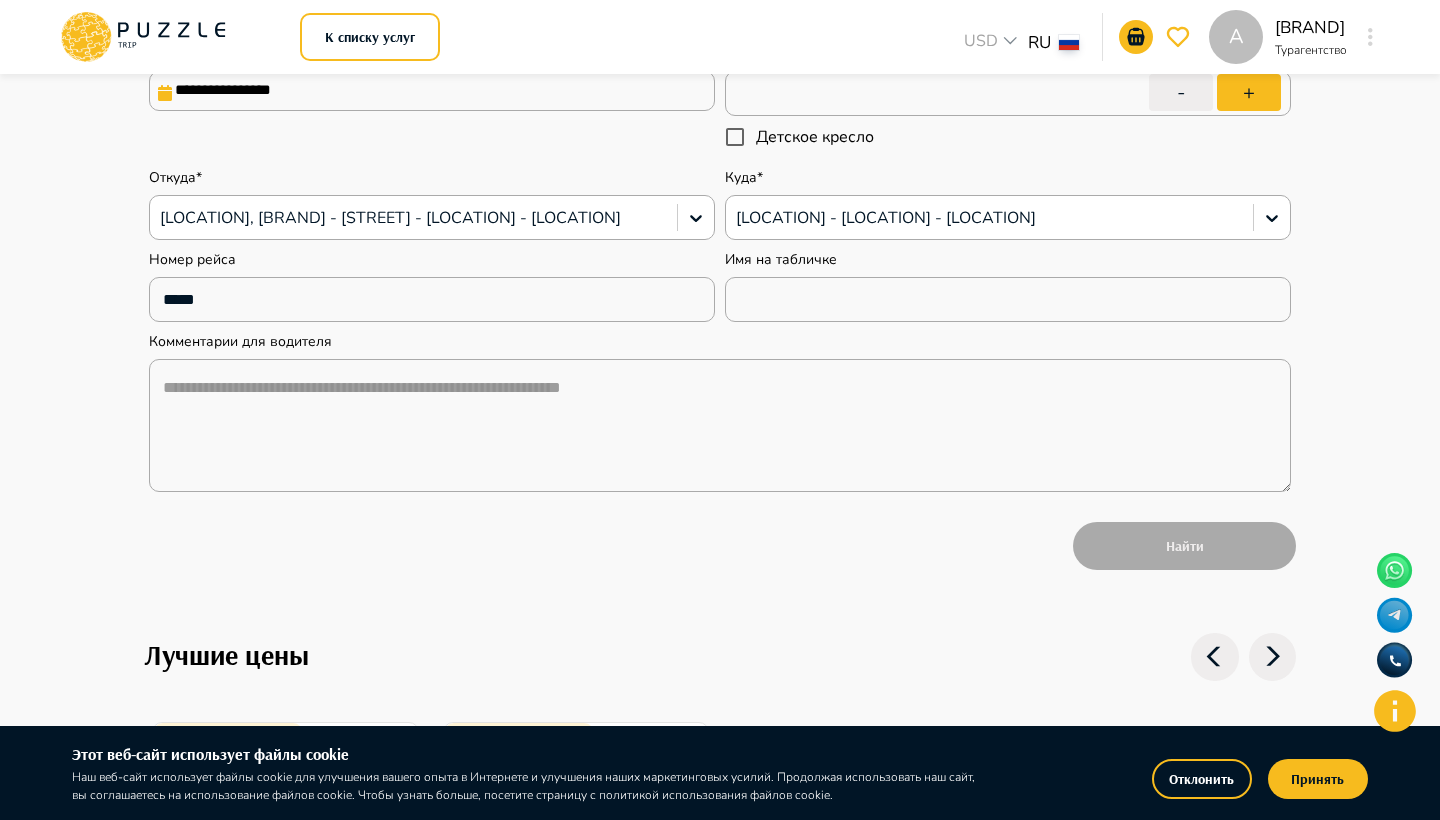 click on "**********" at bounding box center (720, 411) 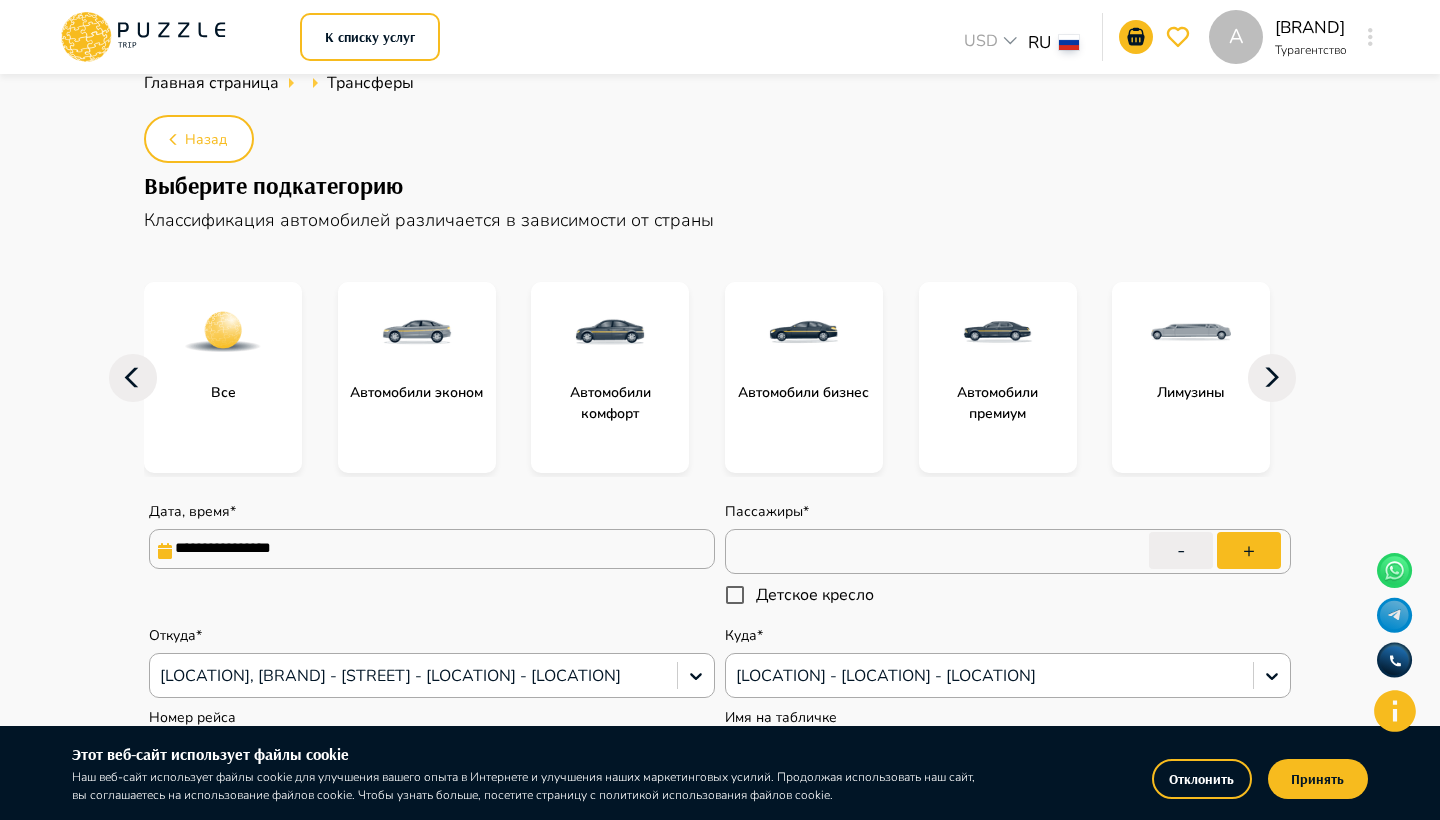 scroll, scrollTop: -1, scrollLeft: 0, axis: vertical 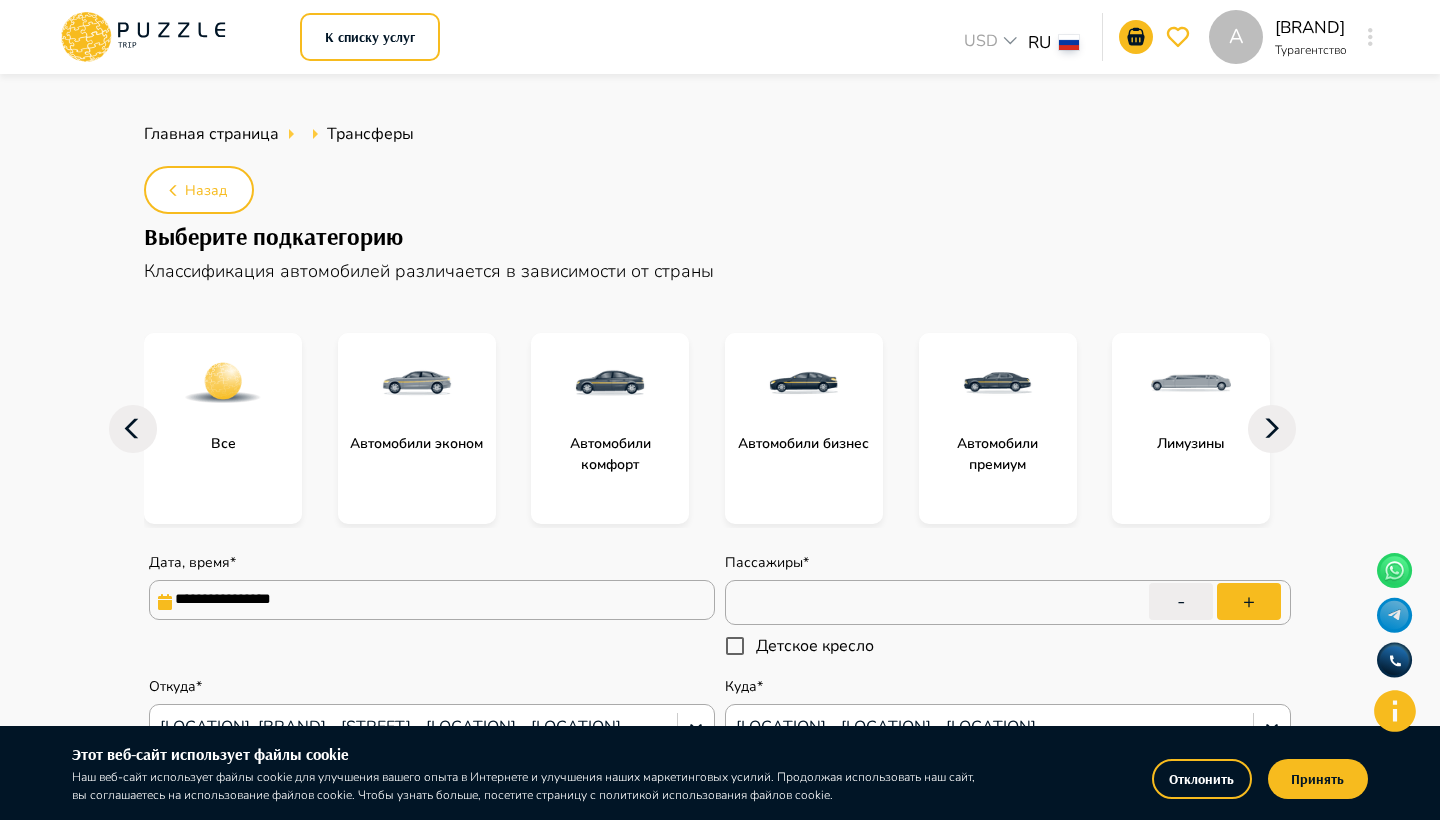 click at bounding box center (417, 383) 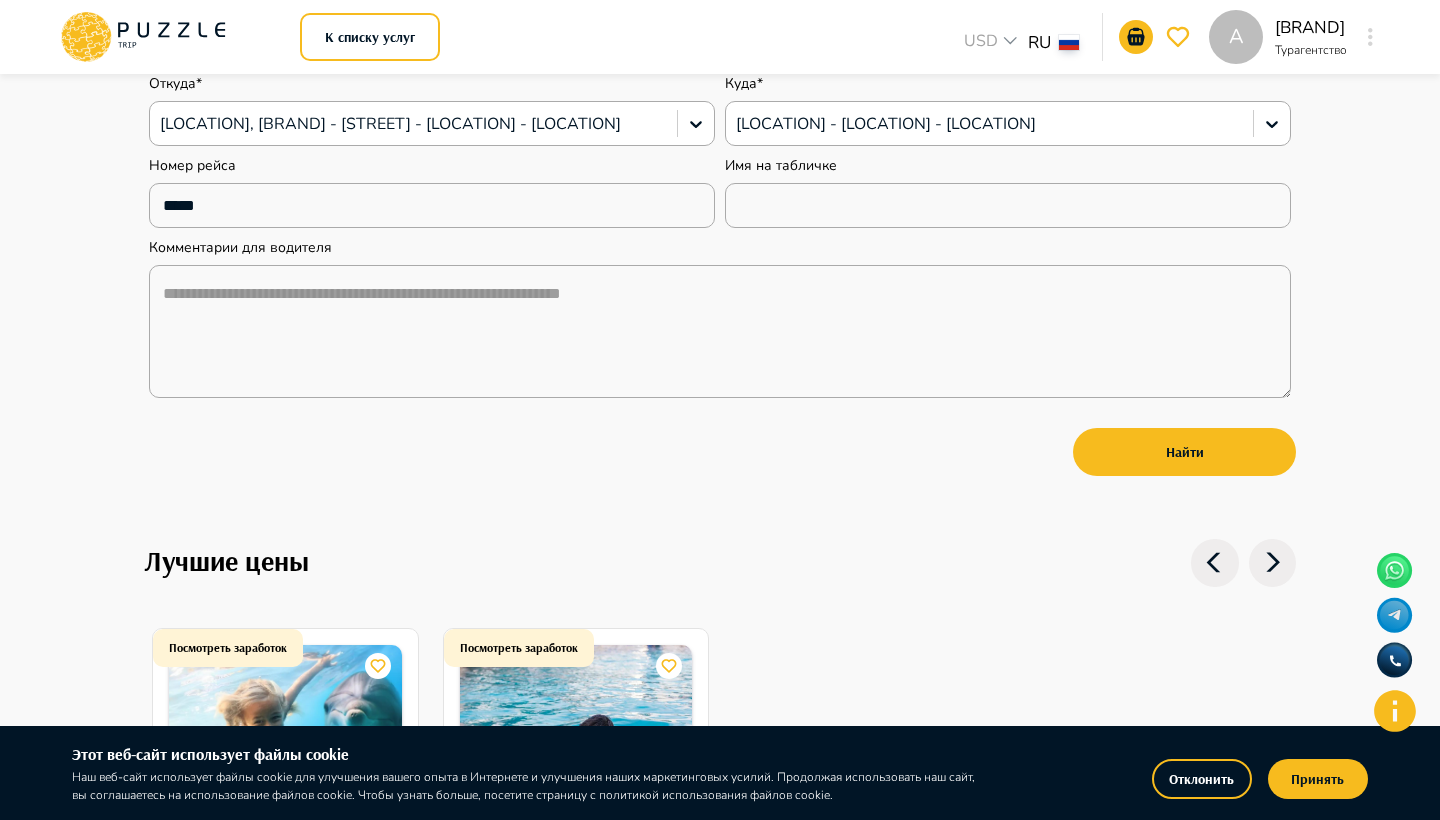 scroll, scrollTop: 637, scrollLeft: 0, axis: vertical 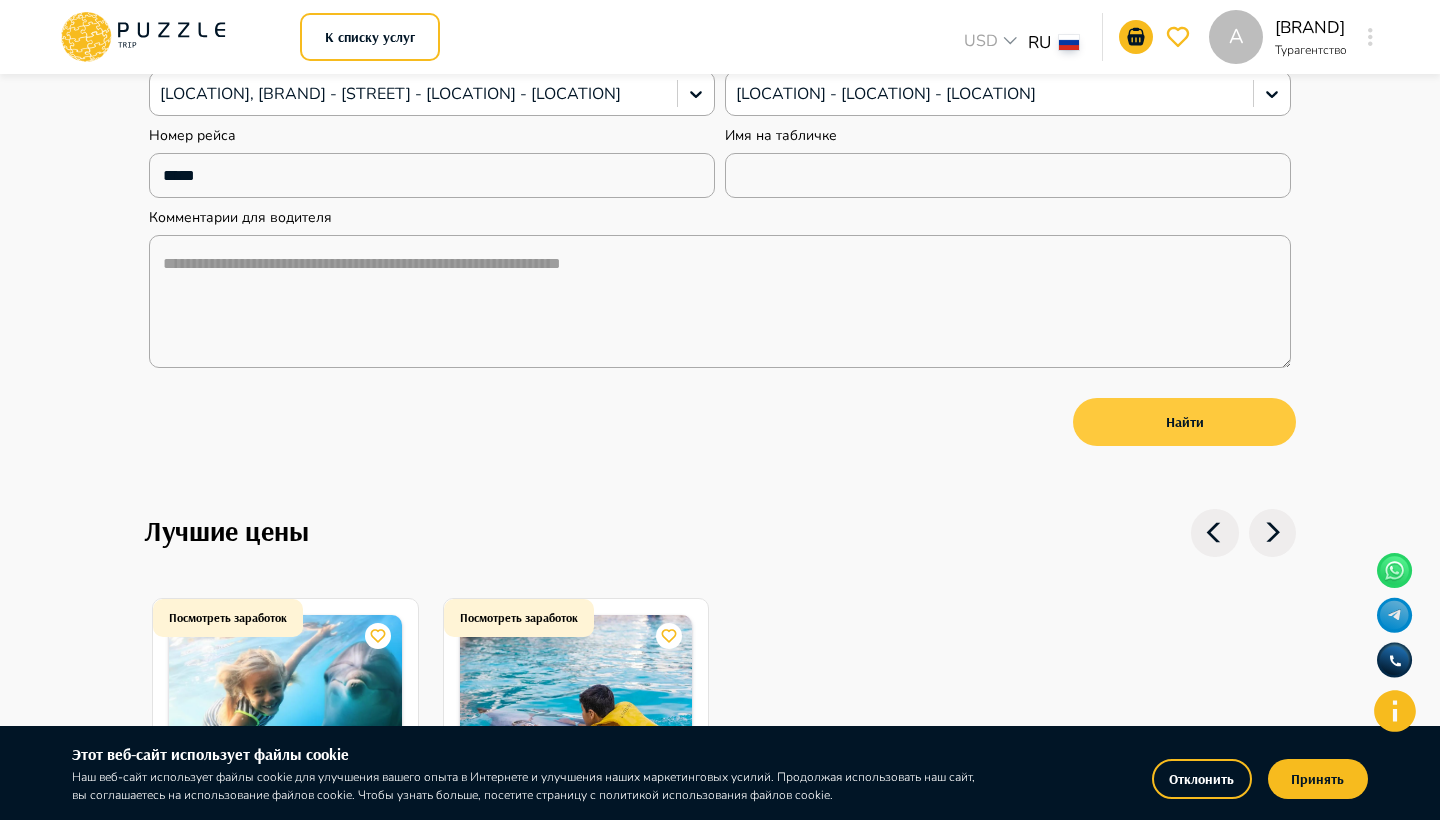 click on "Найти" at bounding box center [1184, 422] 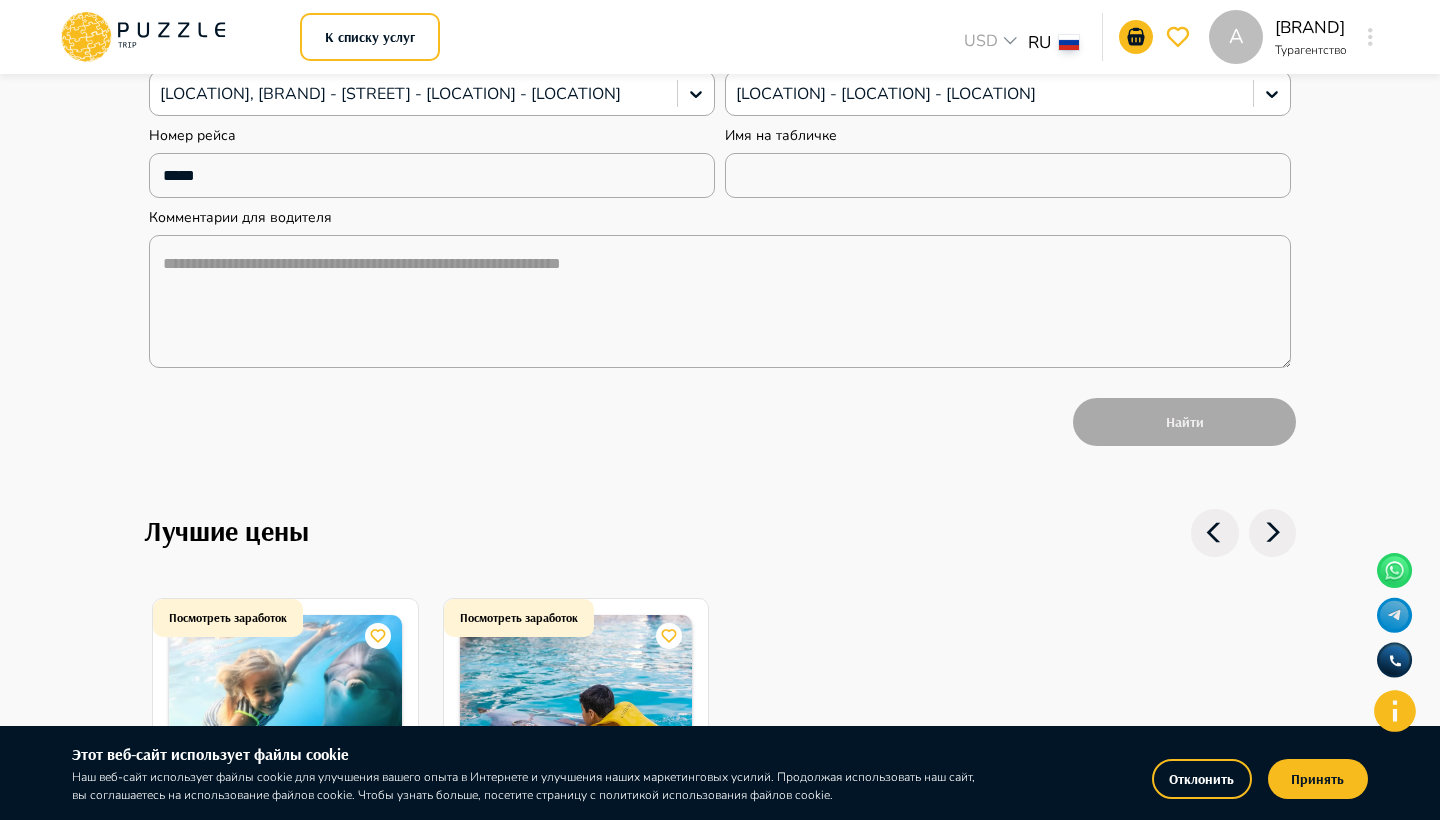 click on "**********" at bounding box center (720, 285) 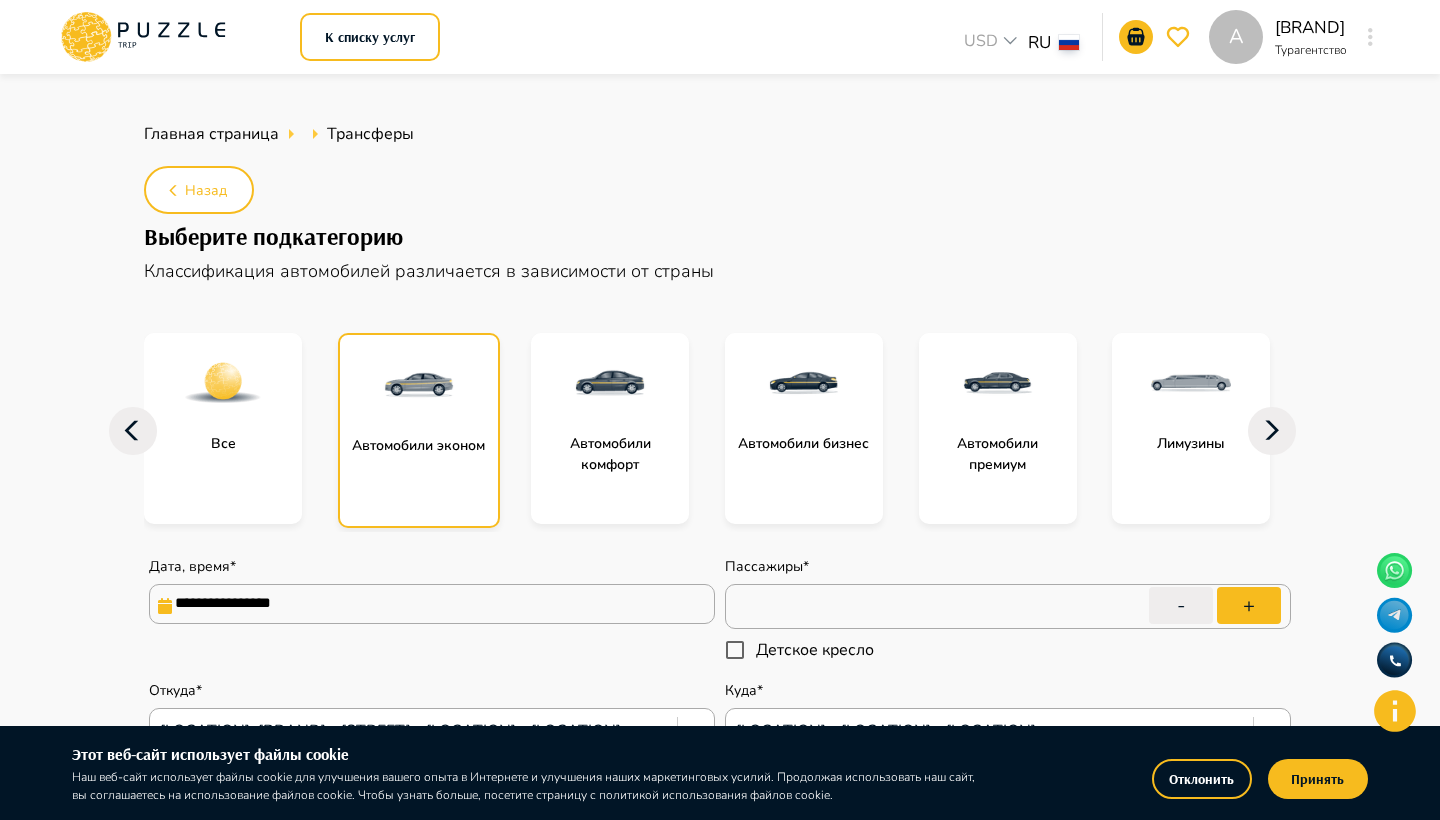 scroll, scrollTop: 0, scrollLeft: 0, axis: both 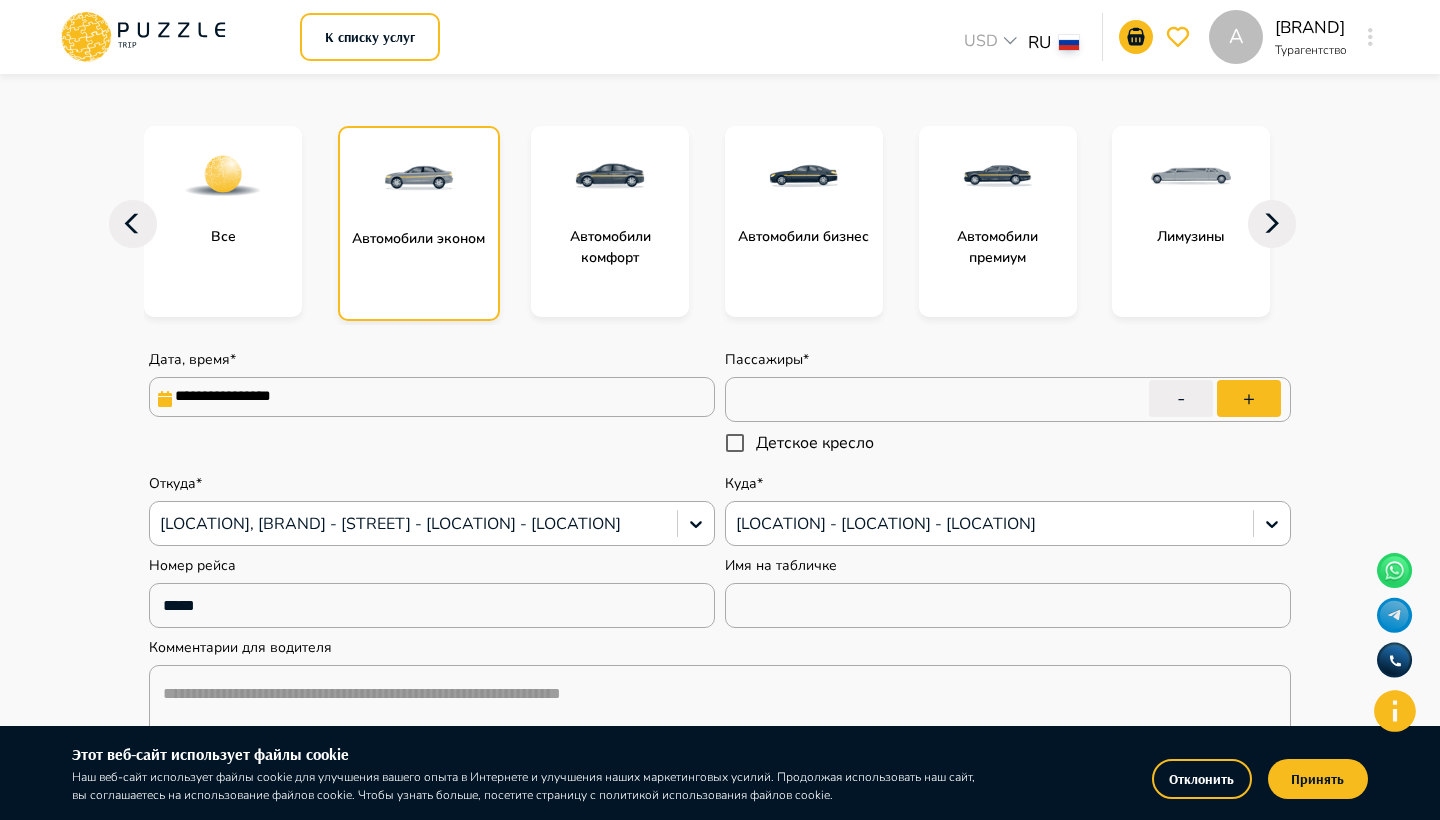 click at bounding box center (419, 178) 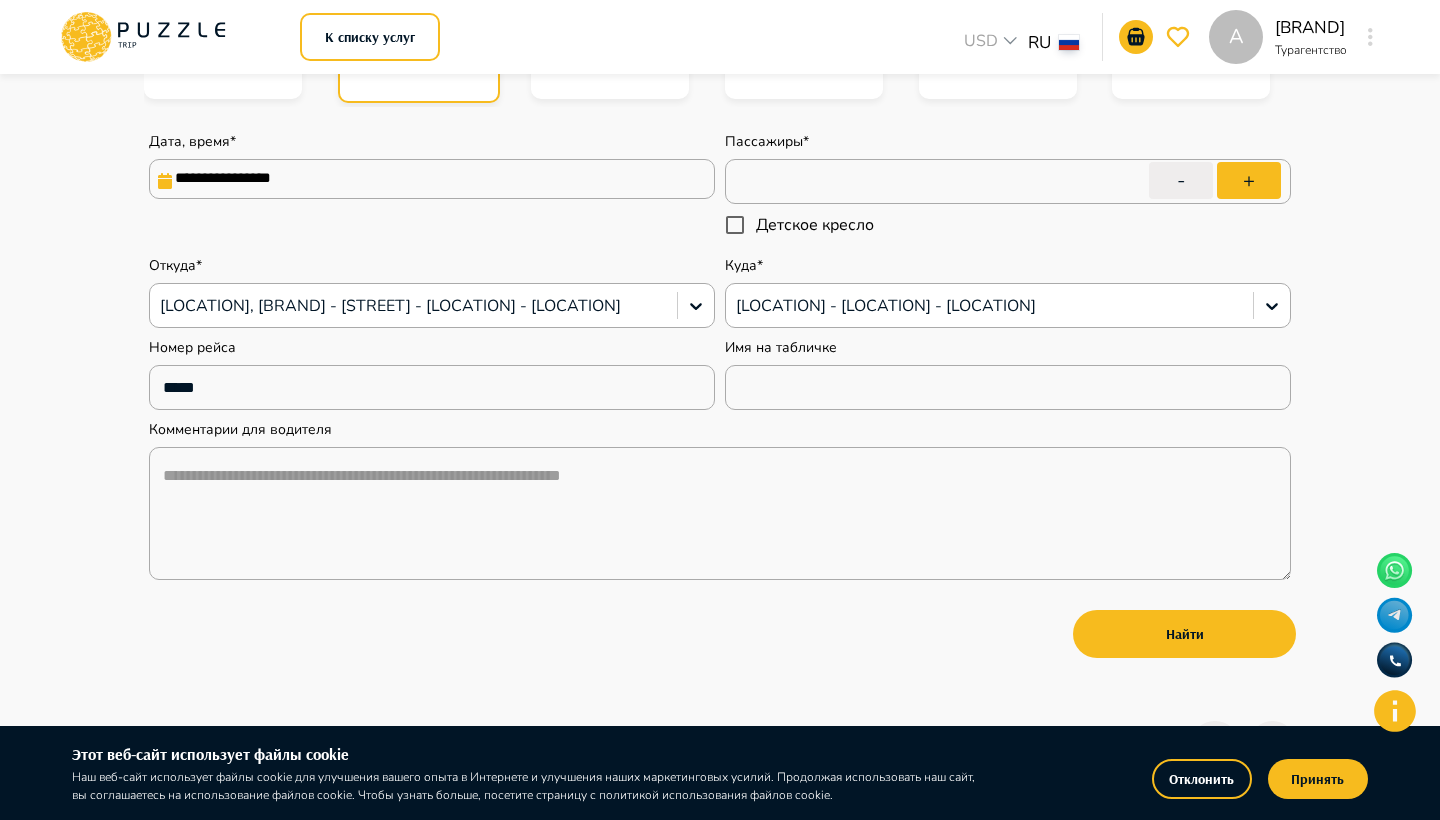 scroll, scrollTop: 406, scrollLeft: 0, axis: vertical 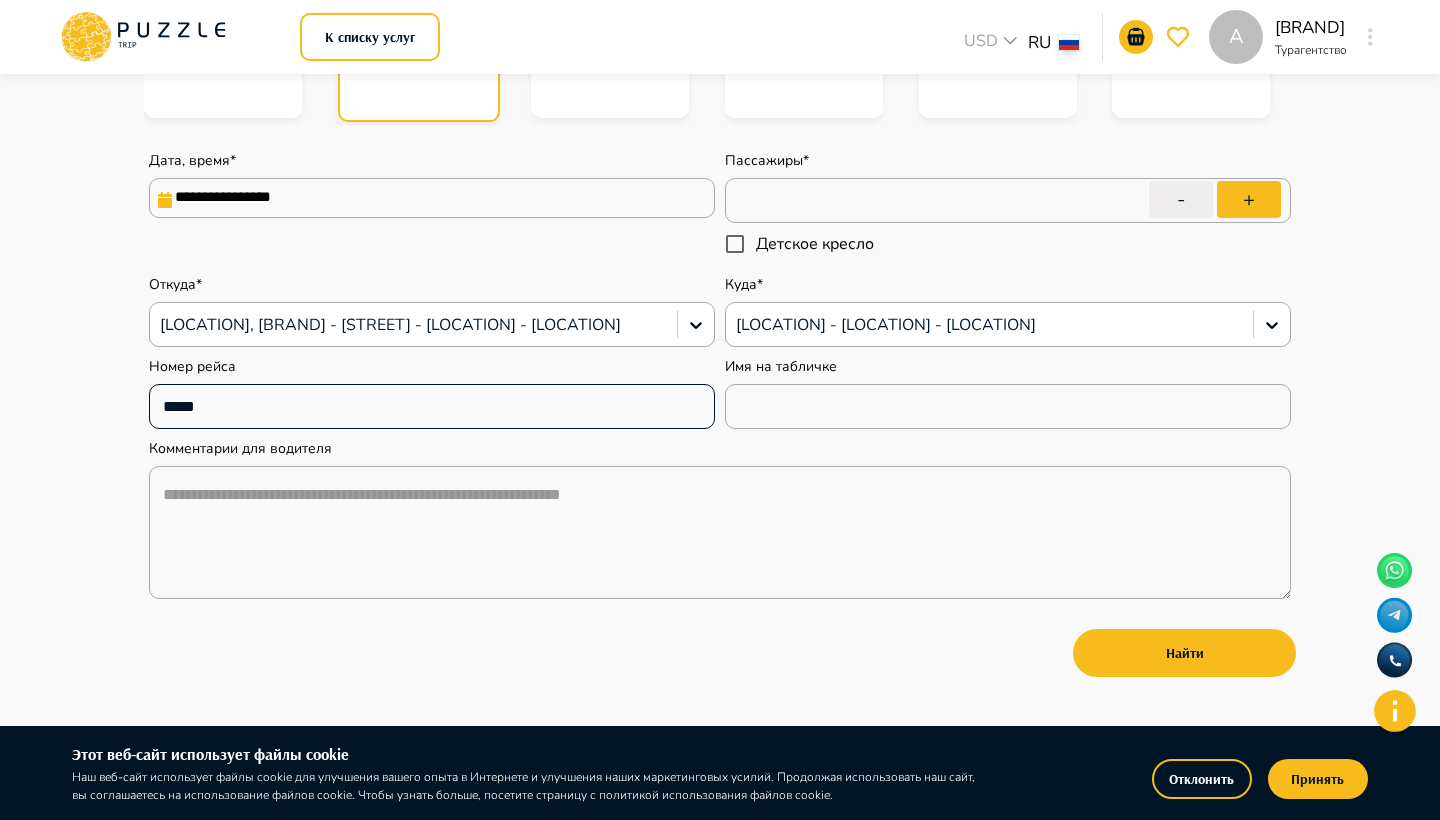 click on "*****" at bounding box center (432, 407) 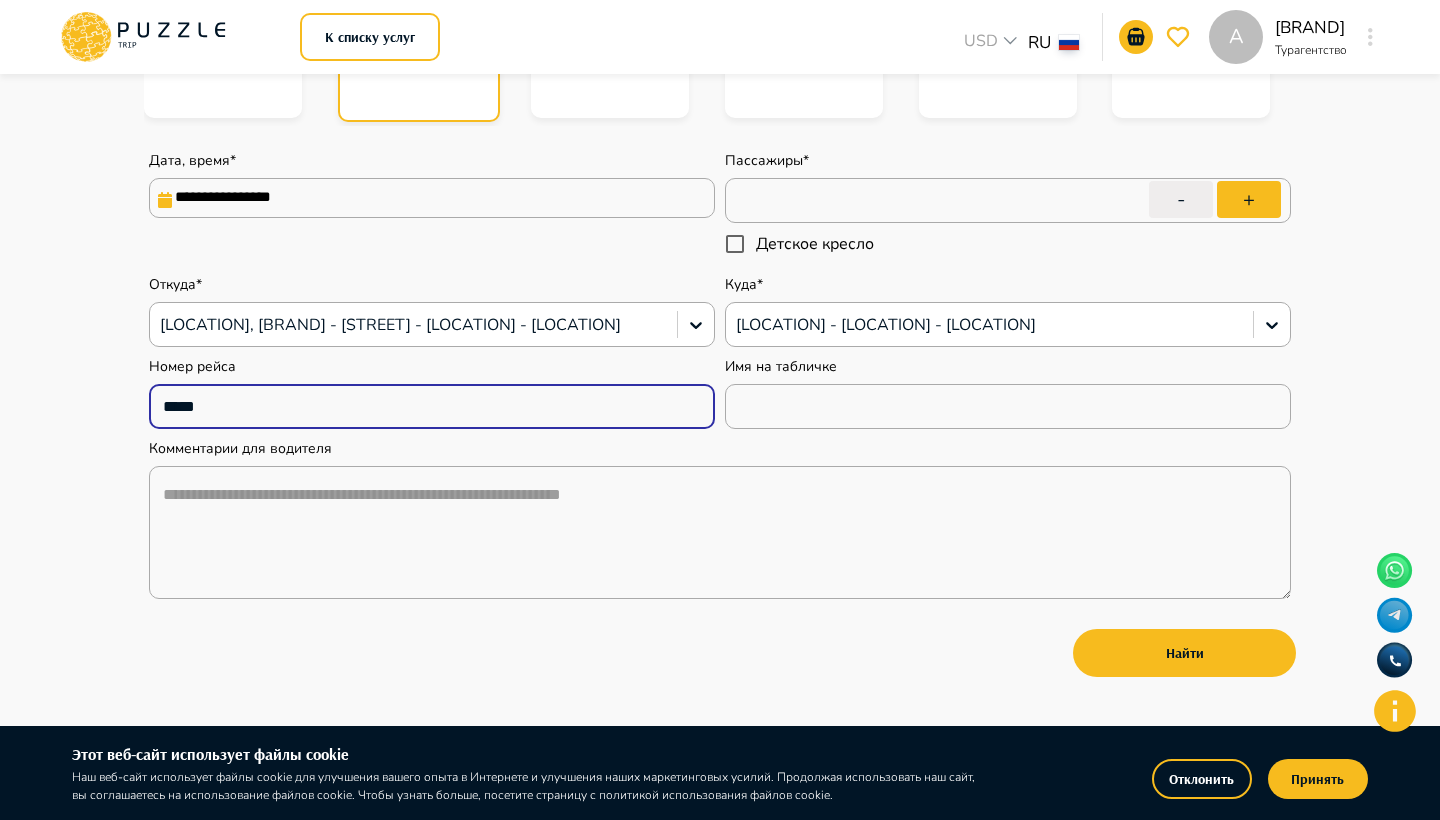 type on "****" 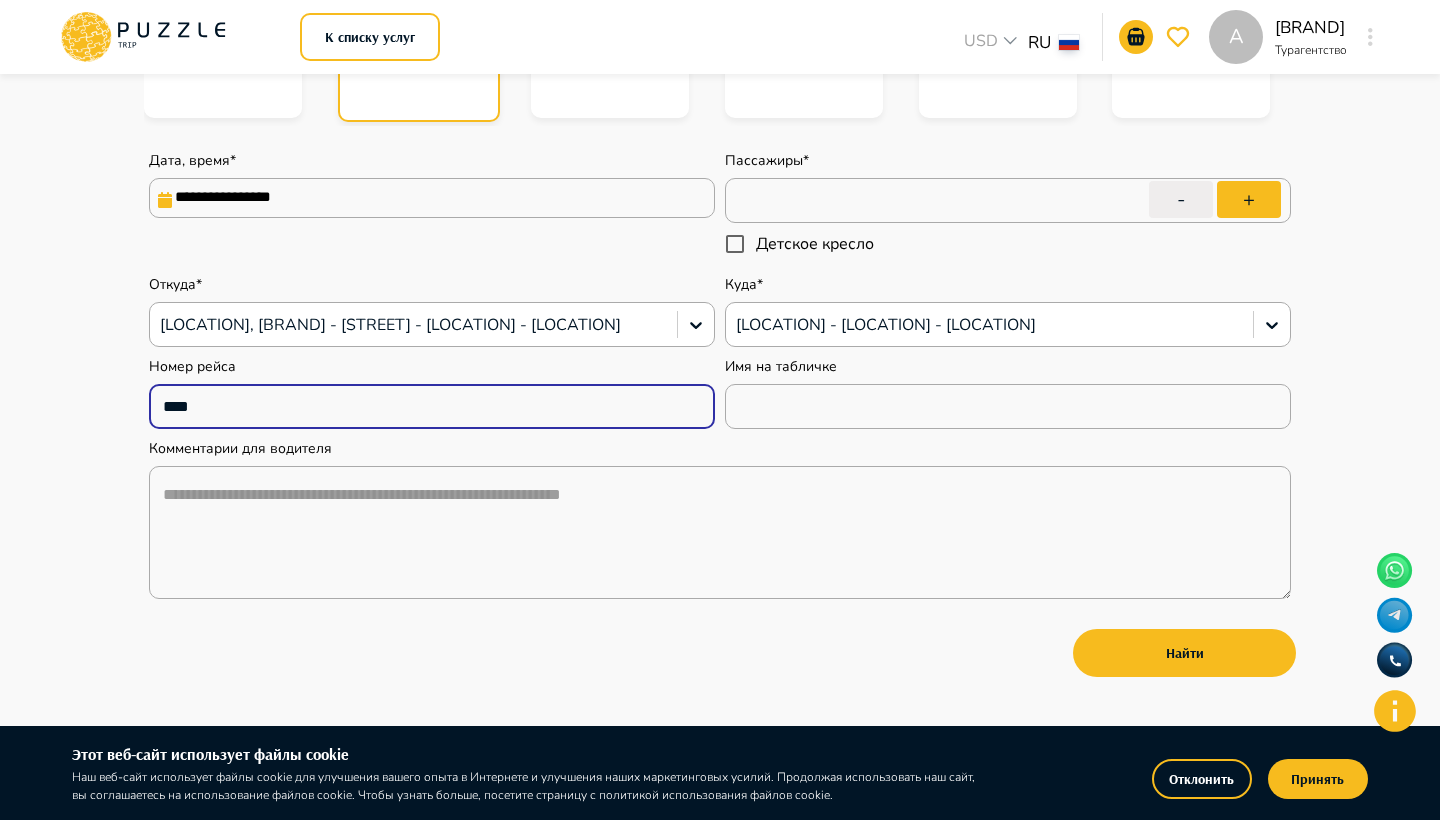 type on "*" 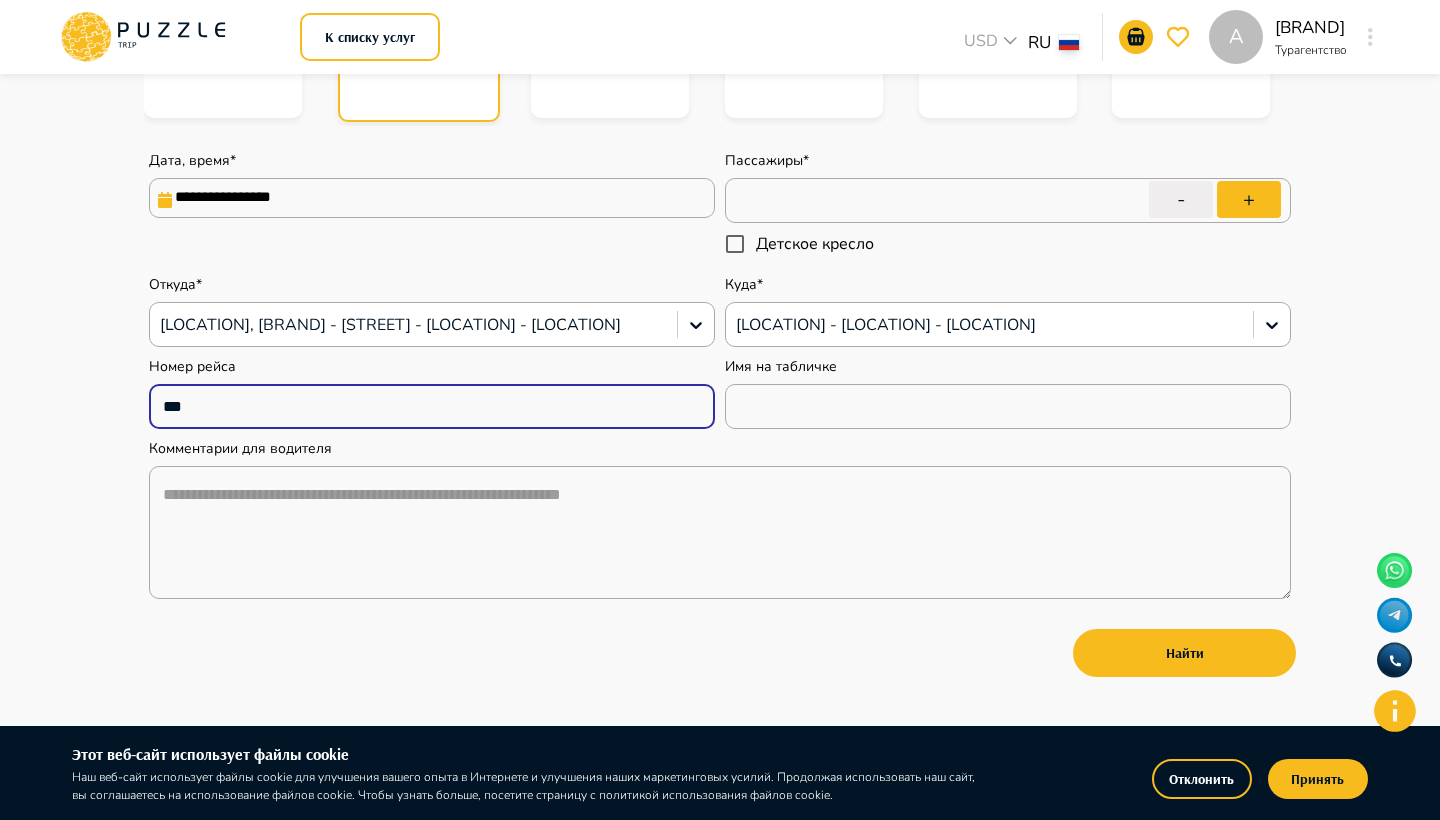 type on "*" 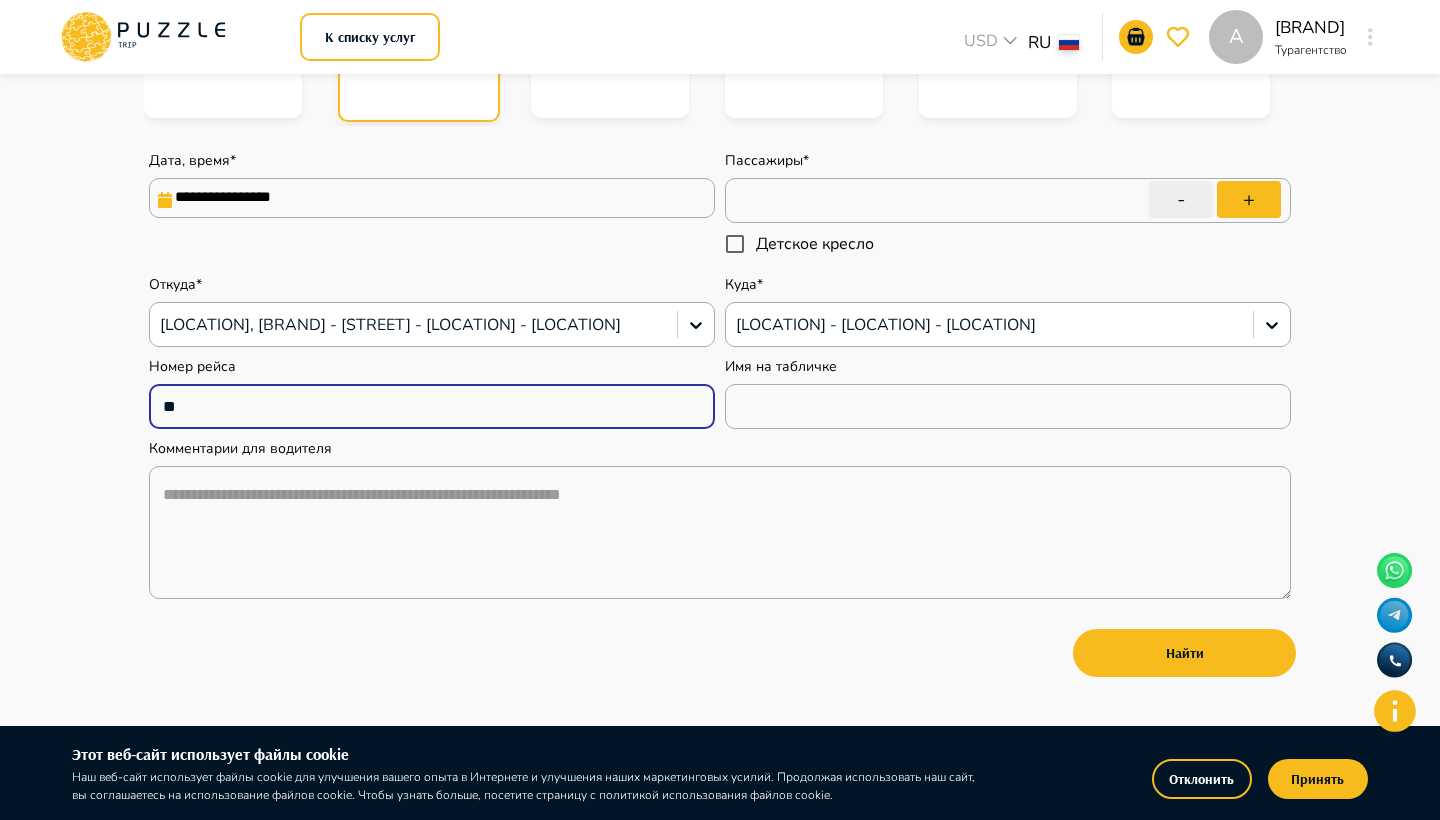 type on "*" 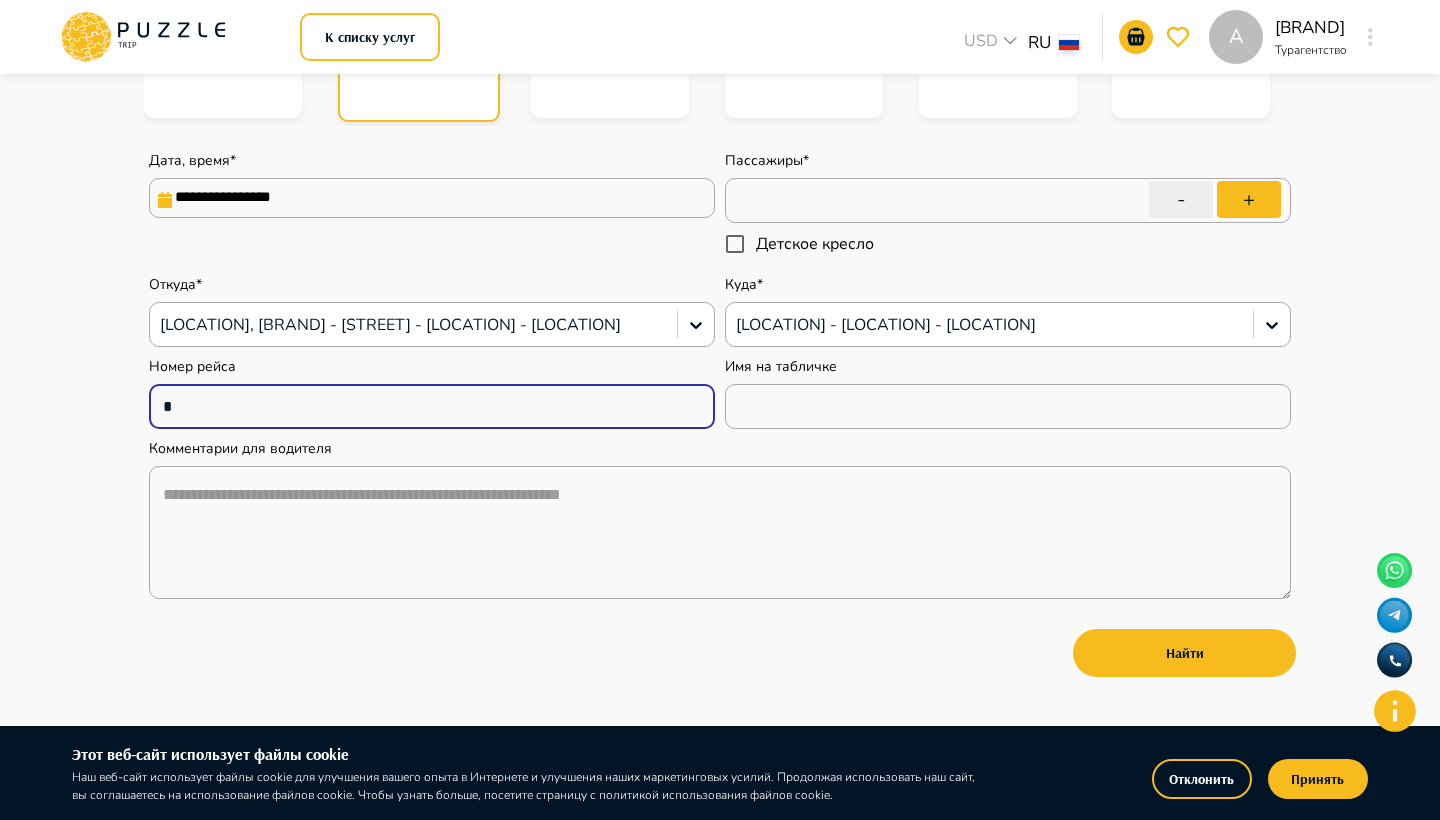 type 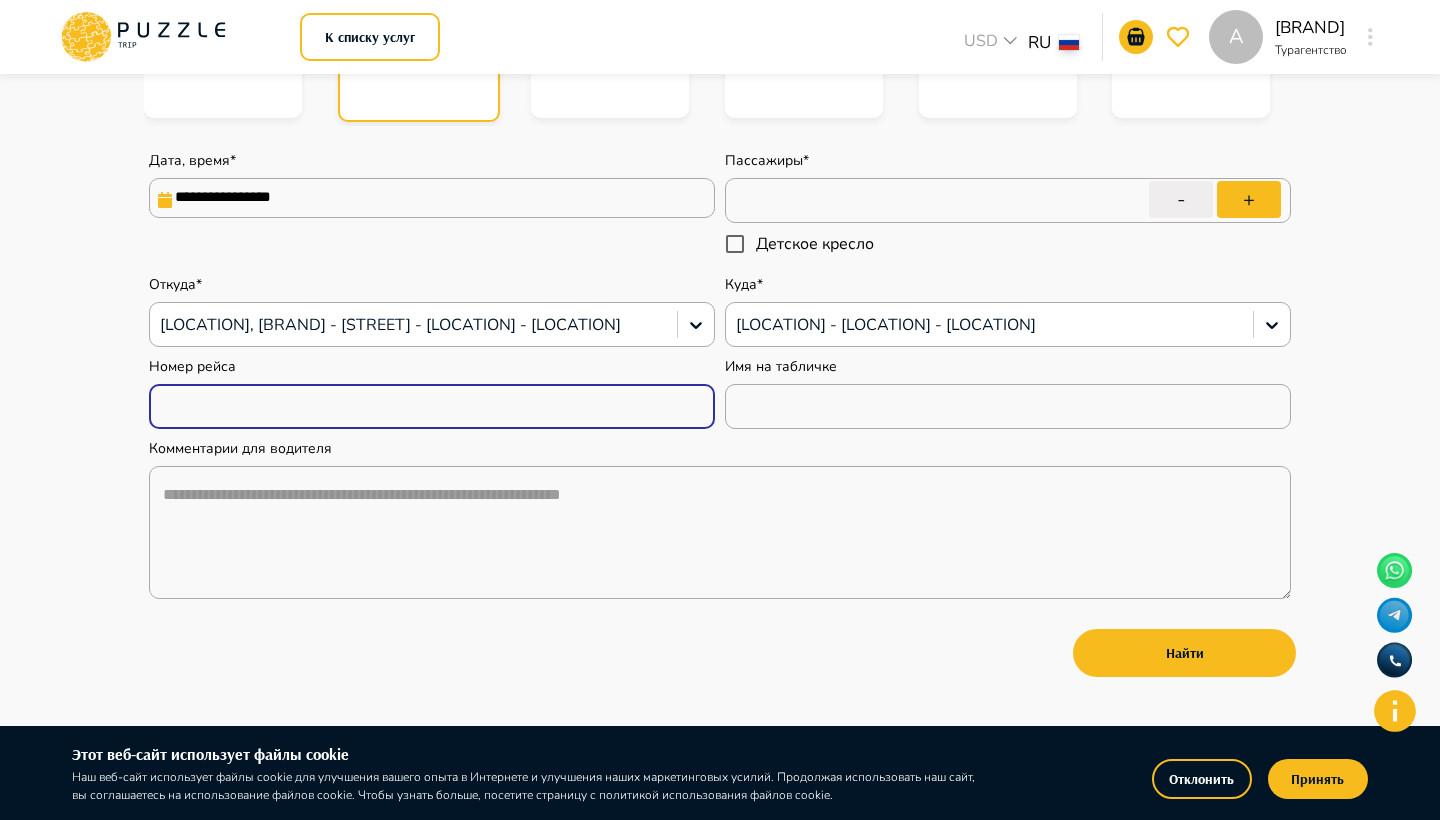 type on "*" 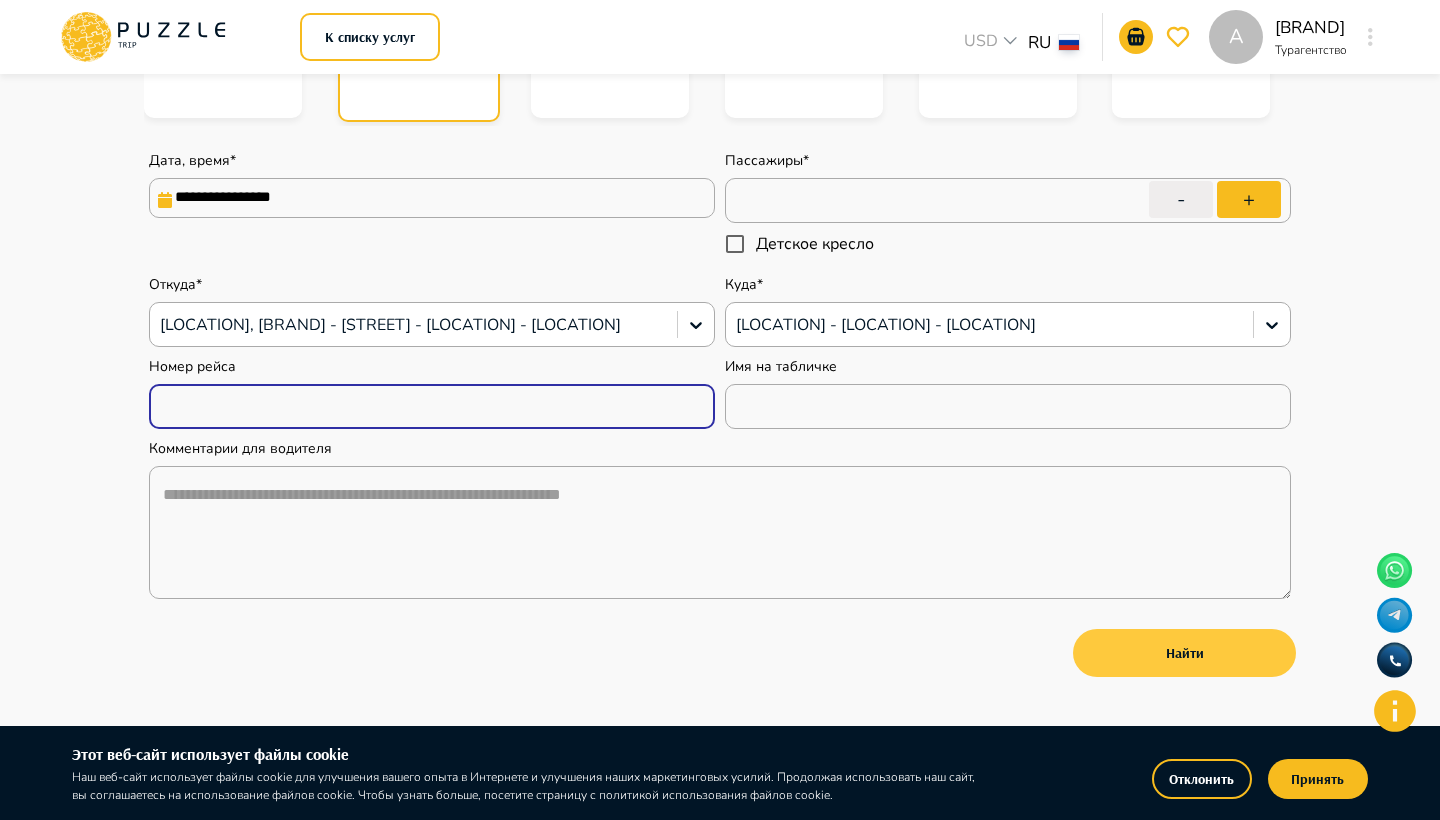 type 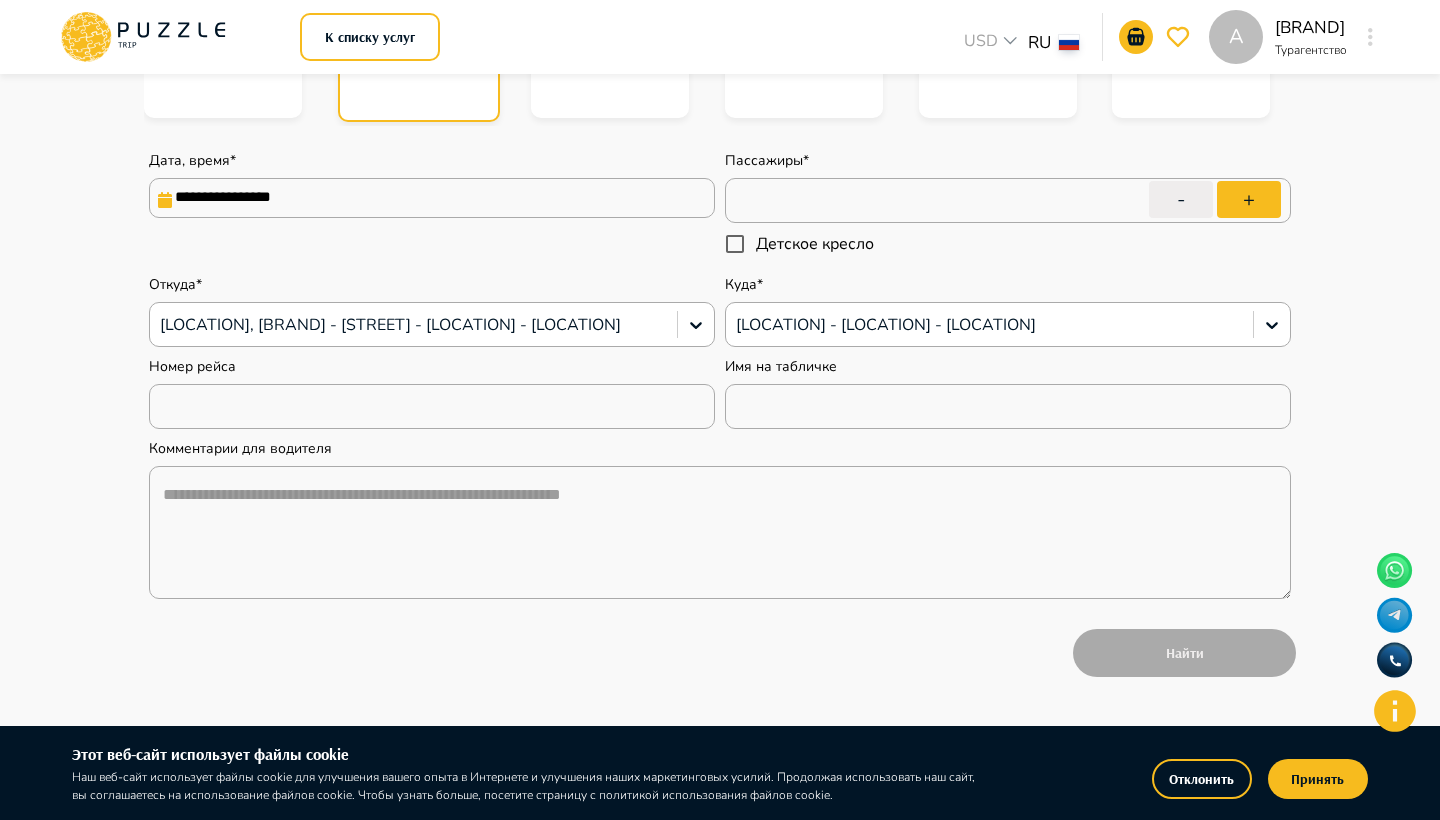 type on "*" 